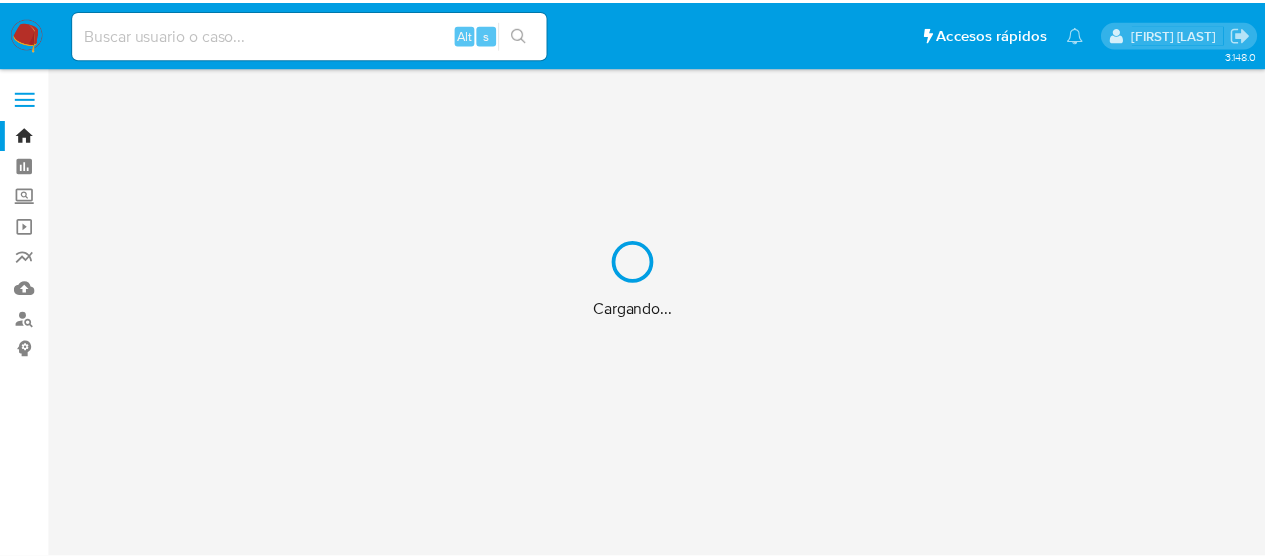 scroll, scrollTop: 0, scrollLeft: 0, axis: both 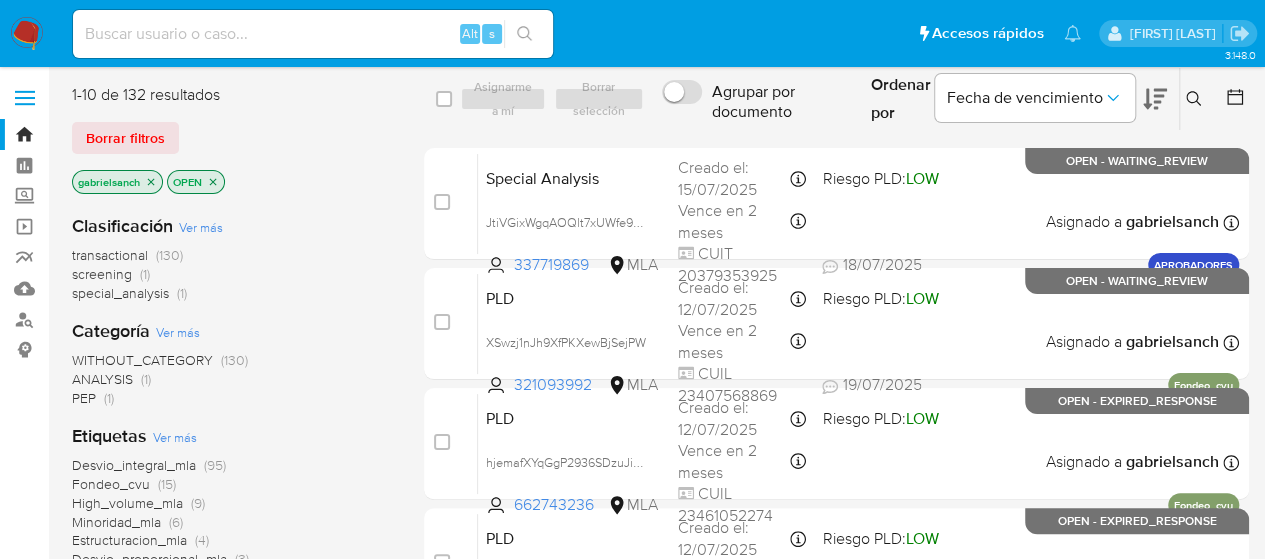 click at bounding box center [313, 34] 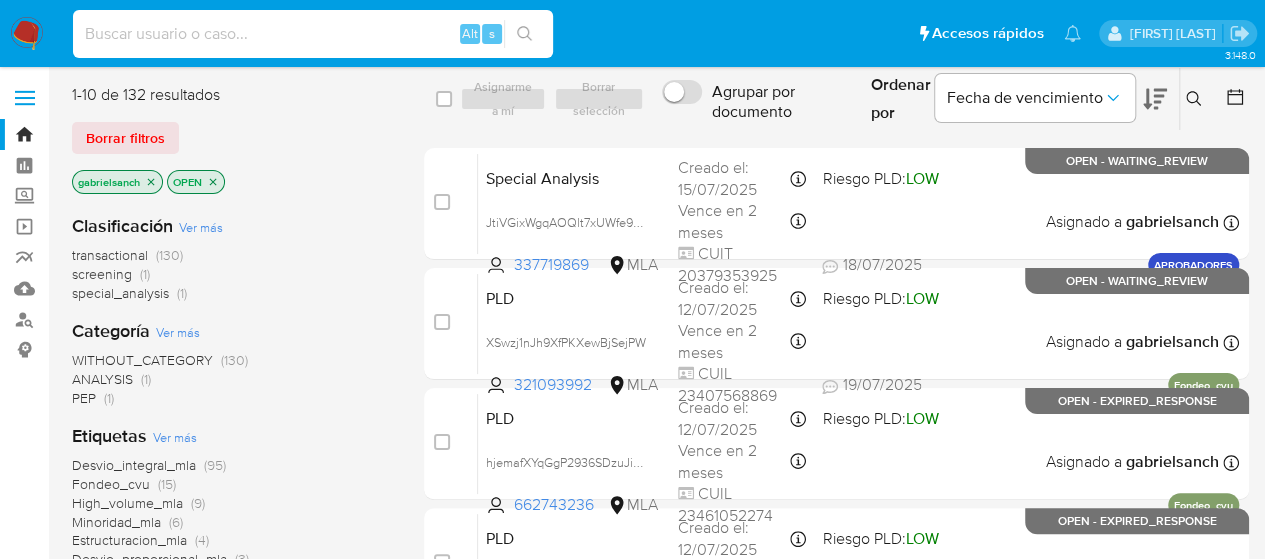 paste on "zgVqH4zWQ5UcjtKsnNbkduca" 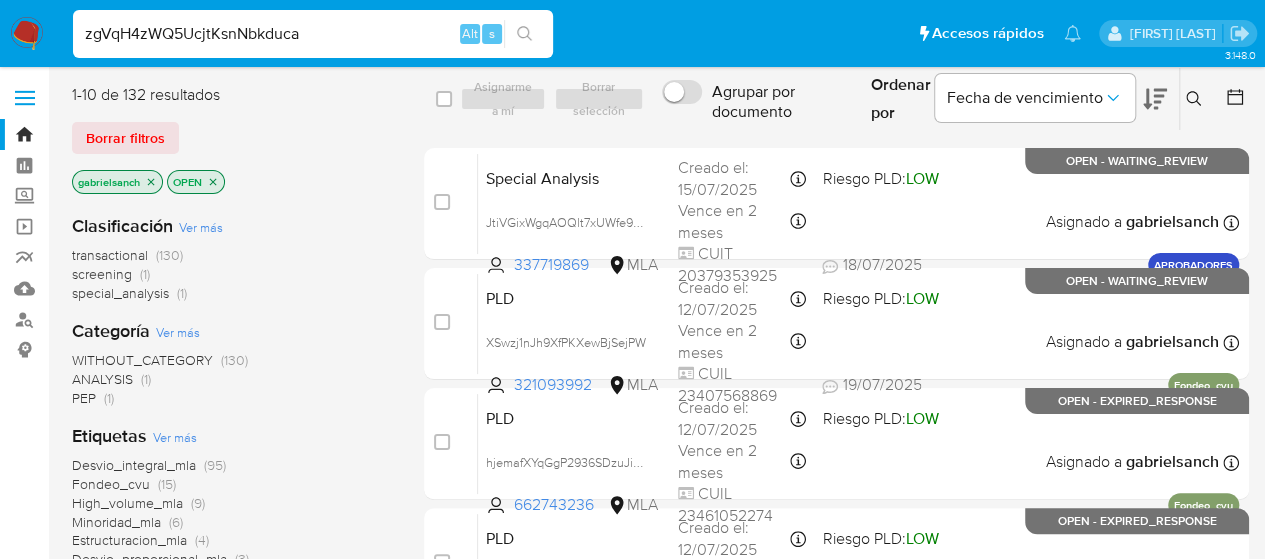 type on "zgVqH4zWQ5UcjtKsnNbkduca" 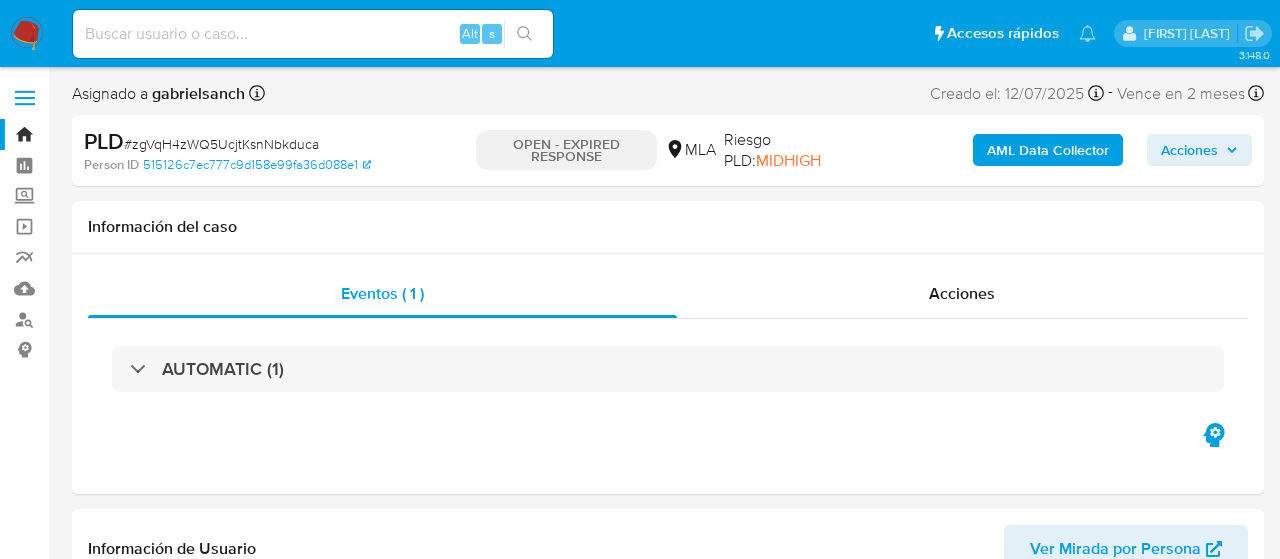select on "10" 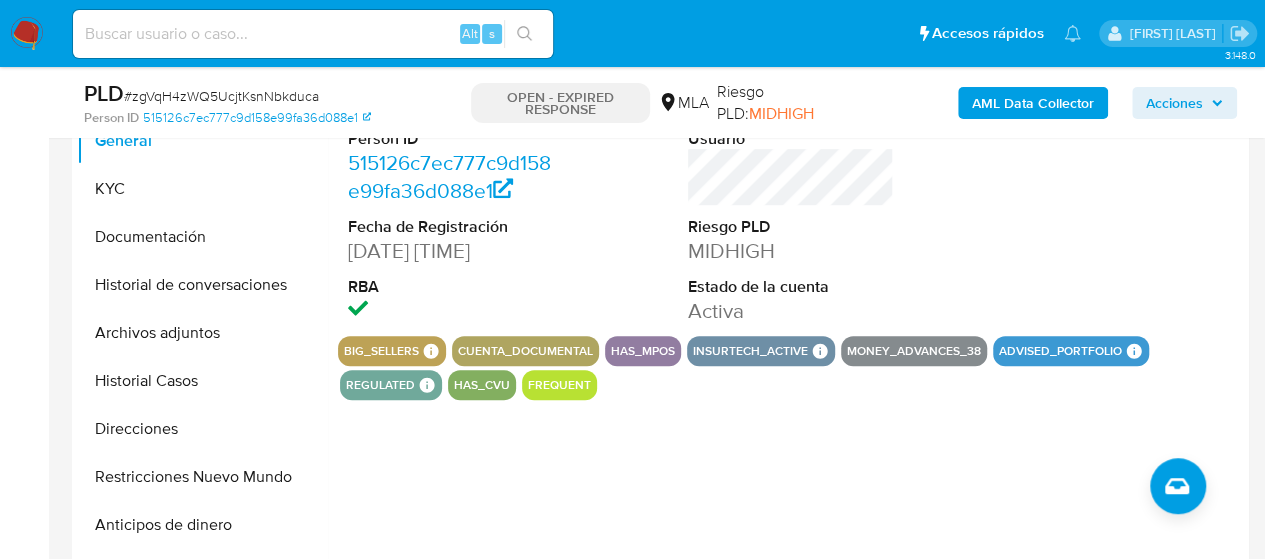 scroll, scrollTop: 500, scrollLeft: 0, axis: vertical 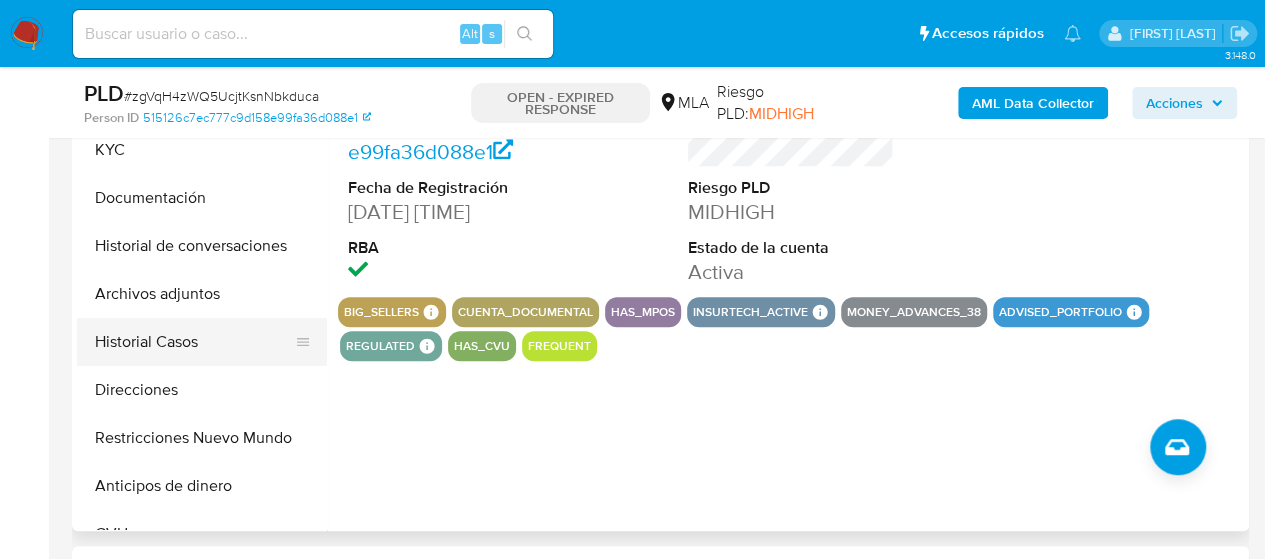 click on "Historial Casos" at bounding box center [194, 342] 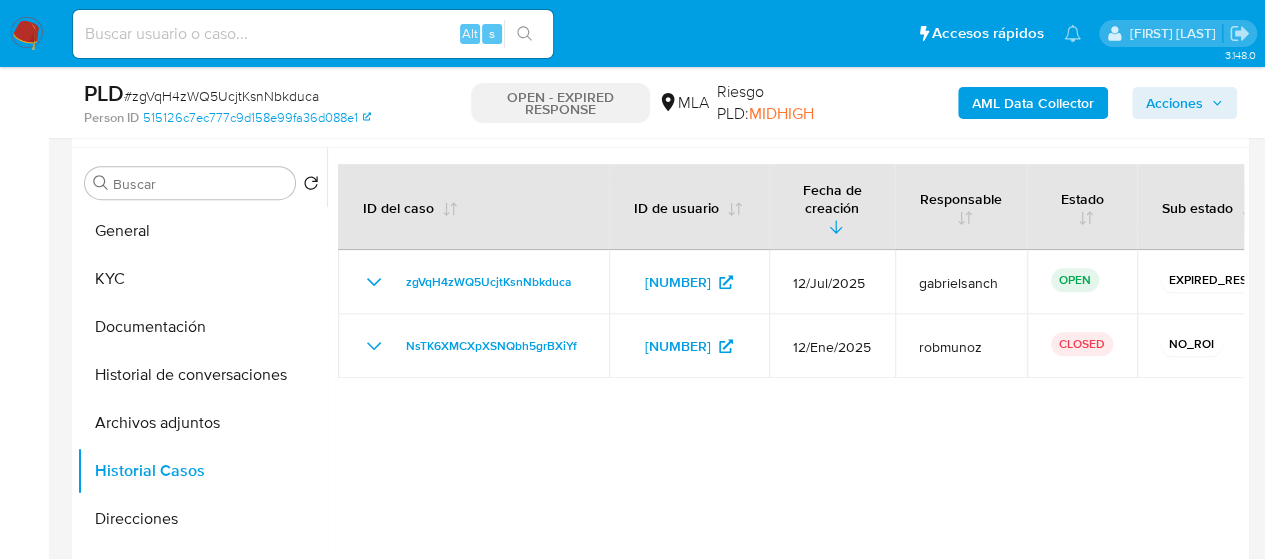 scroll, scrollTop: 400, scrollLeft: 0, axis: vertical 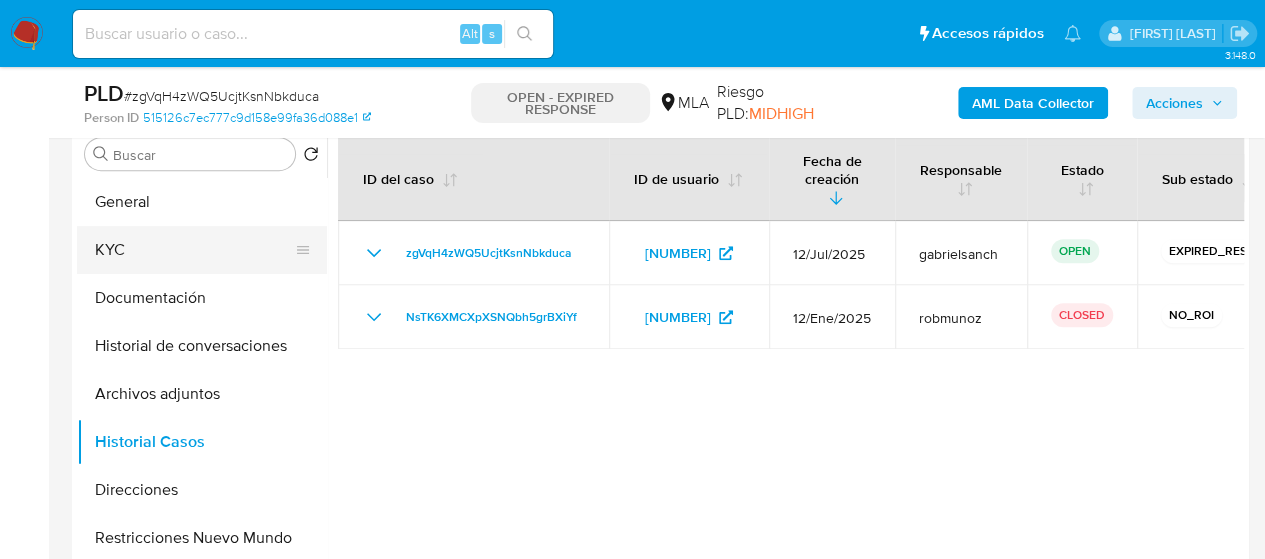 click on "KYC" at bounding box center (194, 250) 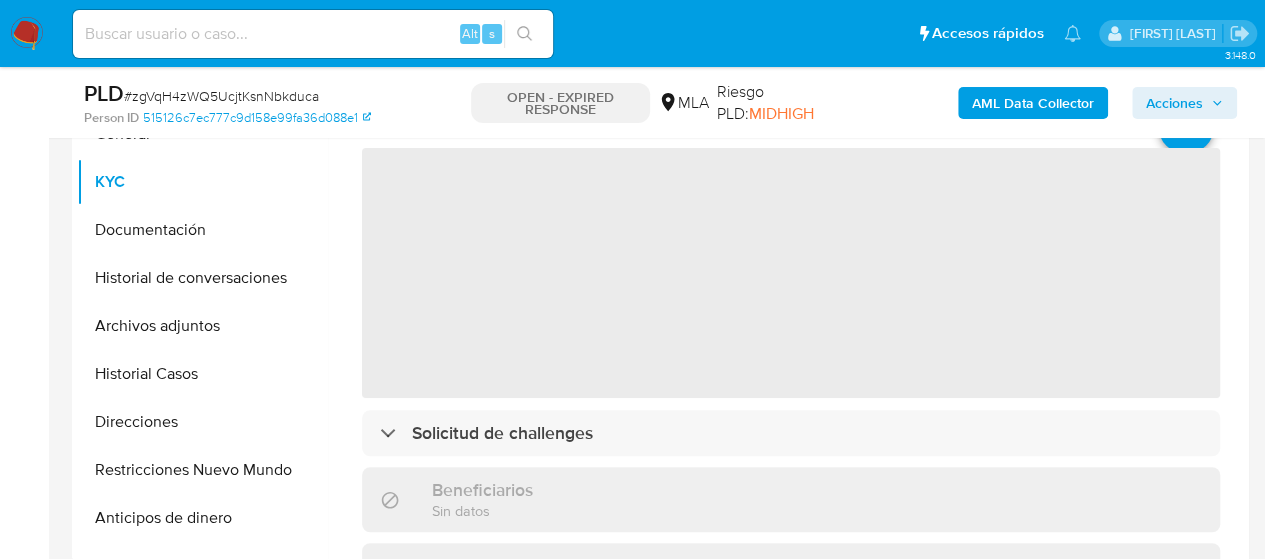 scroll, scrollTop: 500, scrollLeft: 0, axis: vertical 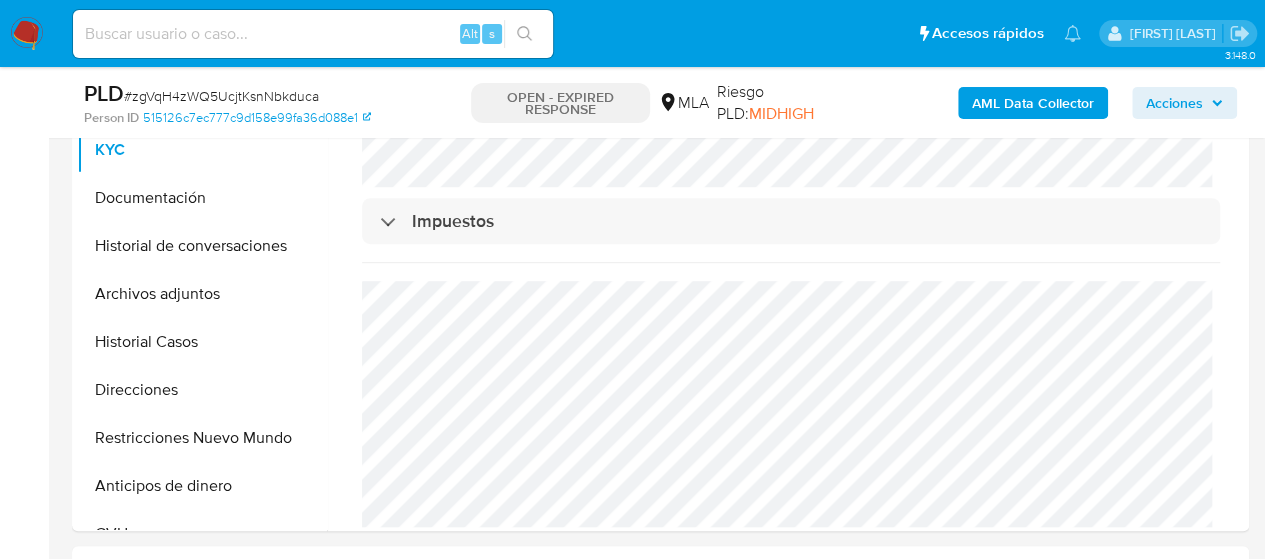 click at bounding box center (313, 34) 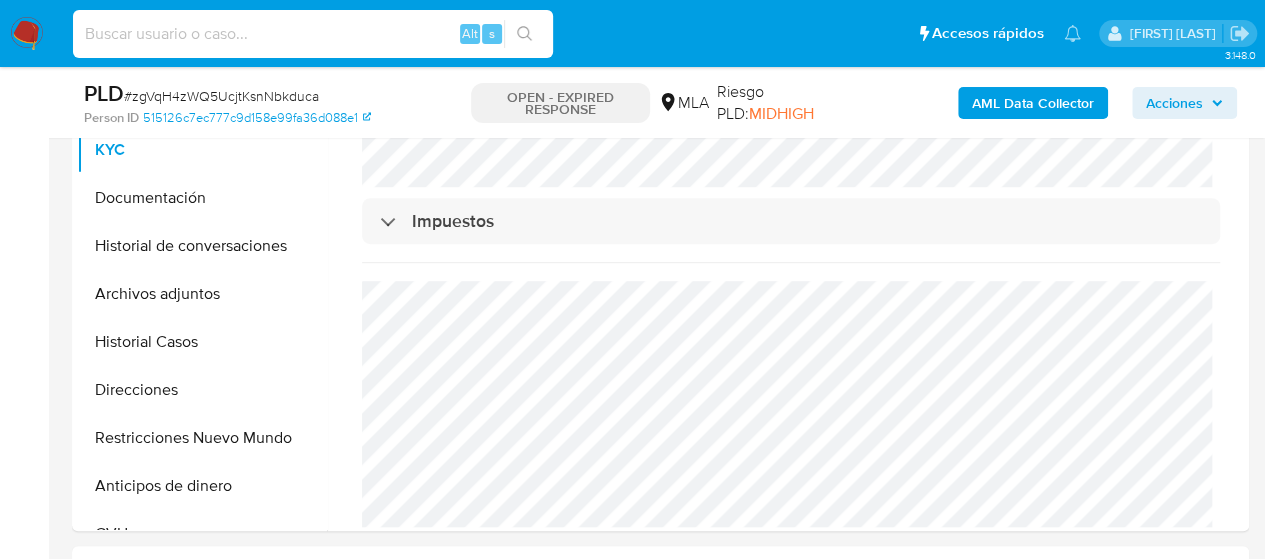 paste on "qoE6n3rYfXYz0J5BiJRMH8sF" 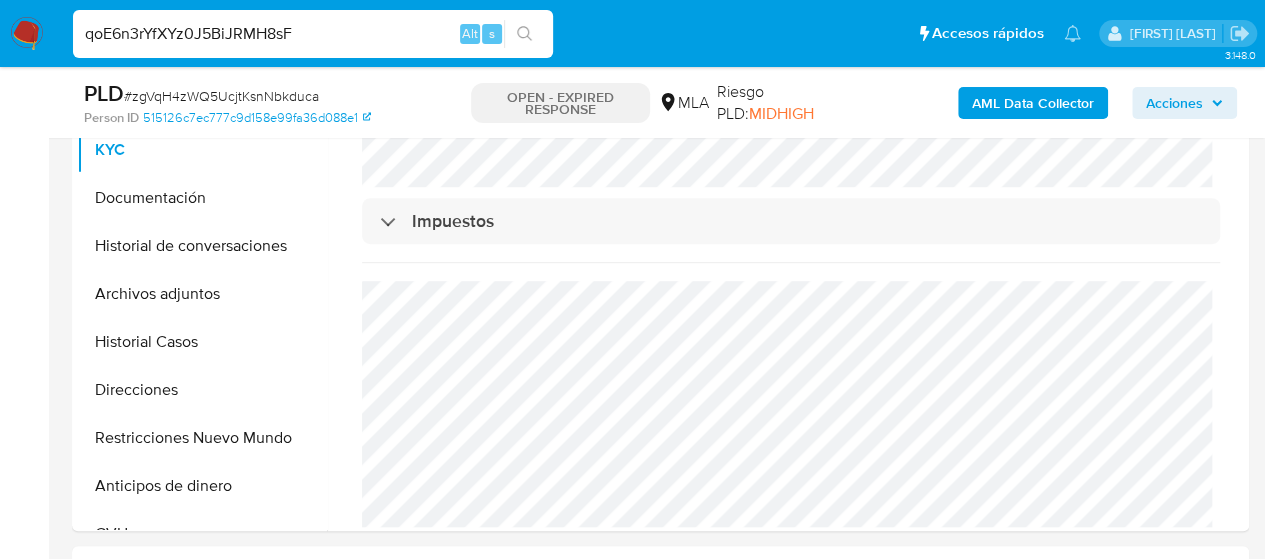 type on "qoE6n3rYfXYz0J5BiJRMH8sF" 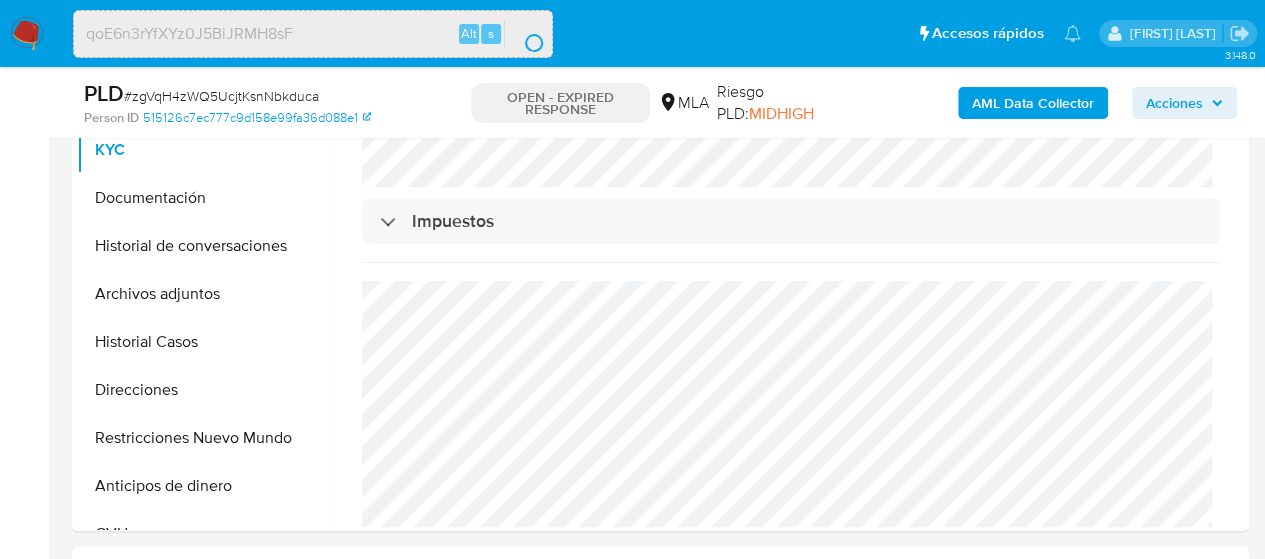 scroll, scrollTop: 0, scrollLeft: 0, axis: both 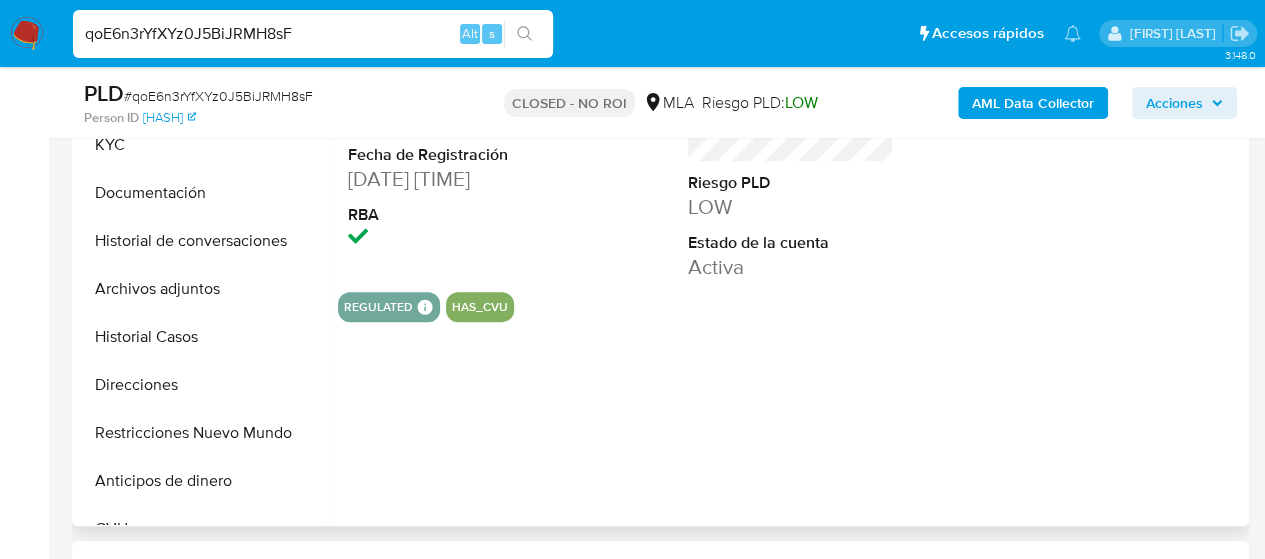 select on "10" 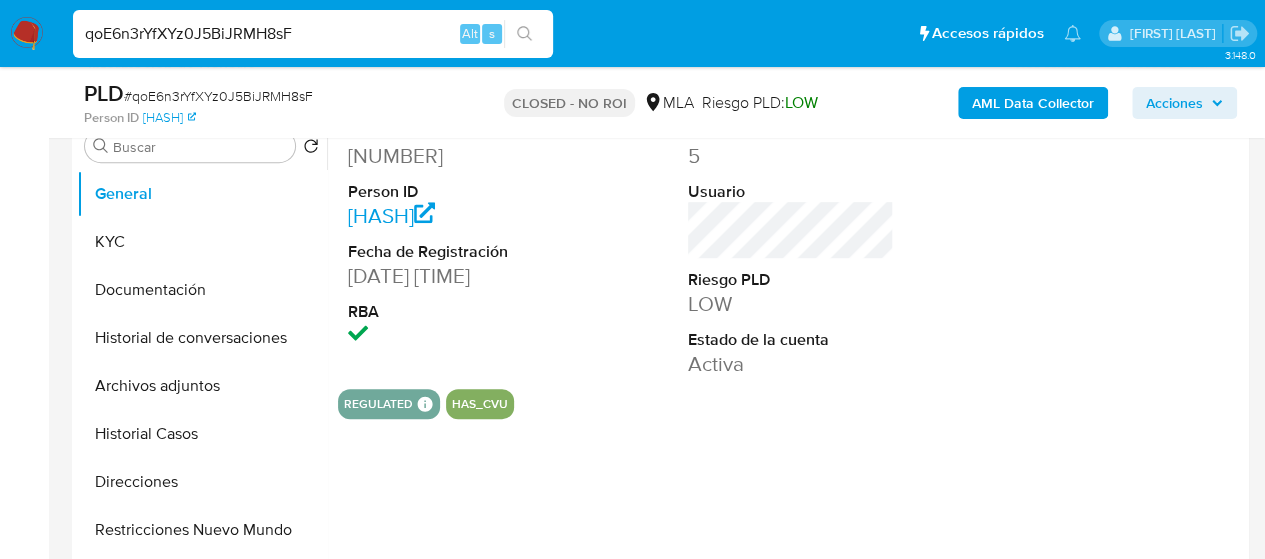 scroll, scrollTop: 400, scrollLeft: 0, axis: vertical 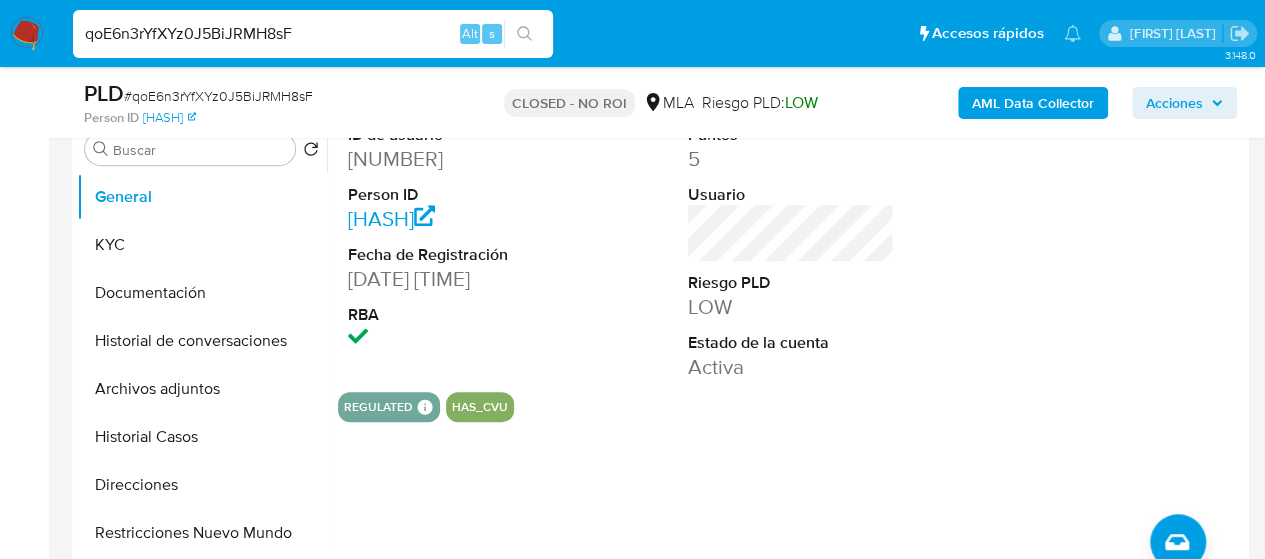 click on "qoE6n3rYfXYz0J5BiJRMH8sF" at bounding box center (313, 34) 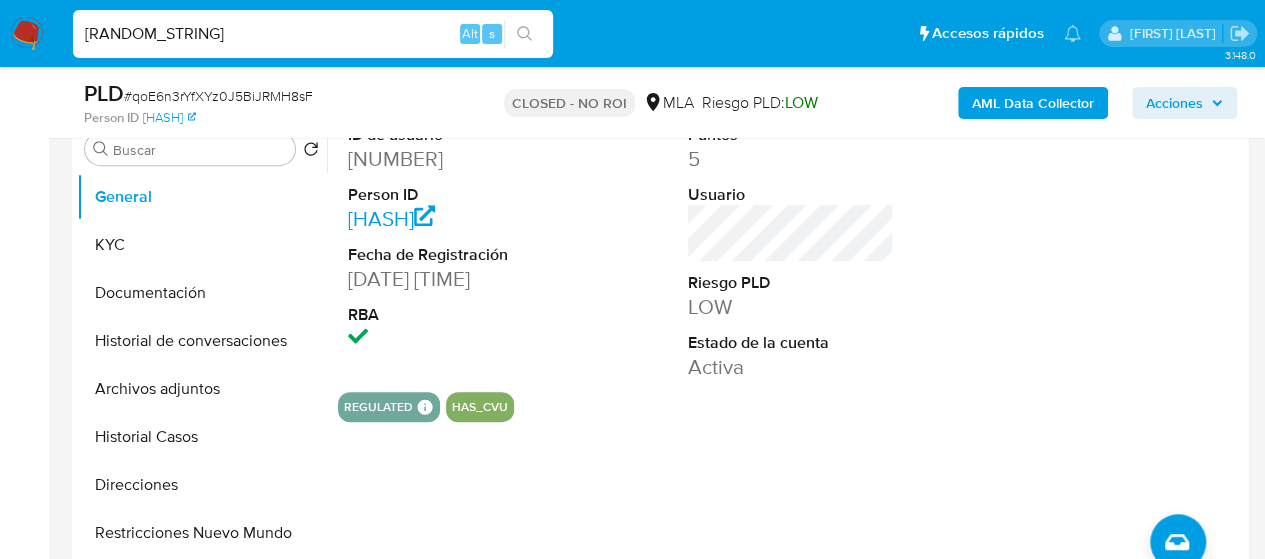 type on "[RANDOM_STRING]" 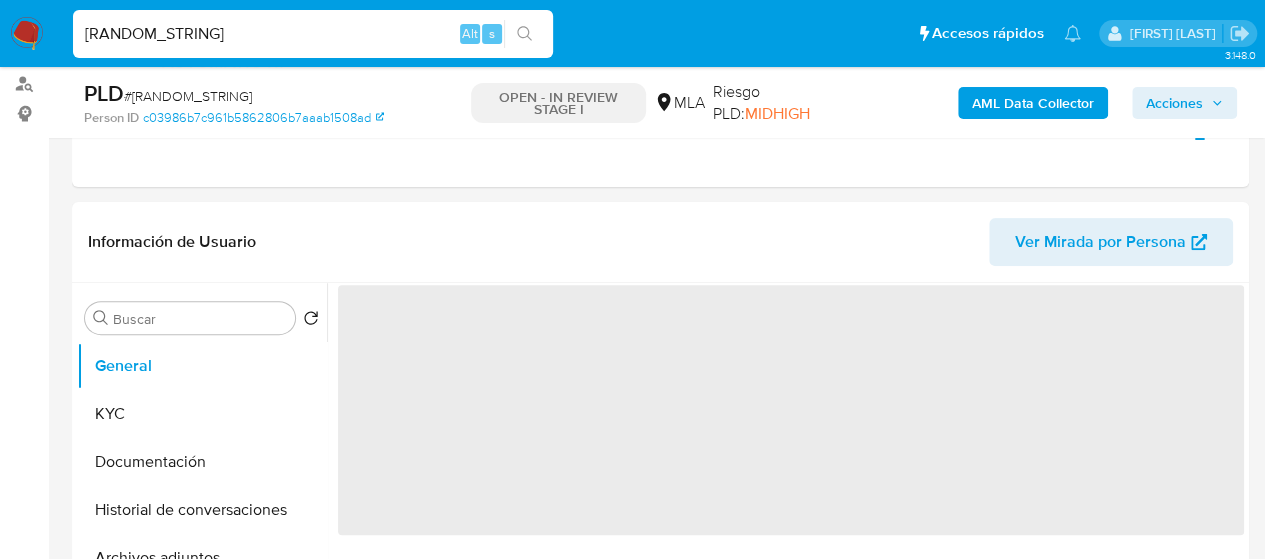 scroll, scrollTop: 300, scrollLeft: 0, axis: vertical 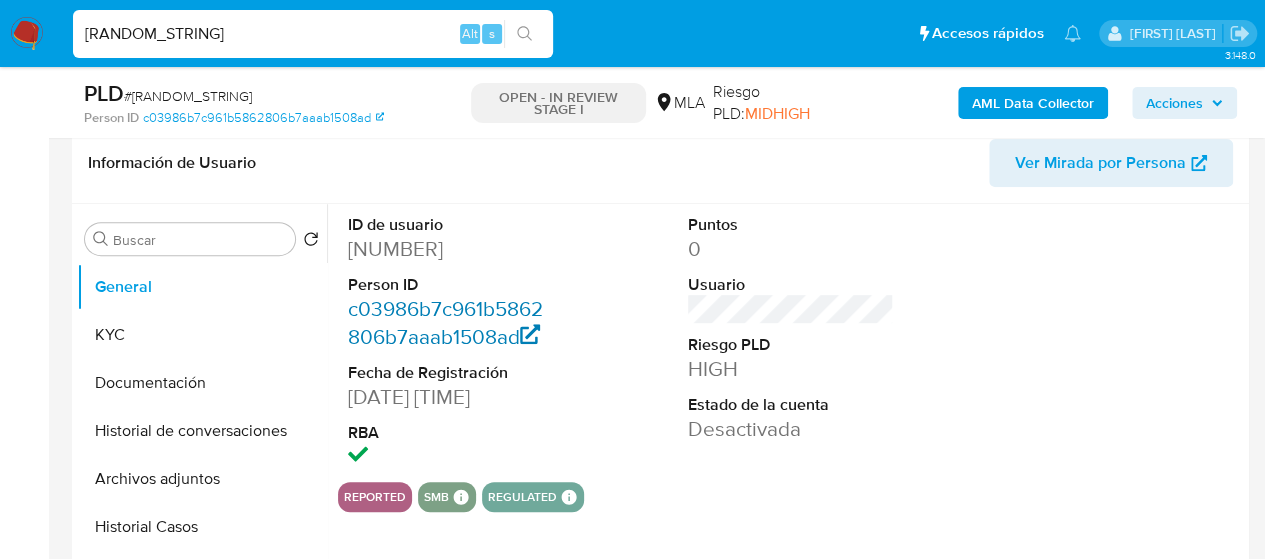 select on "10" 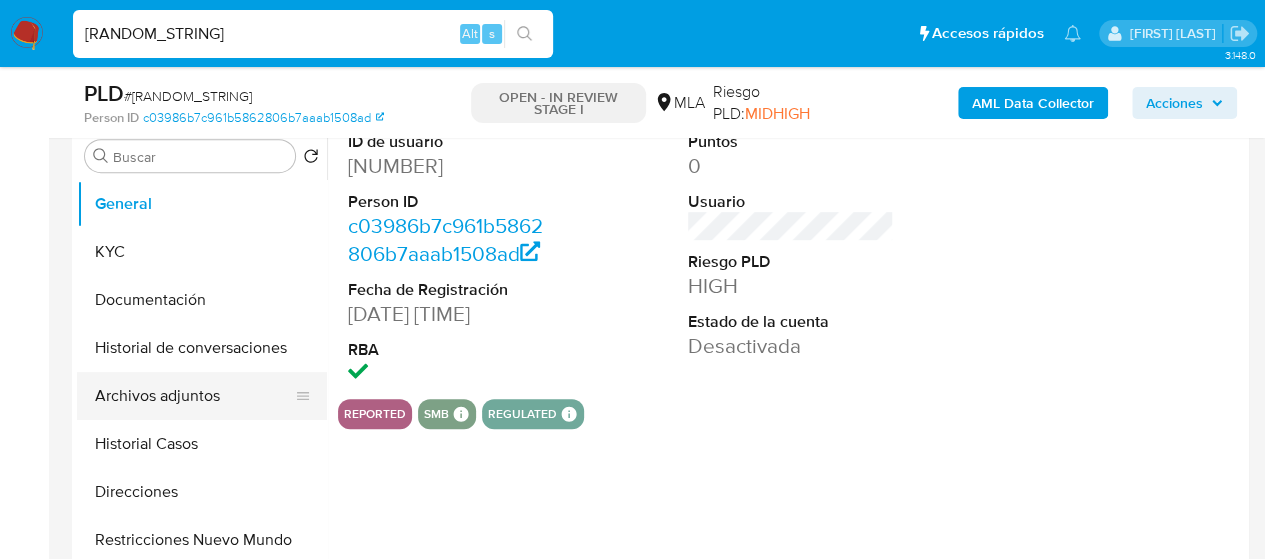 scroll, scrollTop: 400, scrollLeft: 0, axis: vertical 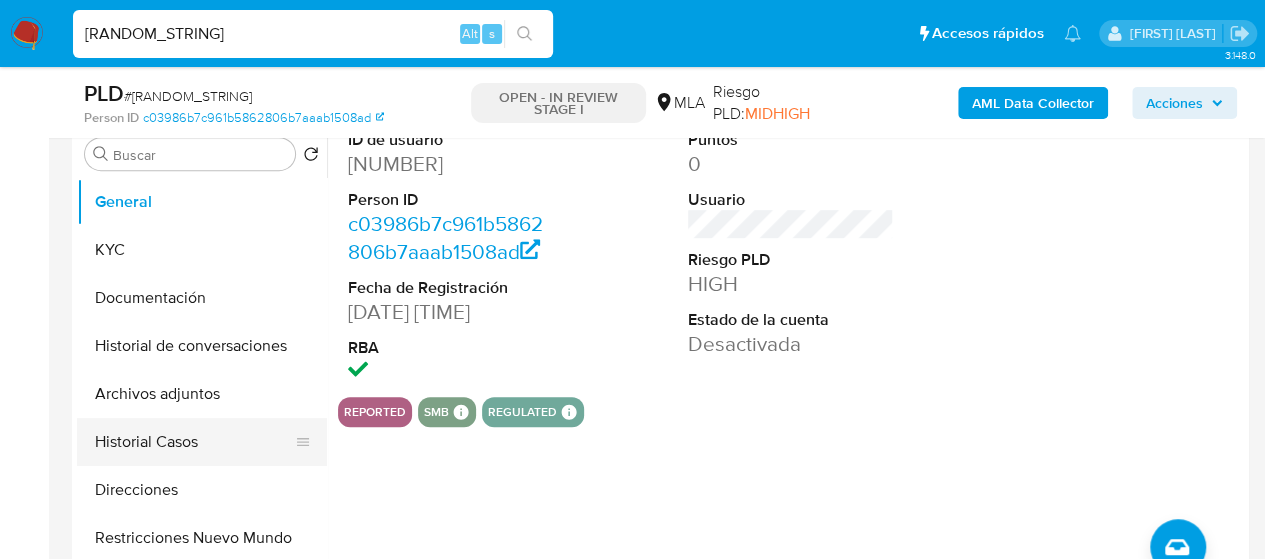 click on "Historial Casos" at bounding box center (194, 442) 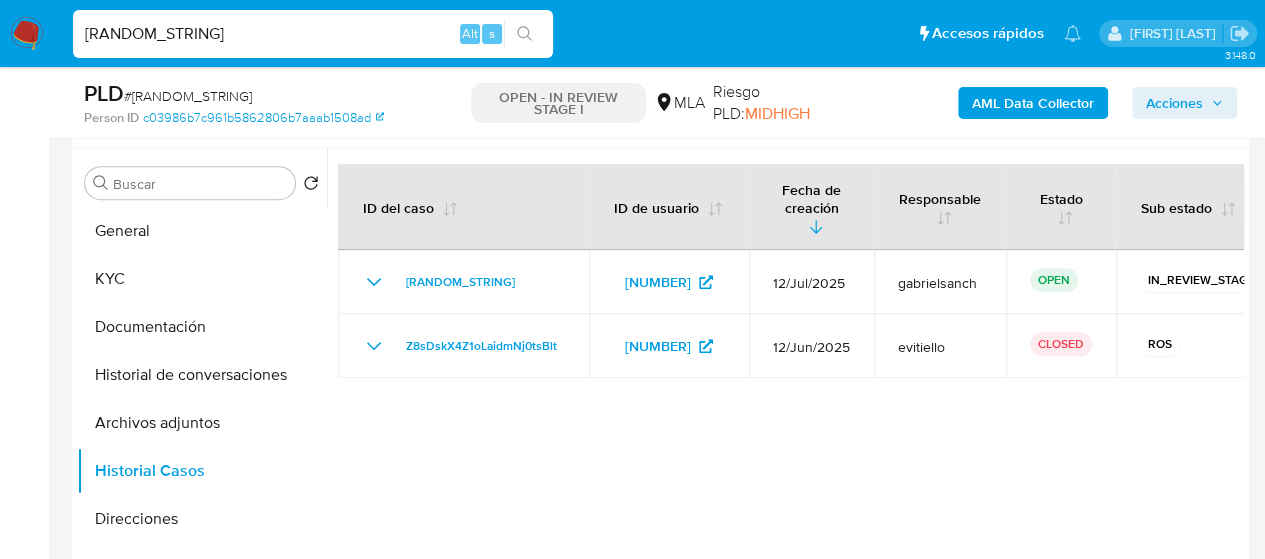 scroll, scrollTop: 400, scrollLeft: 0, axis: vertical 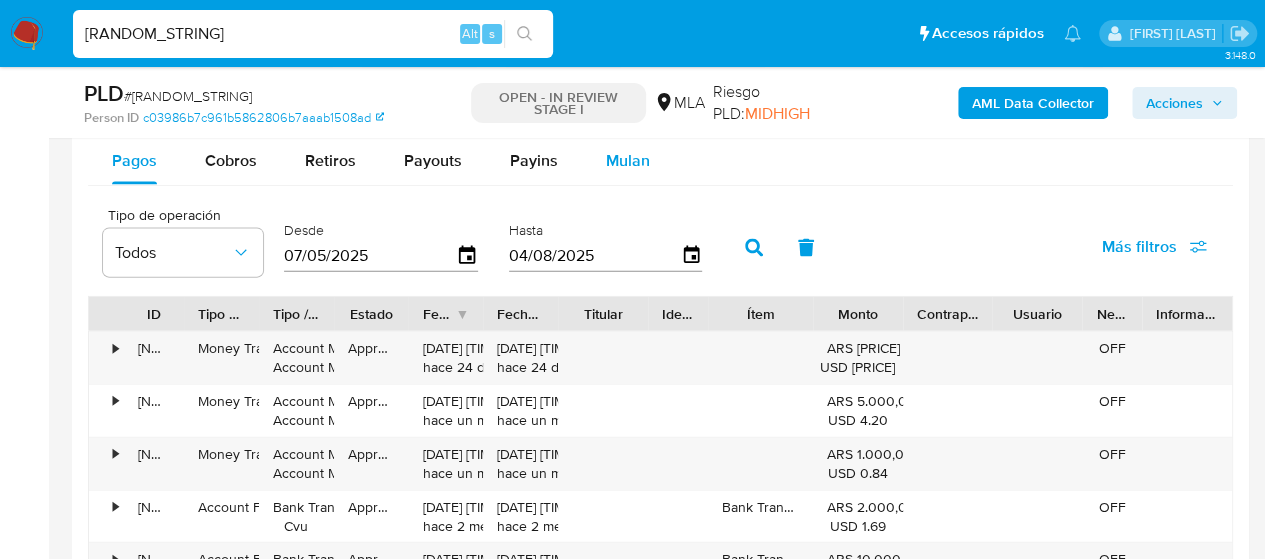 click on "Mulan" at bounding box center (628, 161) 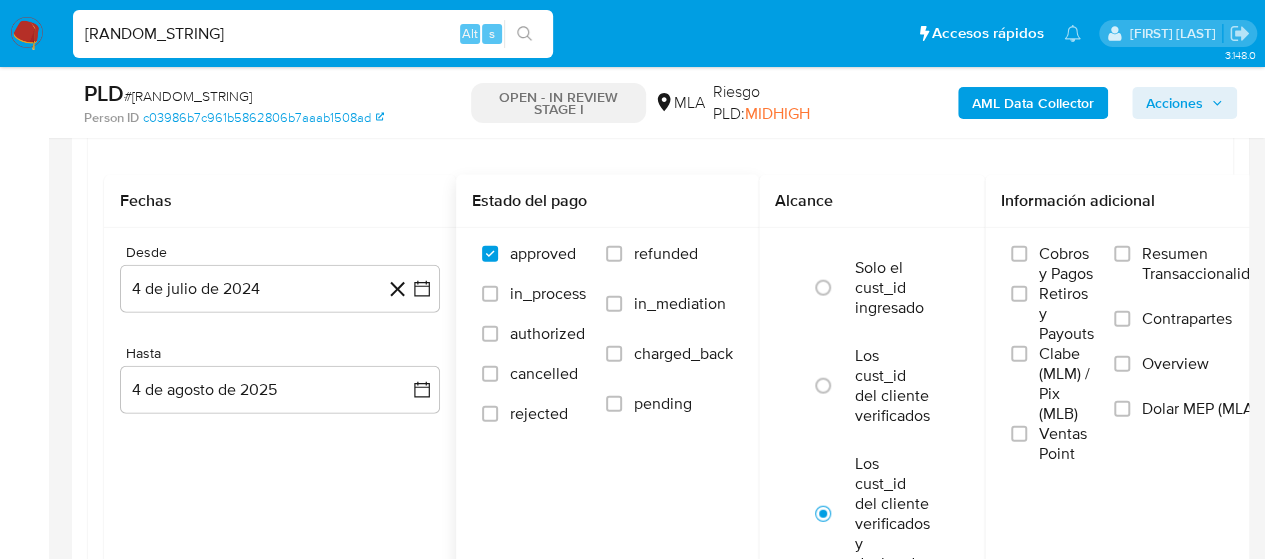 scroll, scrollTop: 2200, scrollLeft: 0, axis: vertical 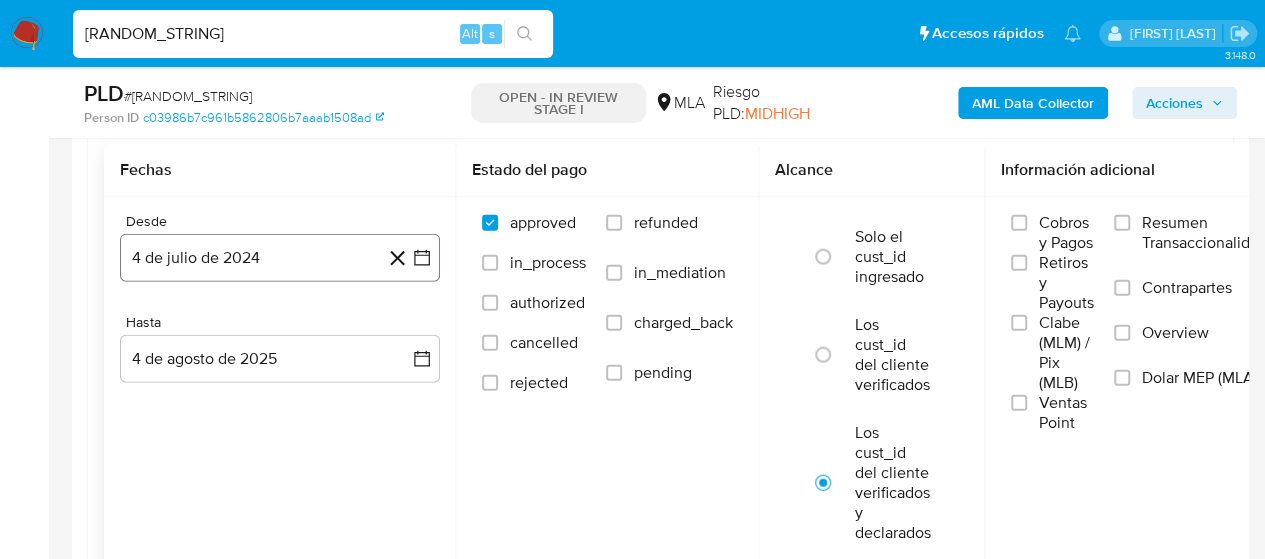 click on "4 de julio de 2024" at bounding box center [280, 258] 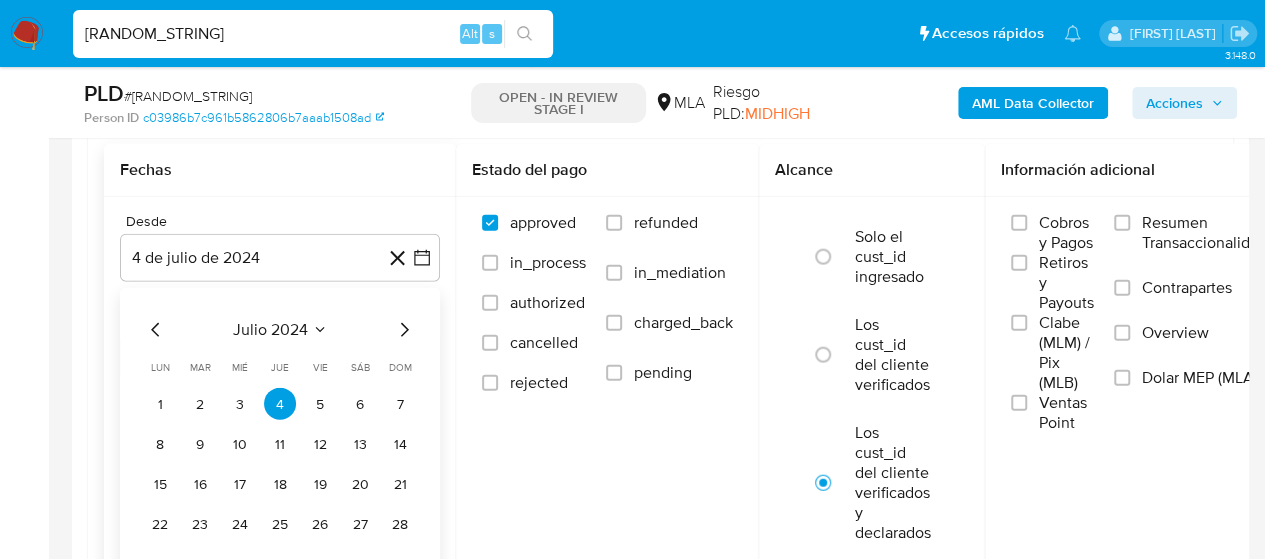 click 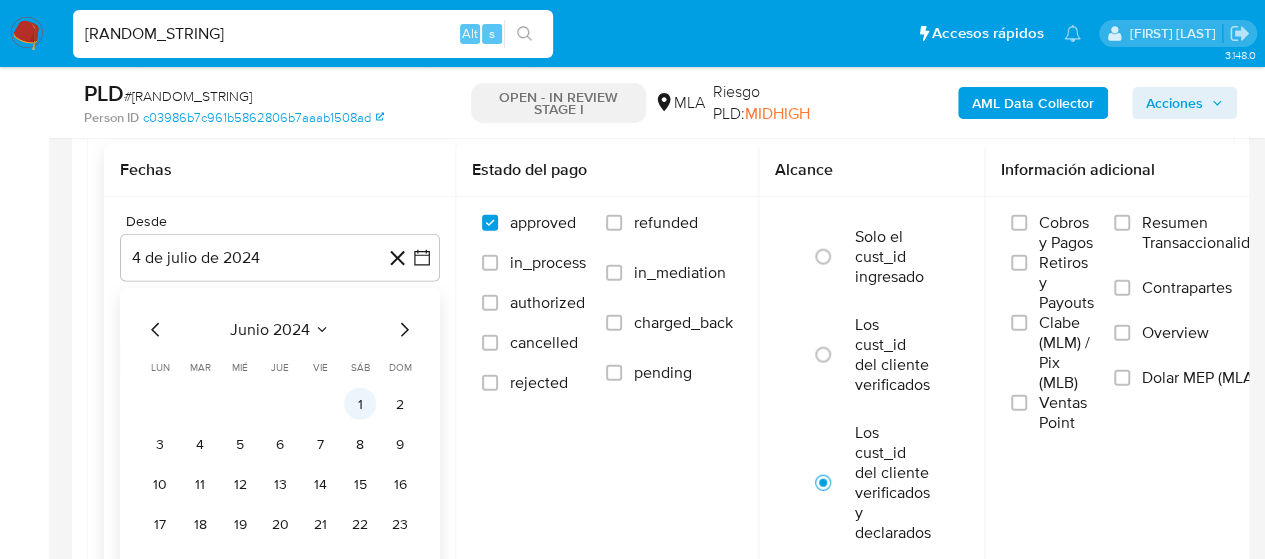click on "1" at bounding box center (360, 404) 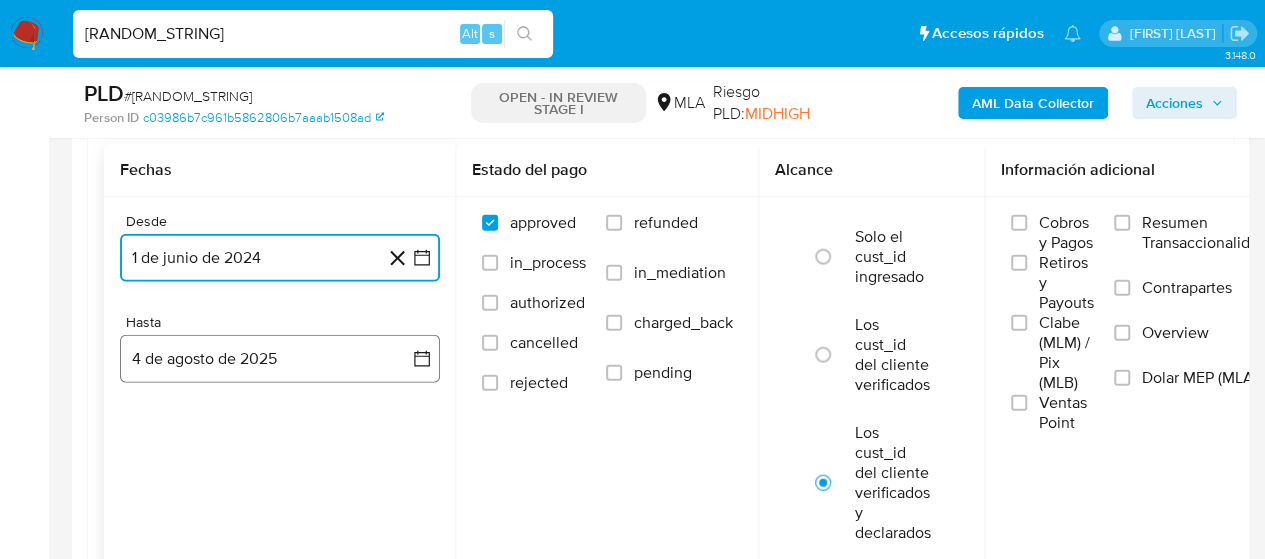 click on "4 de agosto de 2025" at bounding box center (280, 359) 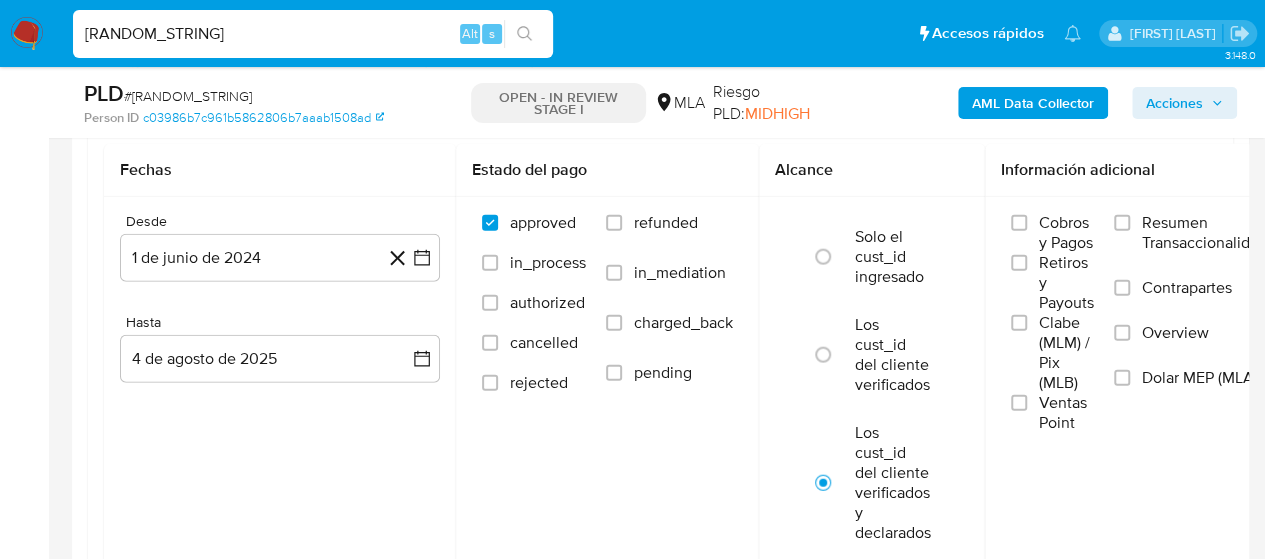 click on "[NUMBER] Asignado a [USERNAME] Asignado el: [DATE] [TIME] Creado el: [DATE] Creado el: [DATE] [TIME] - Vence en 2 meses Vence el [DATE] [TIME] PLD # [ID] Person ID [ID] OPEN - IN REVIEW STAGE I MLA Riesgo PLD: MIDHIGH AML Data Collector Acciones Información del caso Eventos ( 1 ) Acciones AUTOMATIC (1) Información de Usuario Ver Mirada por Persona Buscar Volver al orden por defecto General KYC Documentación Historial de conversaciones Archivos adjuntos Historial Casos Direcciones Restricciones Nuevo Mundo Anticipos de dinero CVU Cruces y Relaciones Créditos Cuentas Bancarias Datos Modificados Devices Geolocation Dispositivos Point Fecha Compliant Historial Riesgo PLD IV Challenges Información de accesos Insurtech Items Lista Interna Listas Externas Marcas AML Perfiles Tarjetas Inversiones Contactos Historial CX Soluciones Chat Id Estado Fecha de creación Origen Proceso • [NUMBER] finished [DATE] [TIME] Anterior" at bounding box center (632, -170) 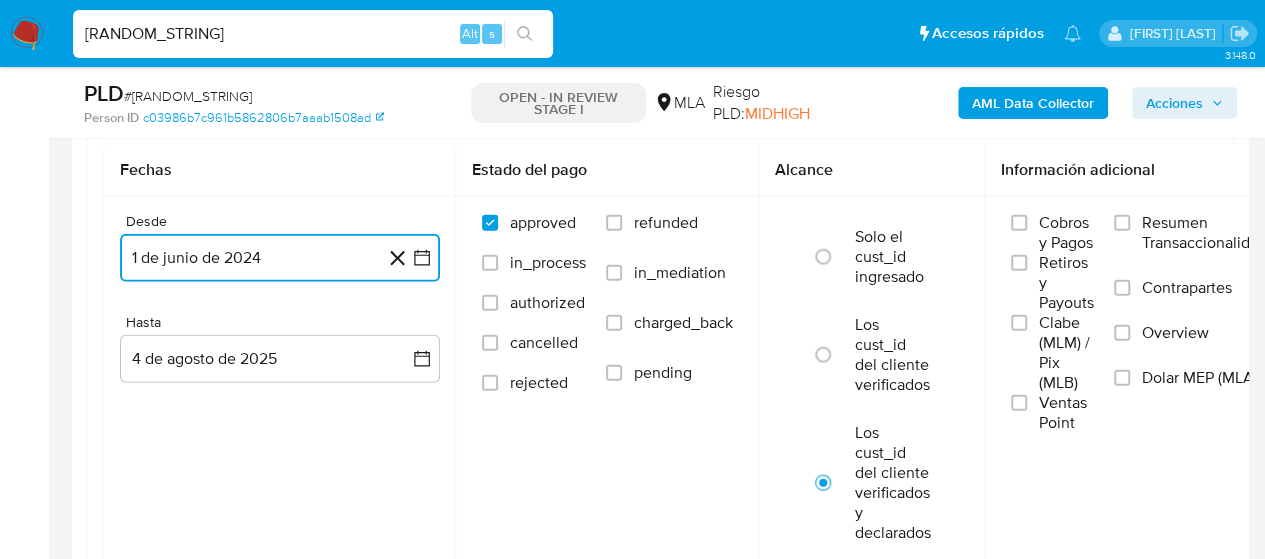 click on "1 de junio de 2024" at bounding box center [280, 258] 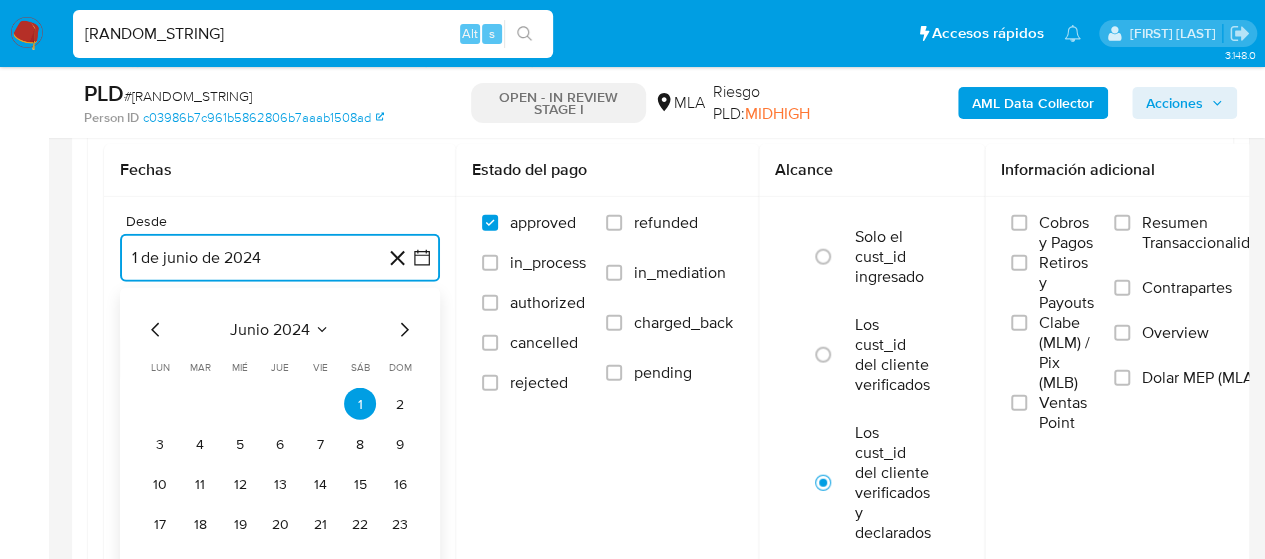 click 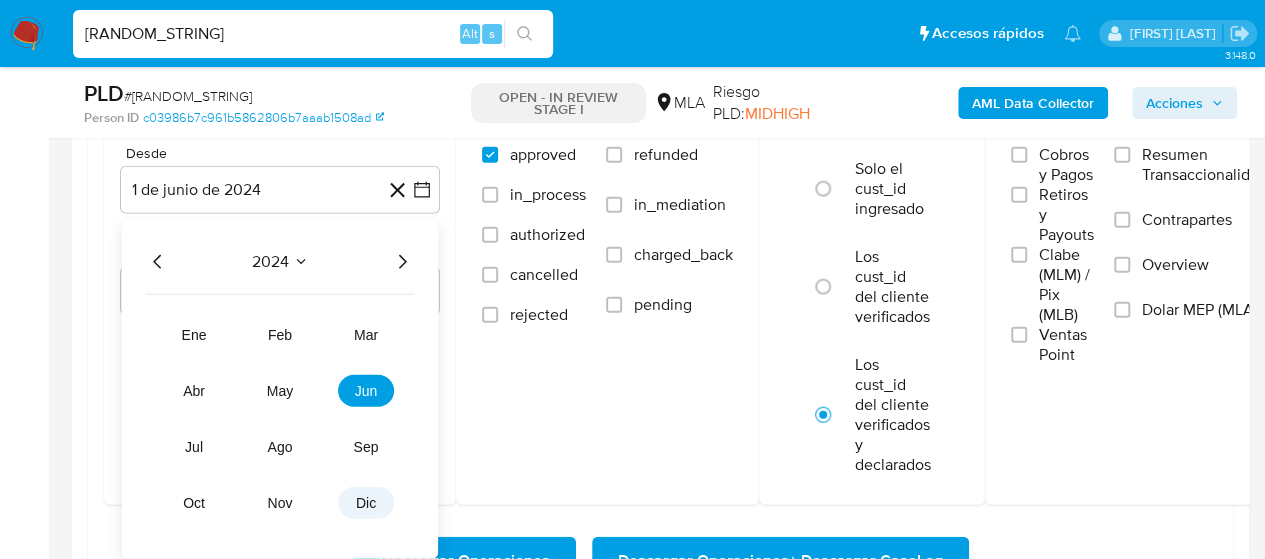 scroll, scrollTop: 2300, scrollLeft: 0, axis: vertical 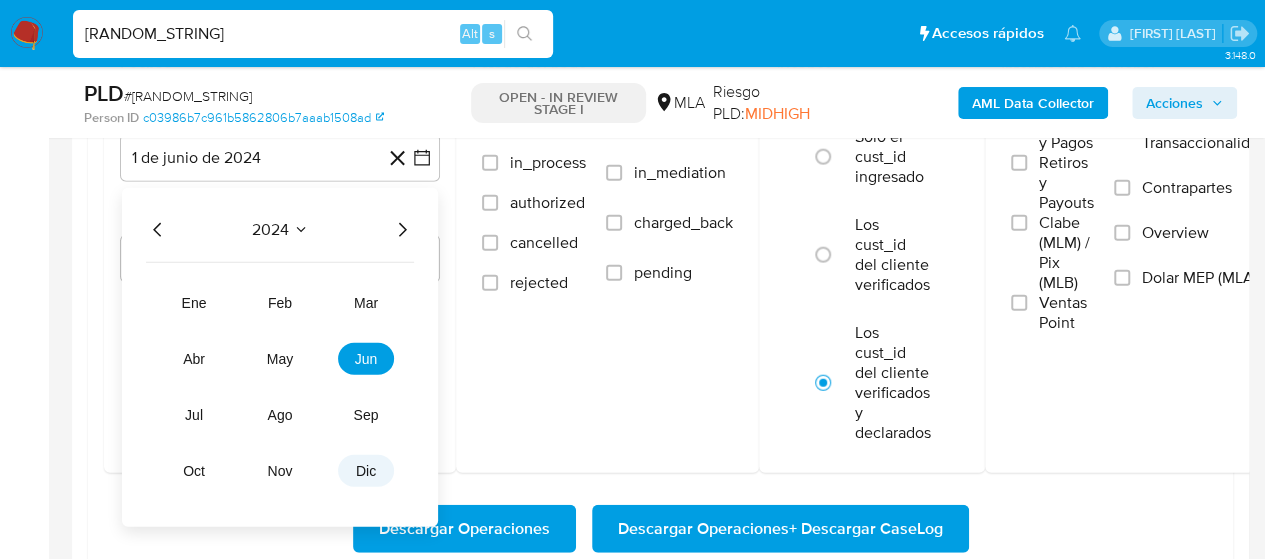 click on "dic" at bounding box center [366, 471] 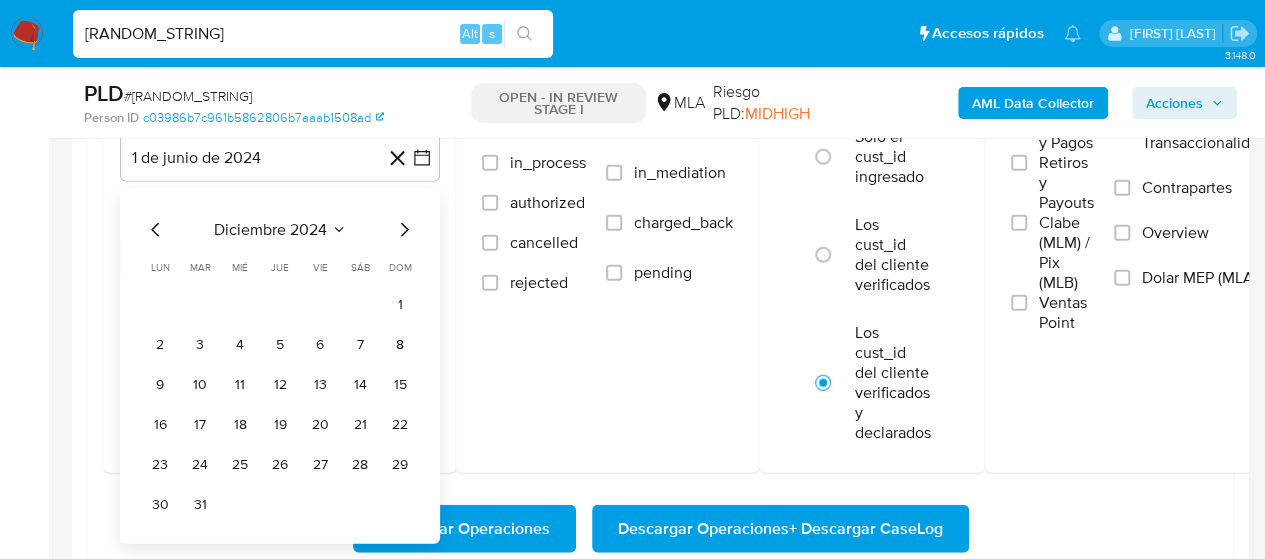 click on "diciembre [YEAR] diciembre [YEAR] lun lunes mar martes mié miércoles jue jueves vie viernes sáb sábado dom domingo 1 2 3 4 5 6 7 8 9 10 11 12 13 14 15 16 17 18 19 20 21 22 23 24 25 26 27 28 29 30 31" at bounding box center [280, 369] 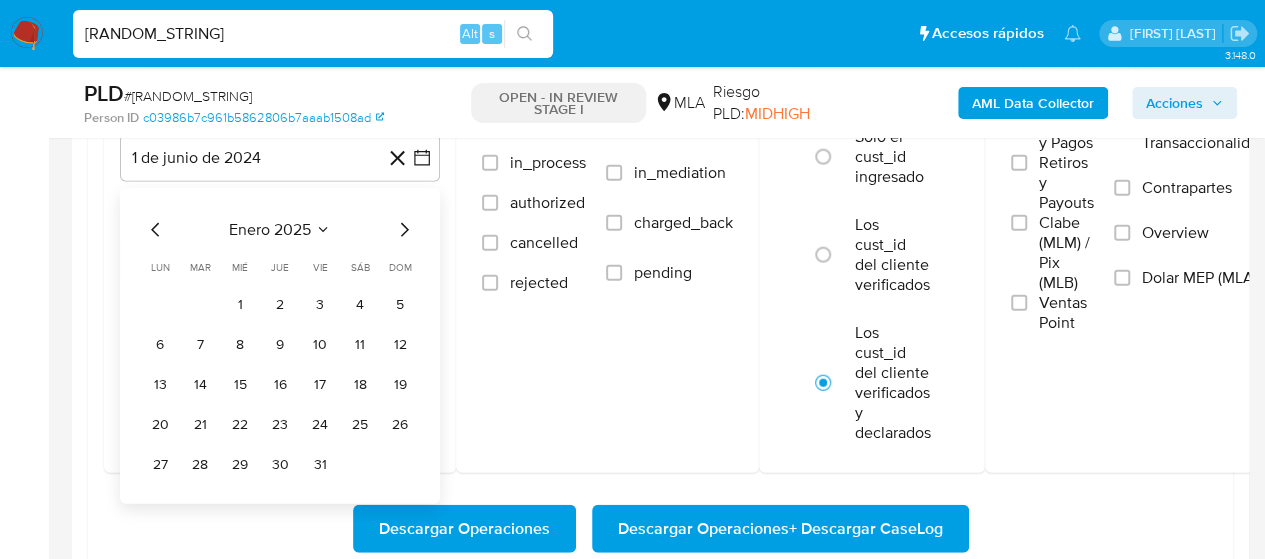 click 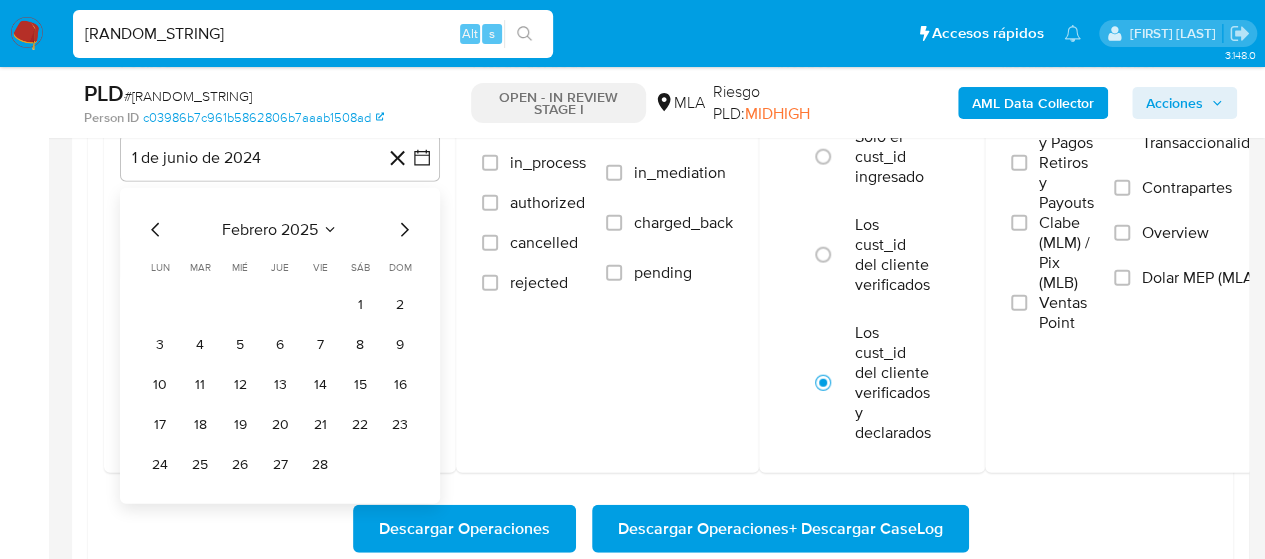 click 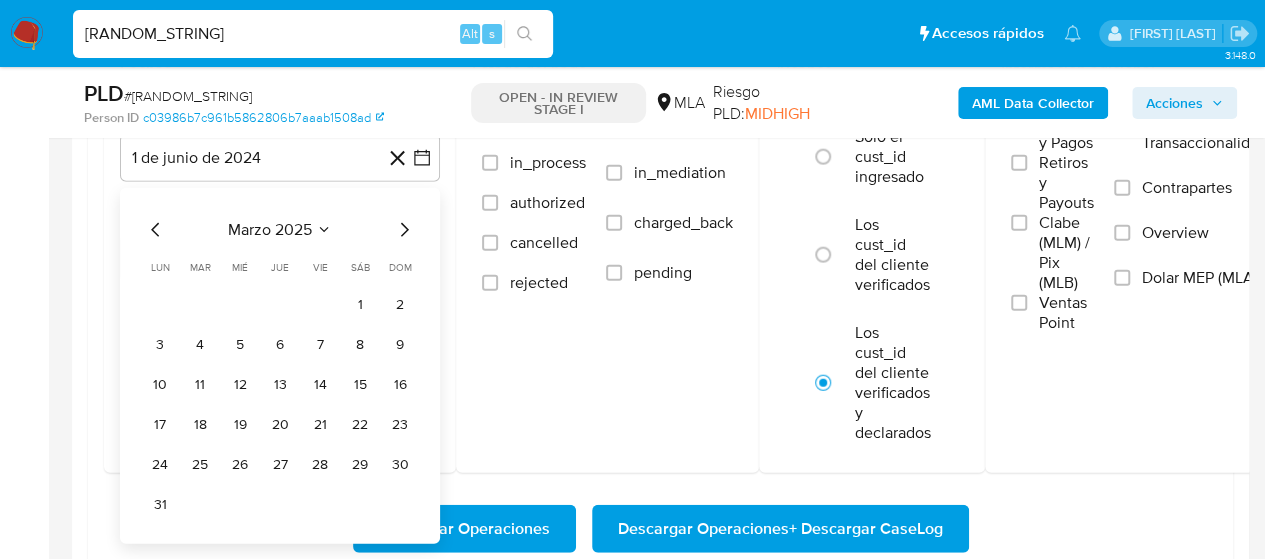 click 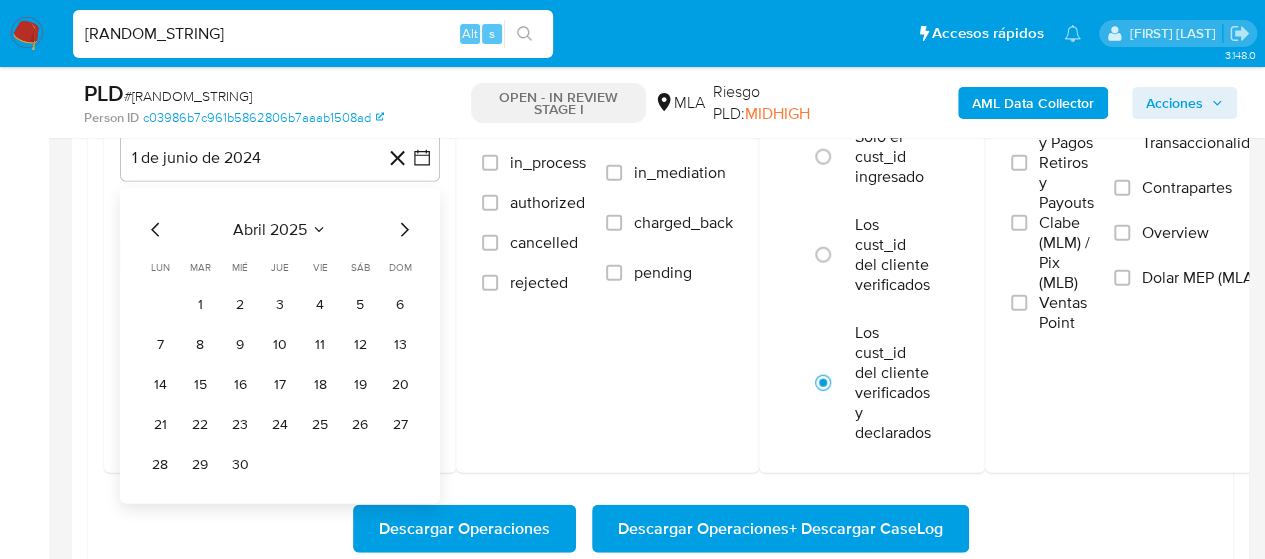 click 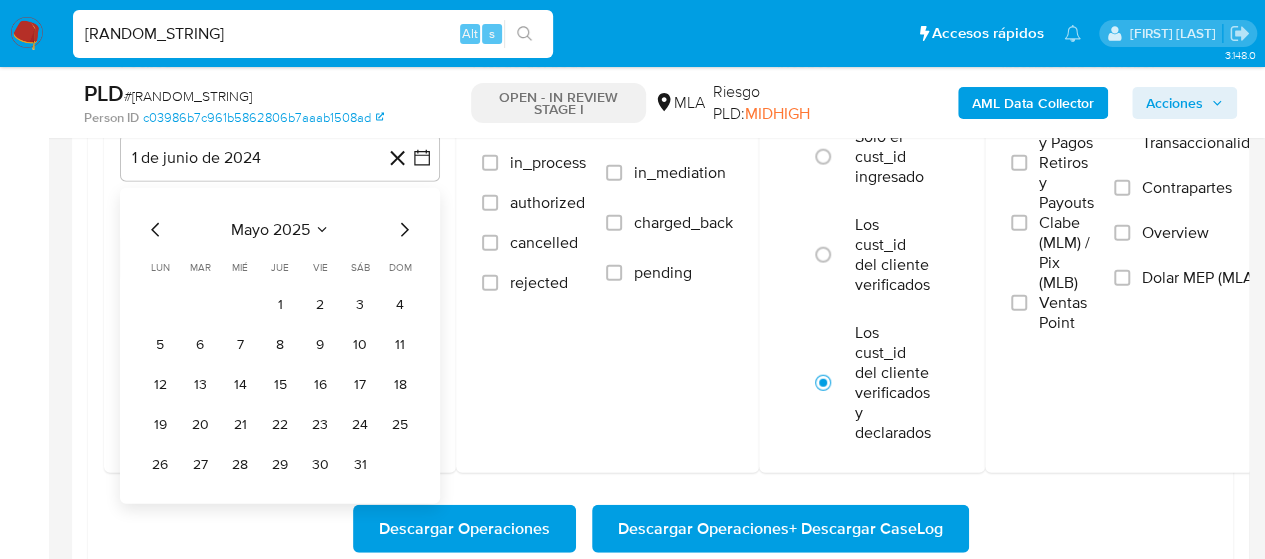 click 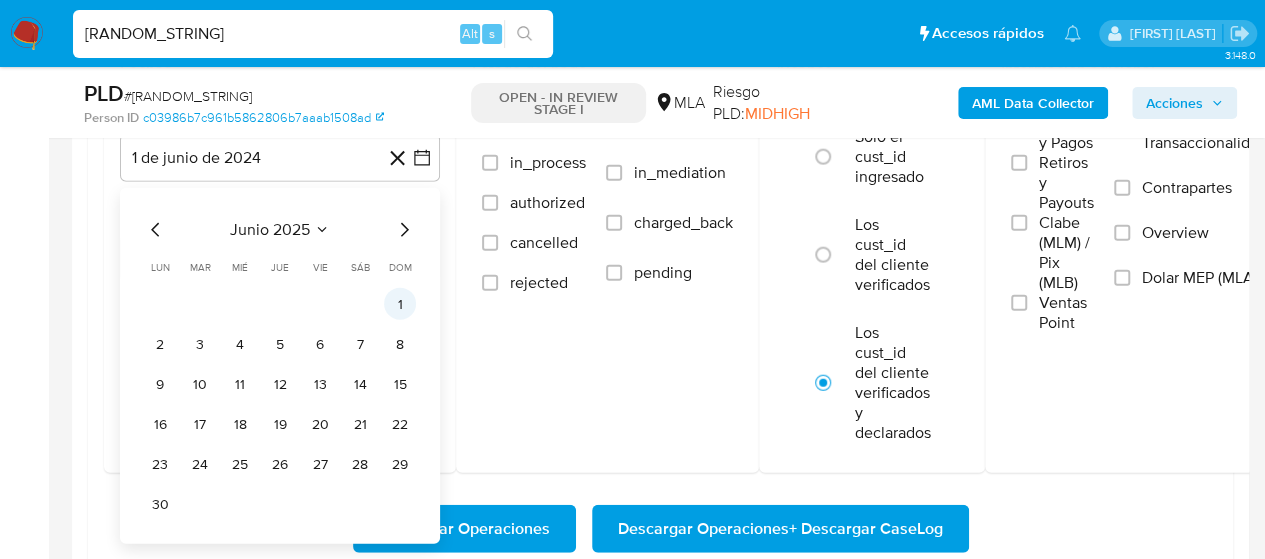 click on "1" at bounding box center (400, 304) 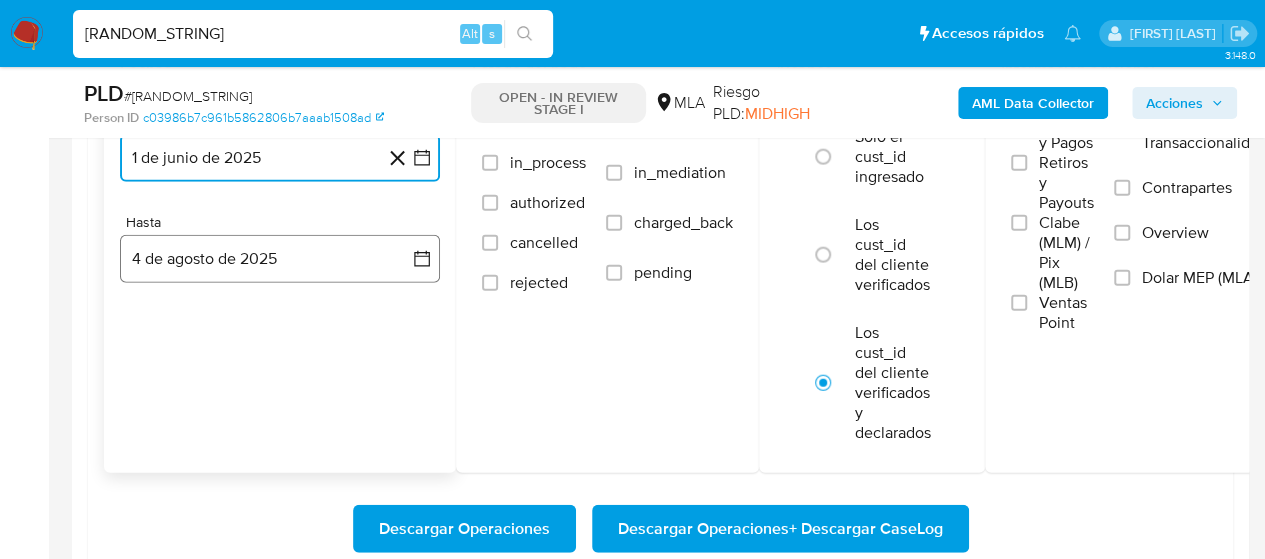click on "4 de agosto de 2025" at bounding box center (280, 259) 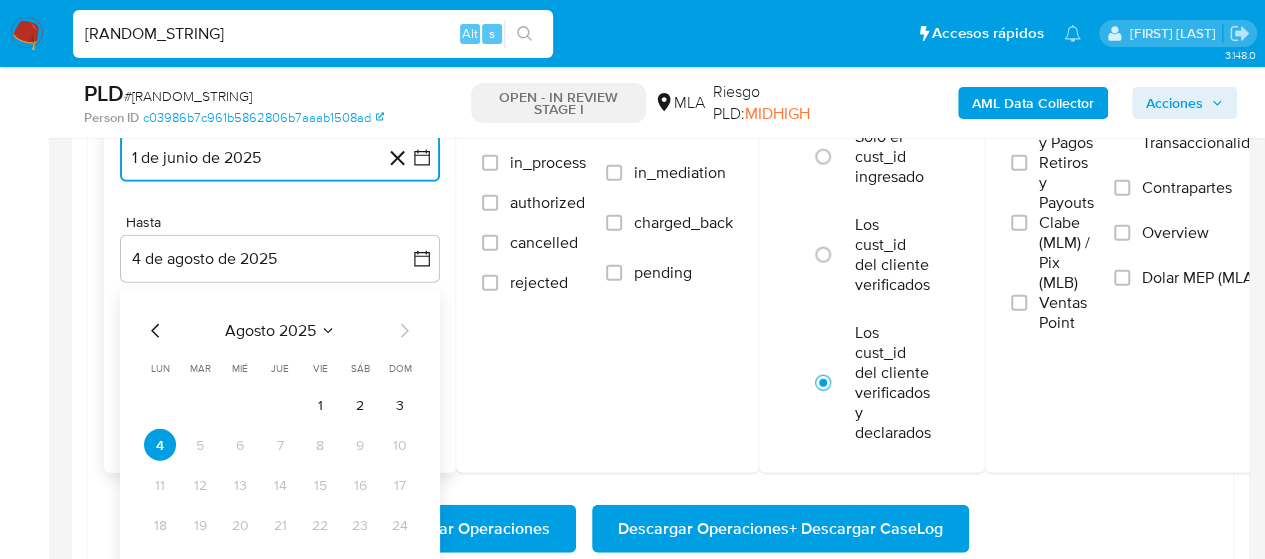 click 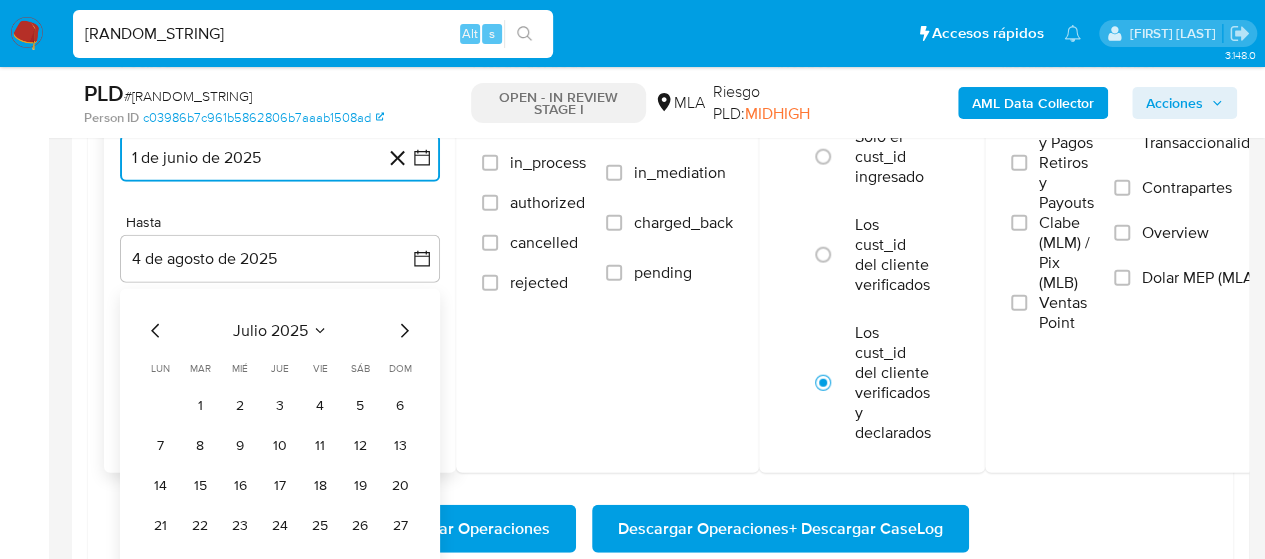 click 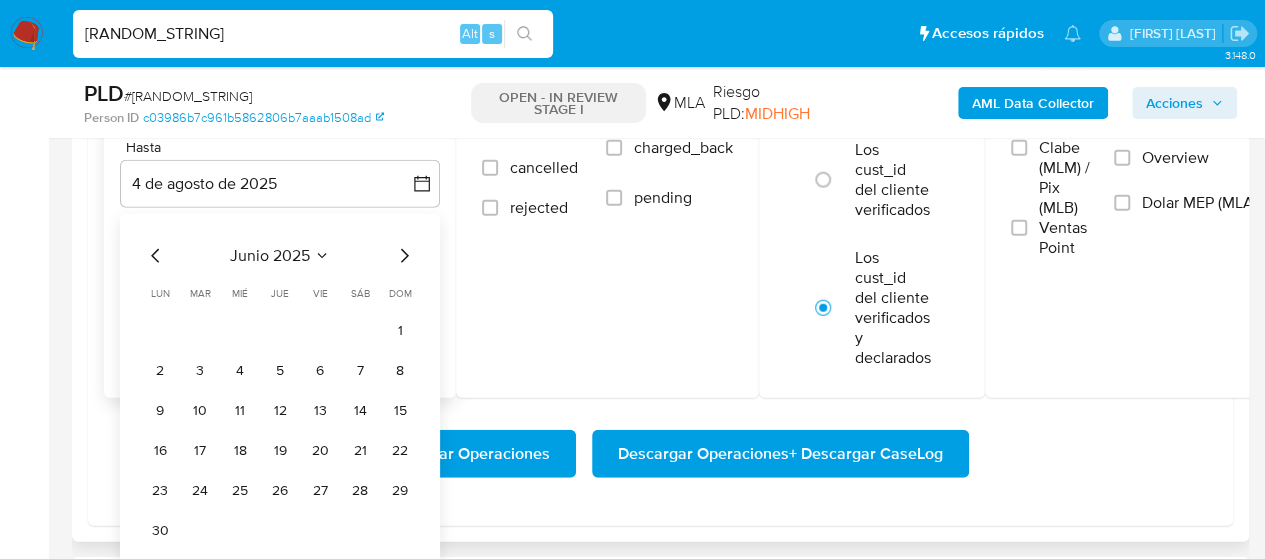 scroll, scrollTop: 2400, scrollLeft: 0, axis: vertical 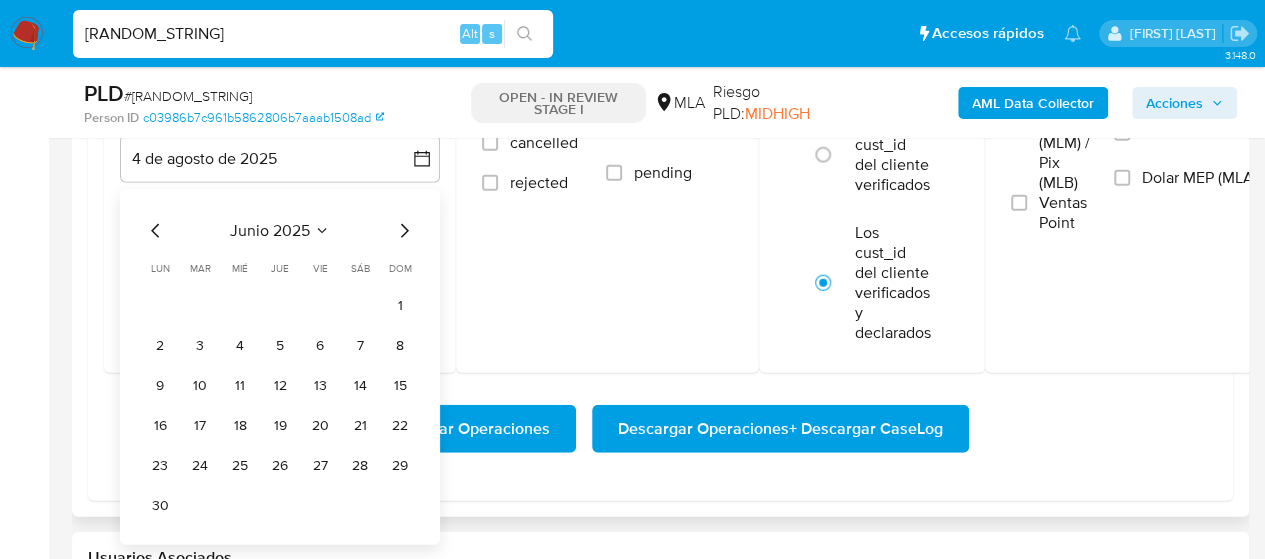 click on "30" at bounding box center (160, 505) 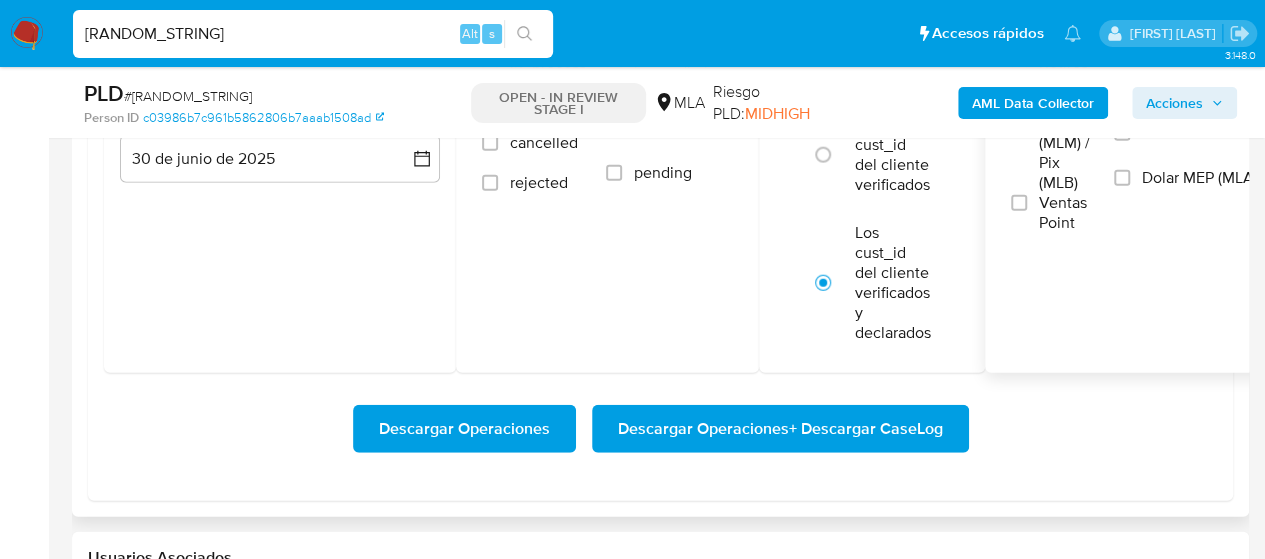 click on "Dolar MEP (MLA)" at bounding box center [1190, 190] 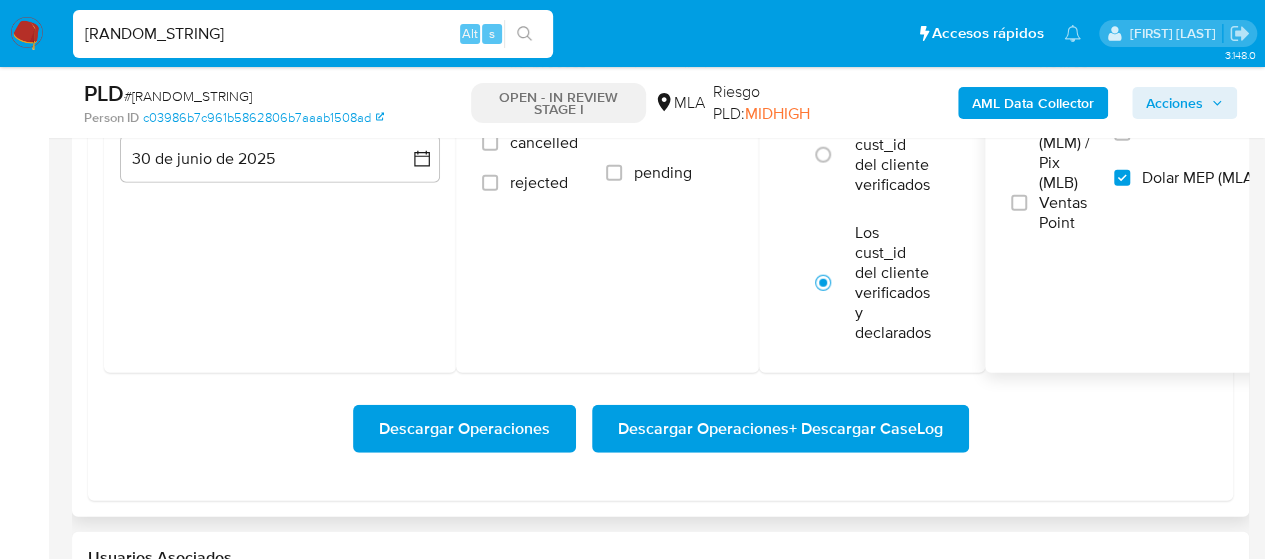 click on "Descargar Operaciones  +   Descargar CaseLog" at bounding box center [780, 429] 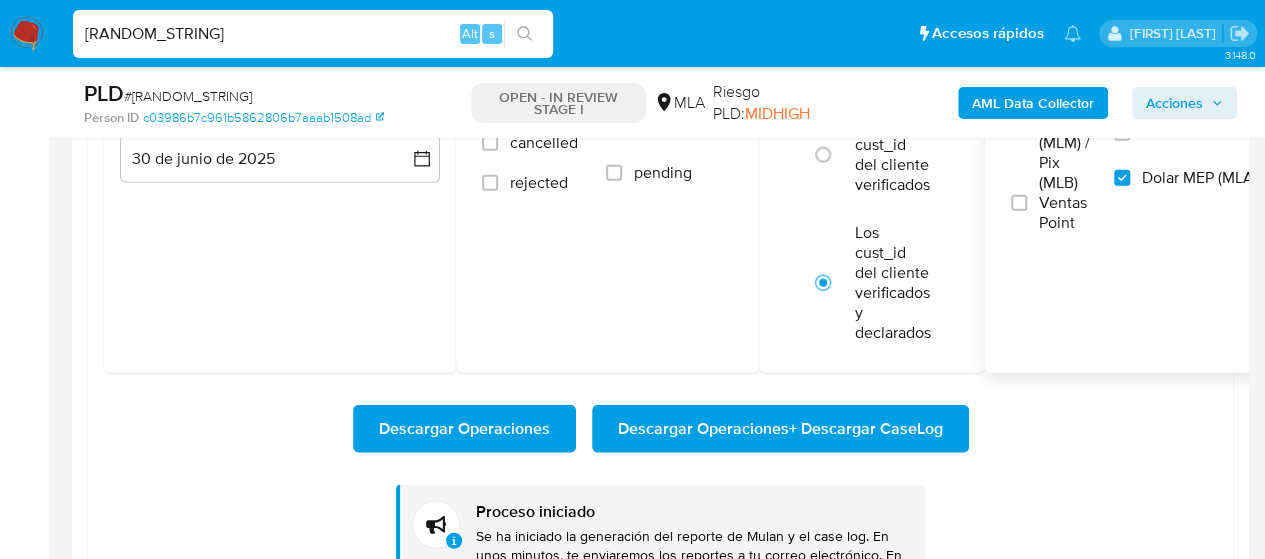 click on "[RANDOM_STRING]" at bounding box center [313, 34] 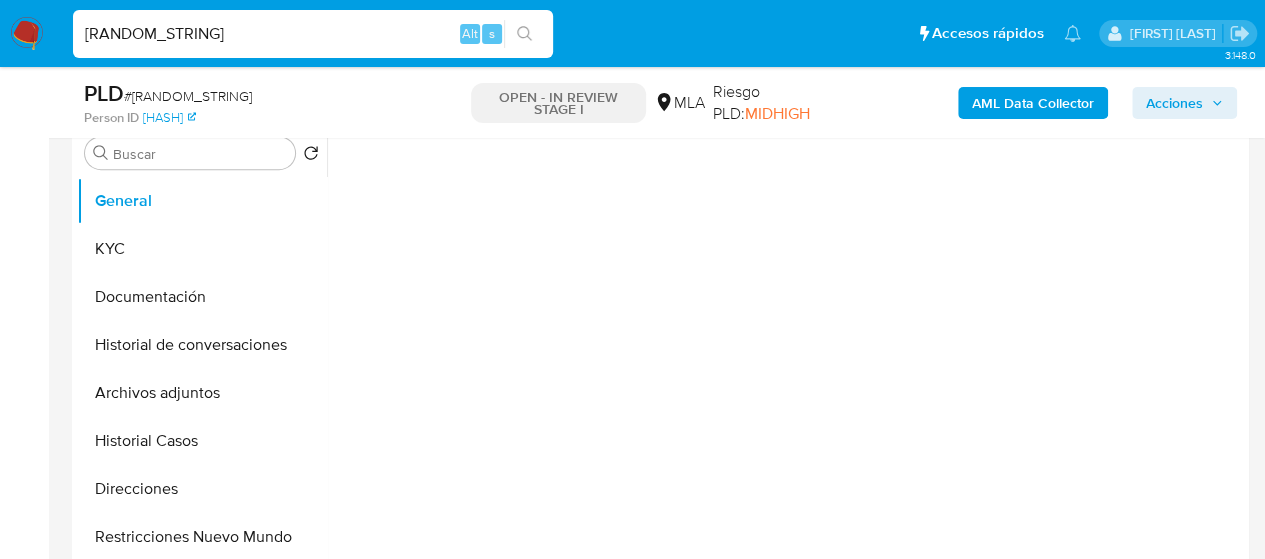 scroll, scrollTop: 500, scrollLeft: 0, axis: vertical 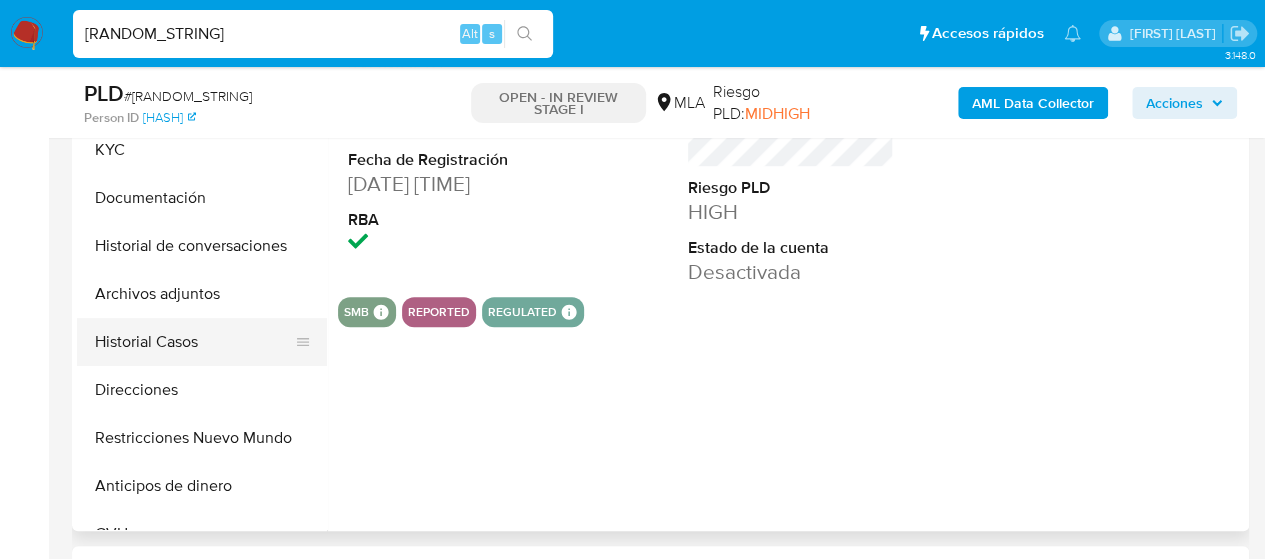select on "10" 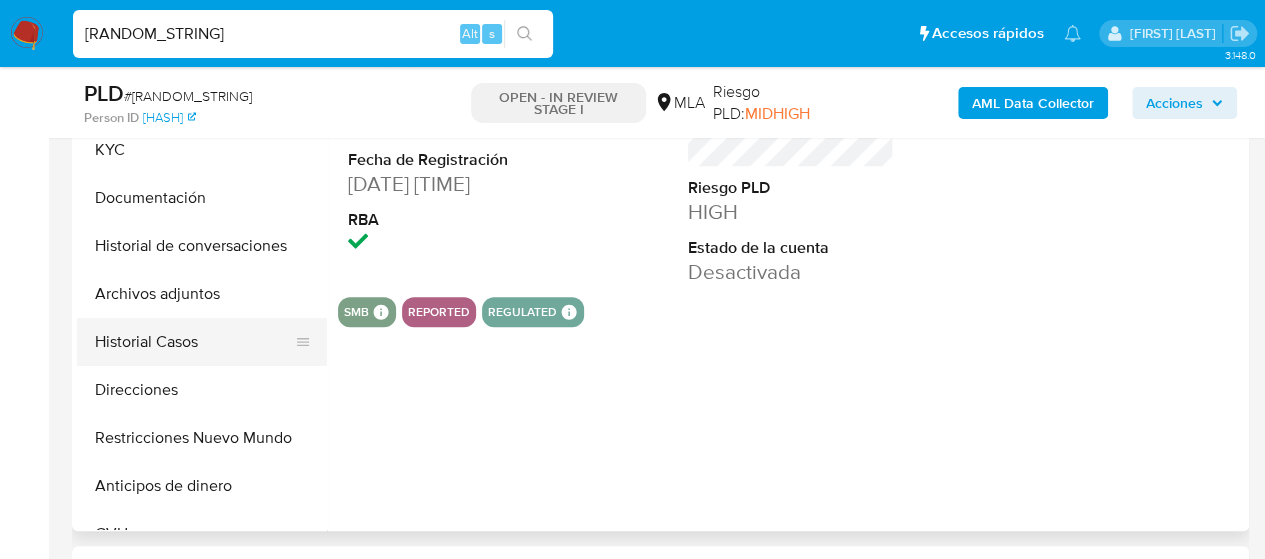 click on "Historial Casos" at bounding box center (194, 342) 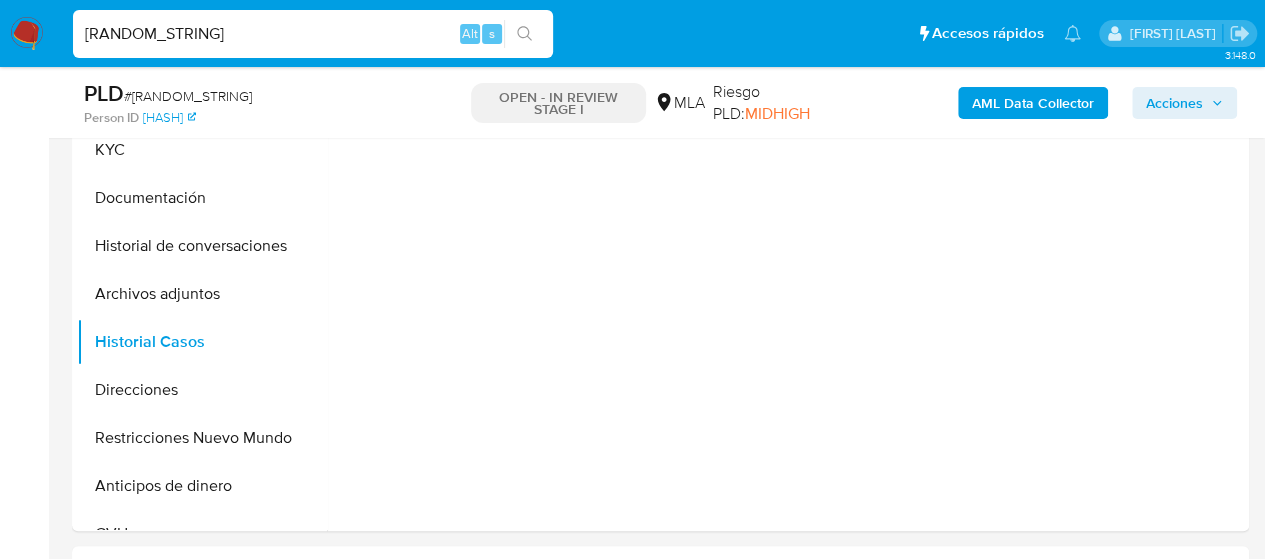 scroll, scrollTop: 400, scrollLeft: 0, axis: vertical 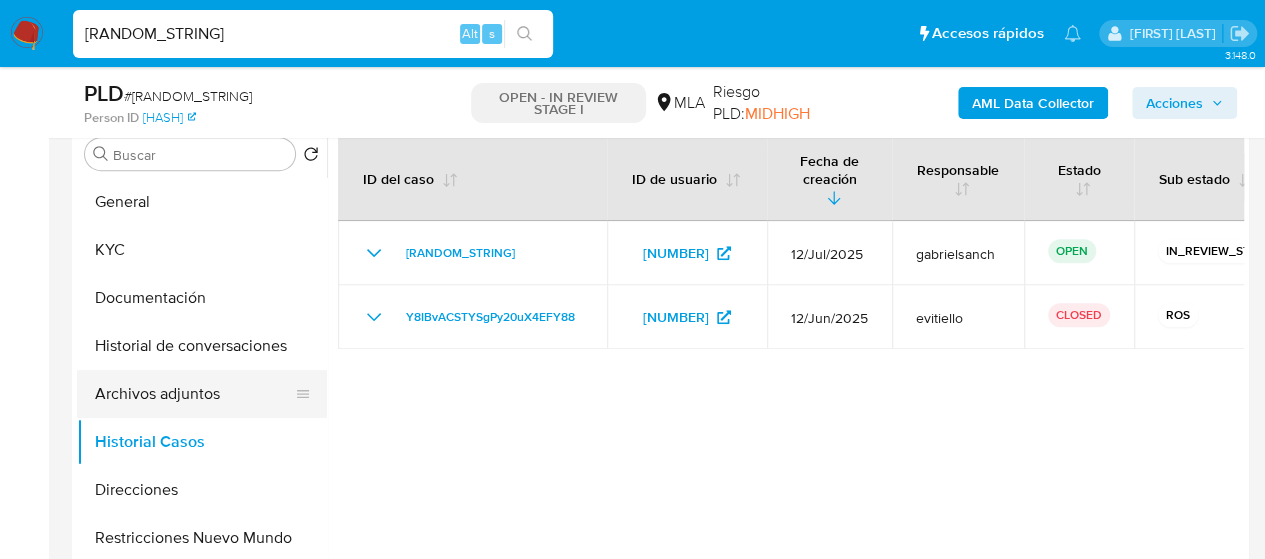 click on "Archivos adjuntos" at bounding box center (194, 394) 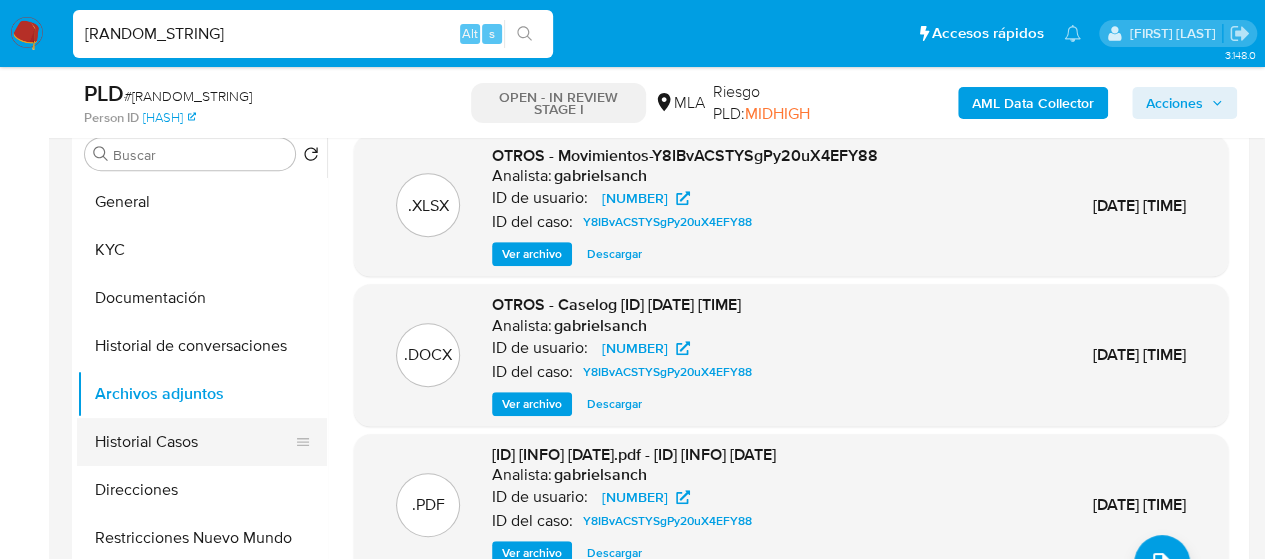 click on "Historial Casos" at bounding box center (194, 442) 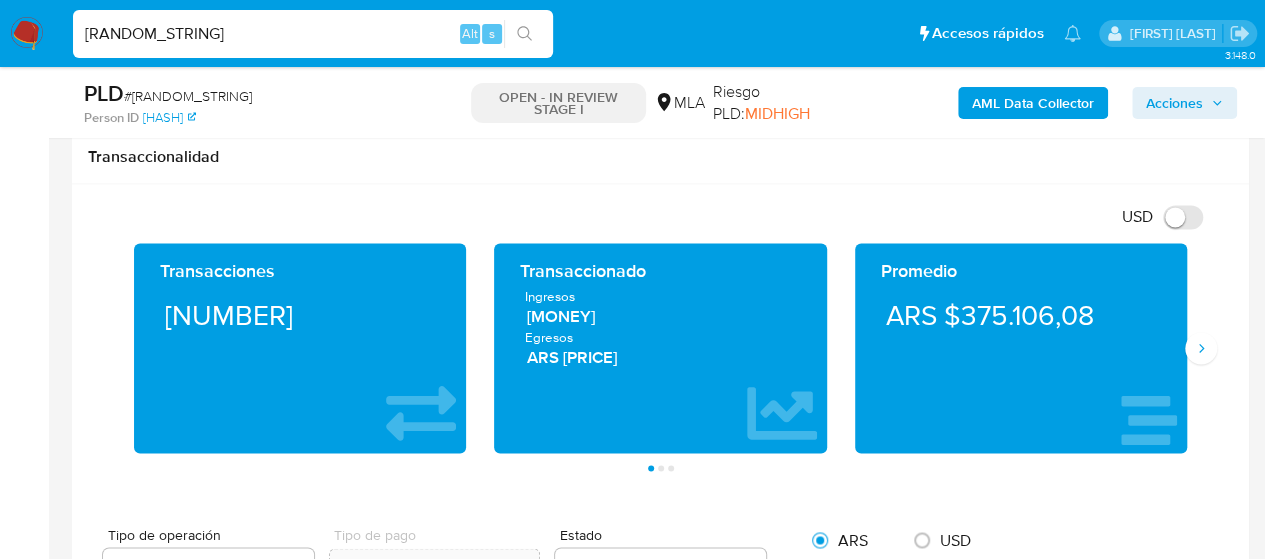 scroll, scrollTop: 1400, scrollLeft: 0, axis: vertical 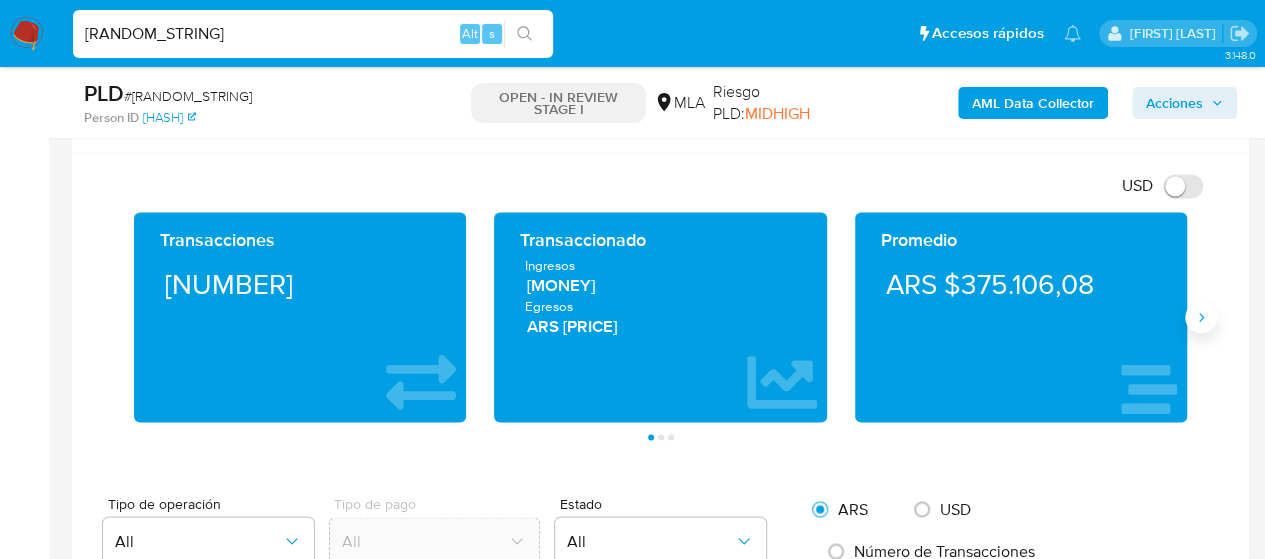click 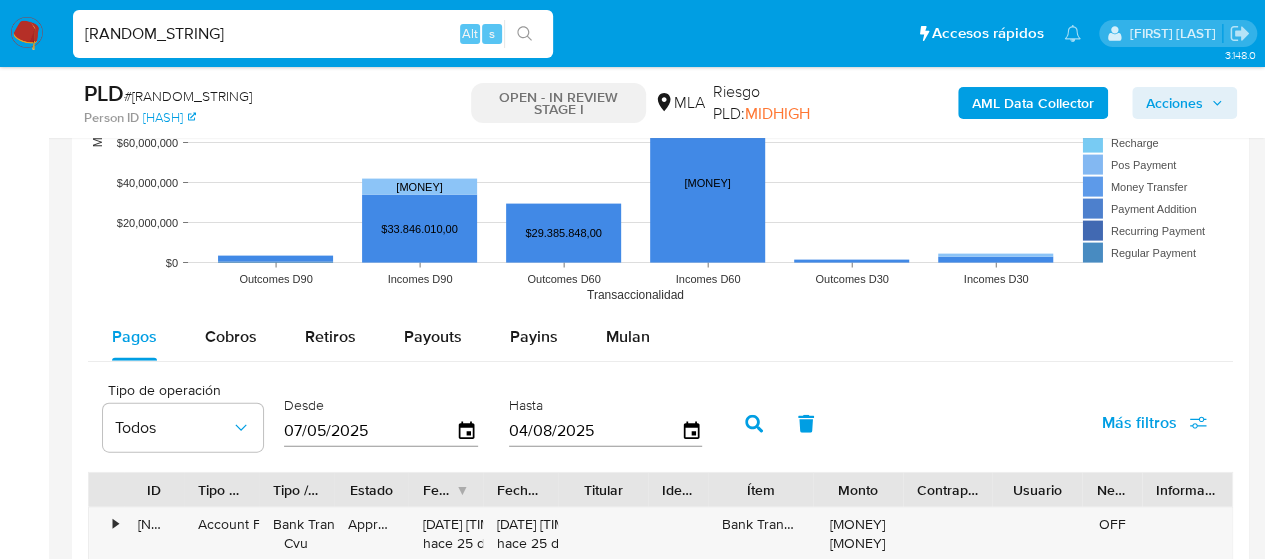 scroll, scrollTop: 2200, scrollLeft: 0, axis: vertical 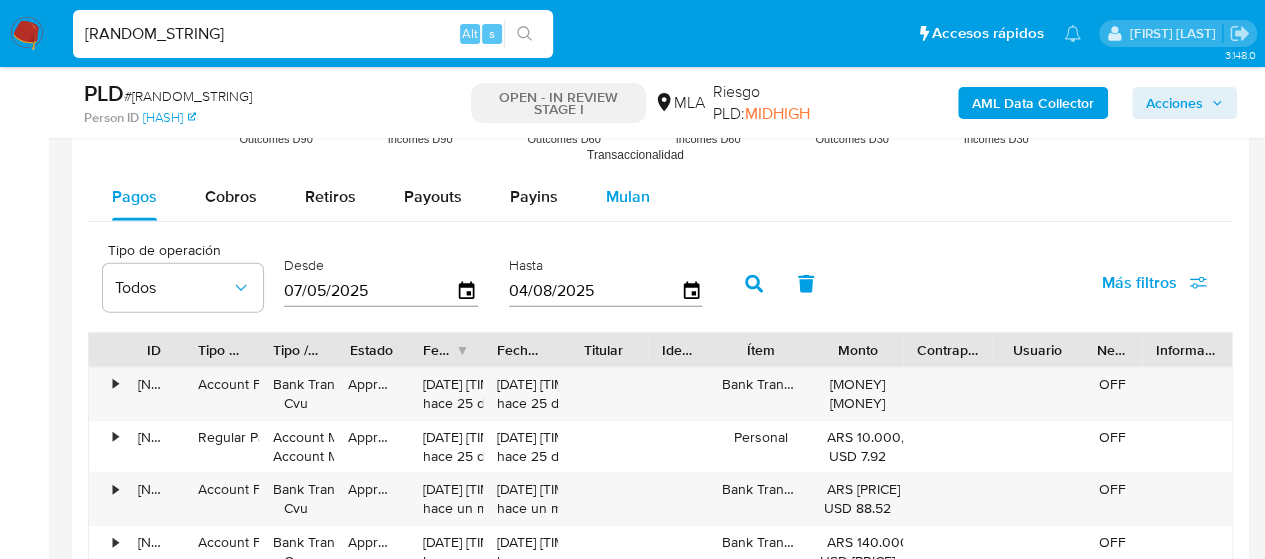 click on "Mulan" at bounding box center (628, 196) 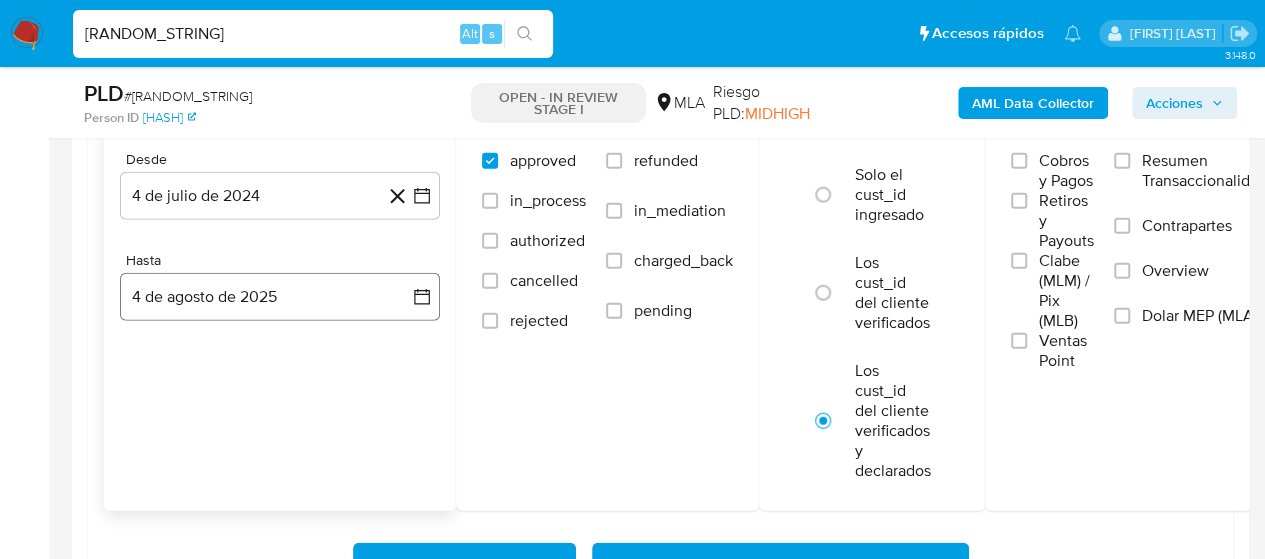 scroll, scrollTop: 2400, scrollLeft: 0, axis: vertical 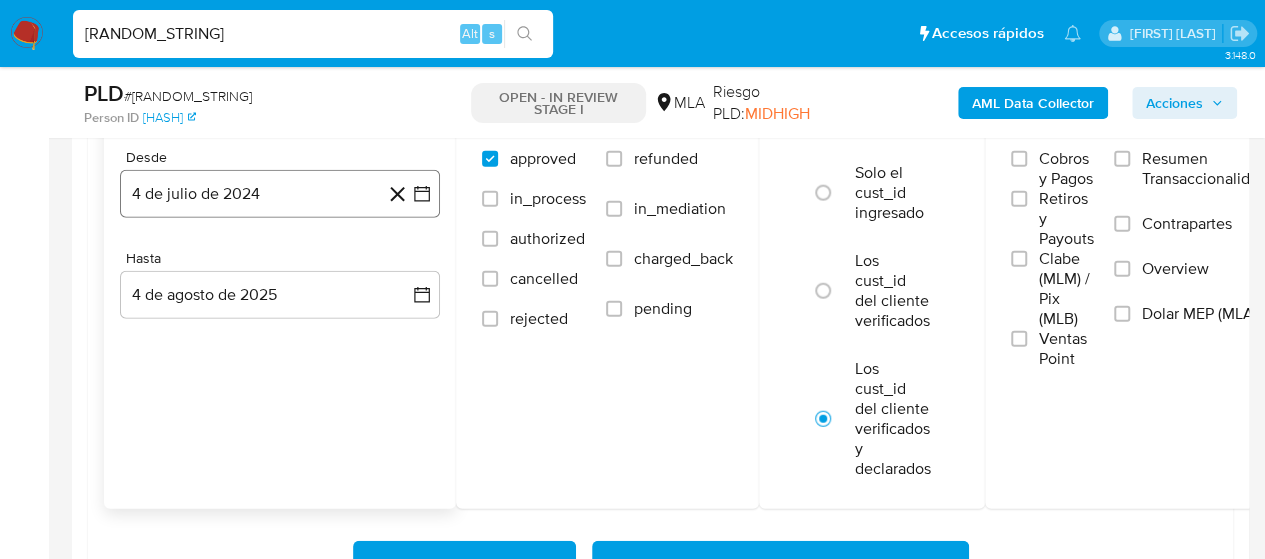 click on "4 de julio de 2024" at bounding box center (280, 194) 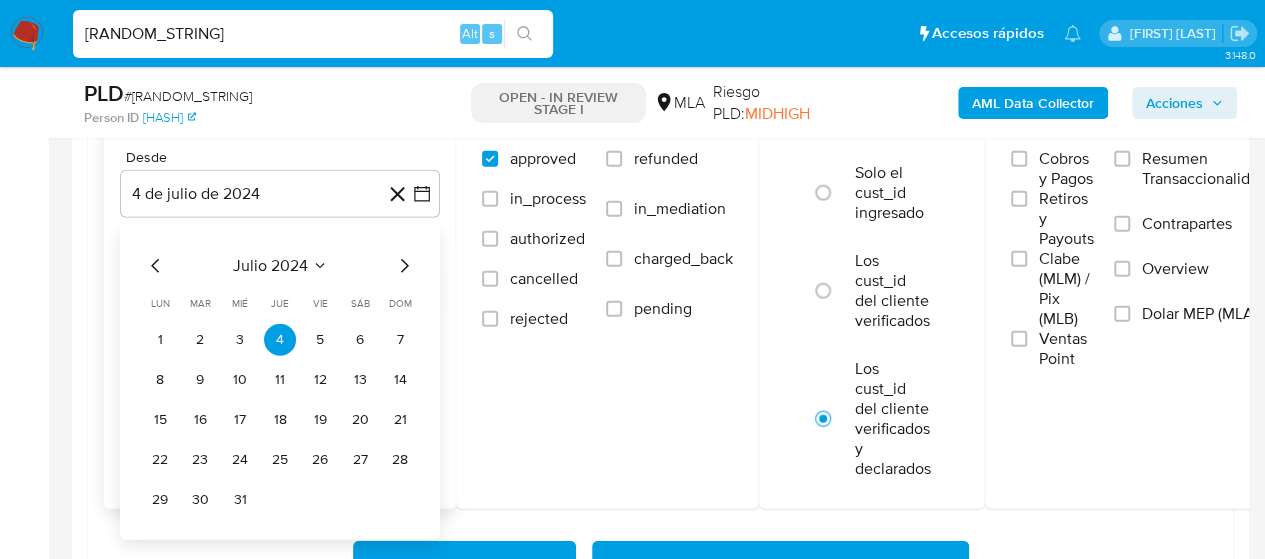 click on "julio 2024" at bounding box center (270, 266) 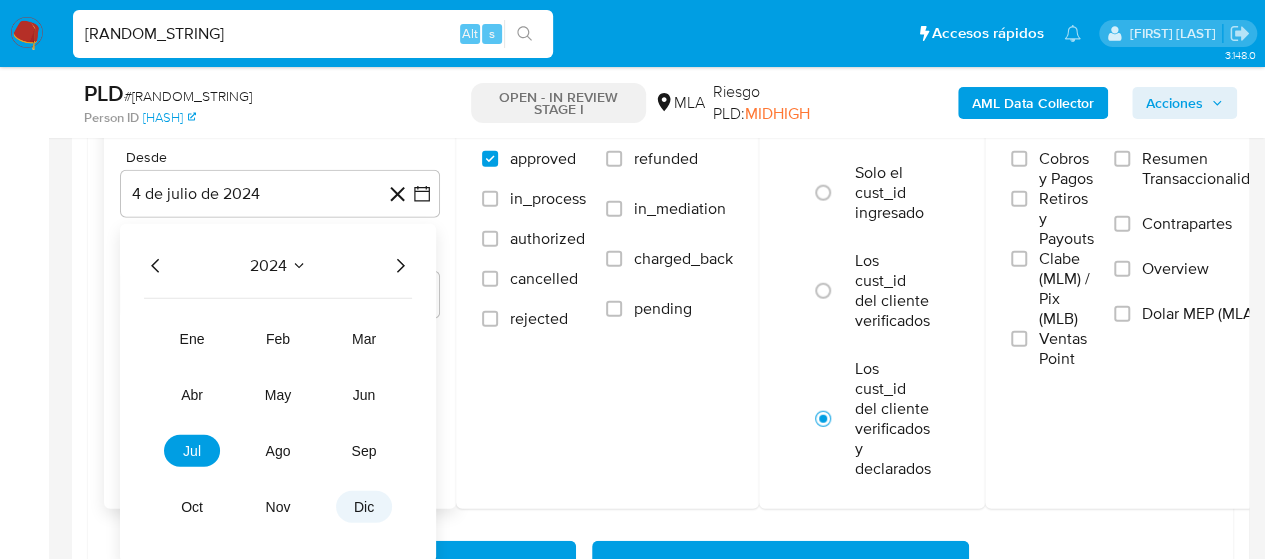 click on "dic" at bounding box center (364, 507) 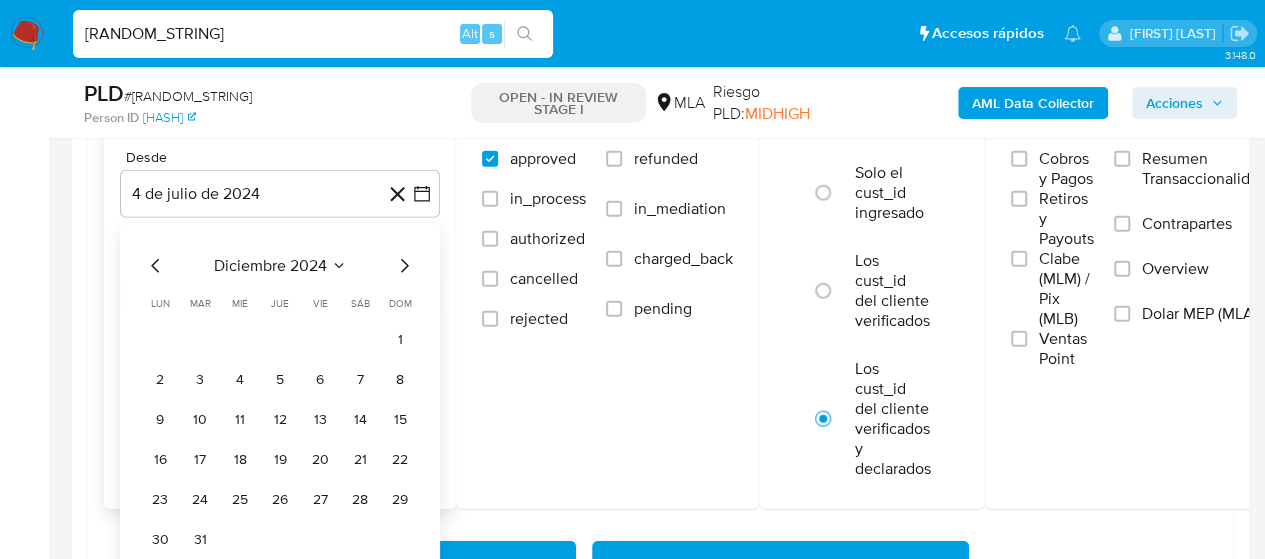click 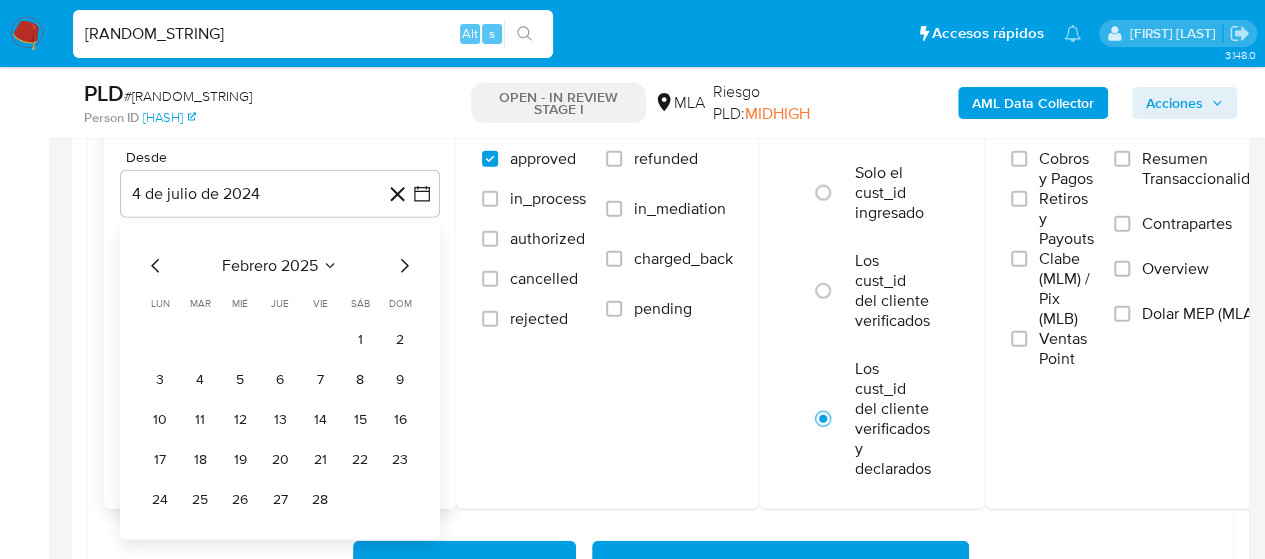 click 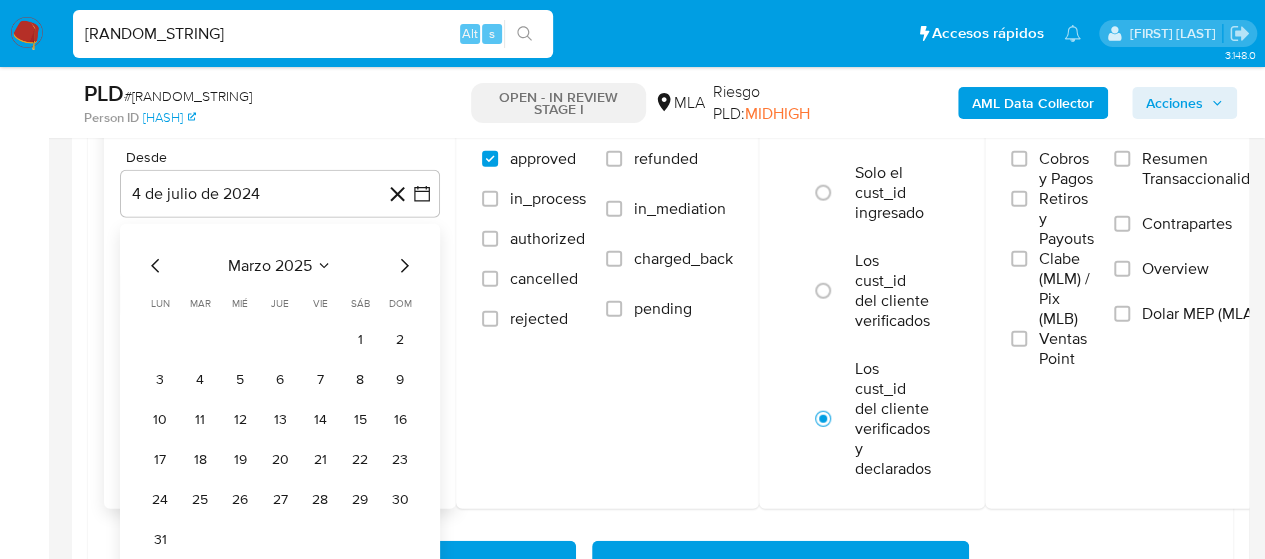 click 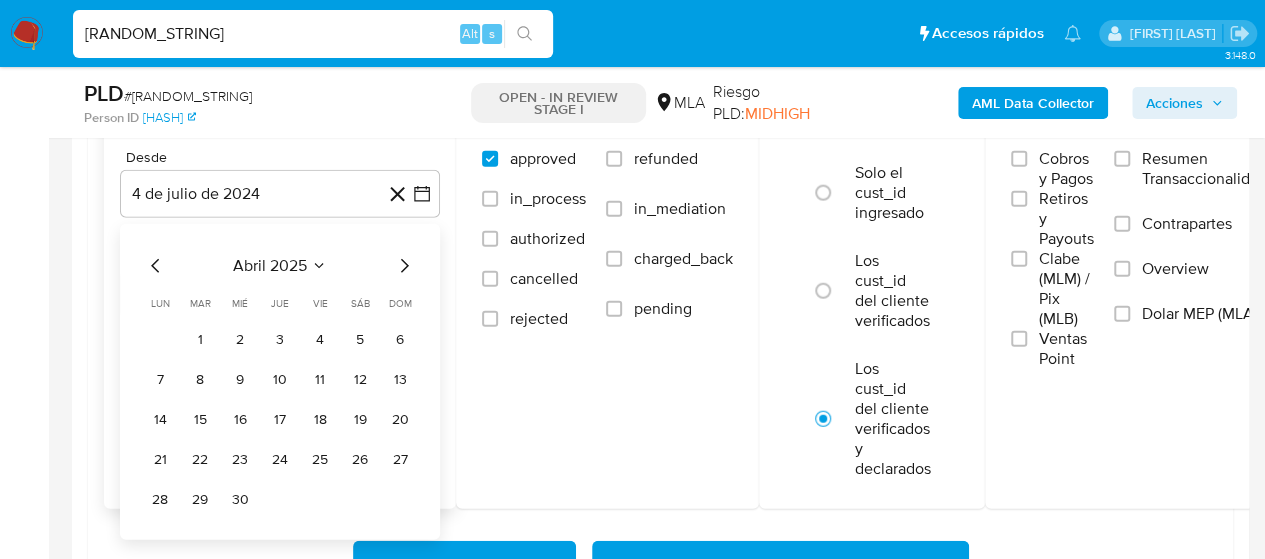 click 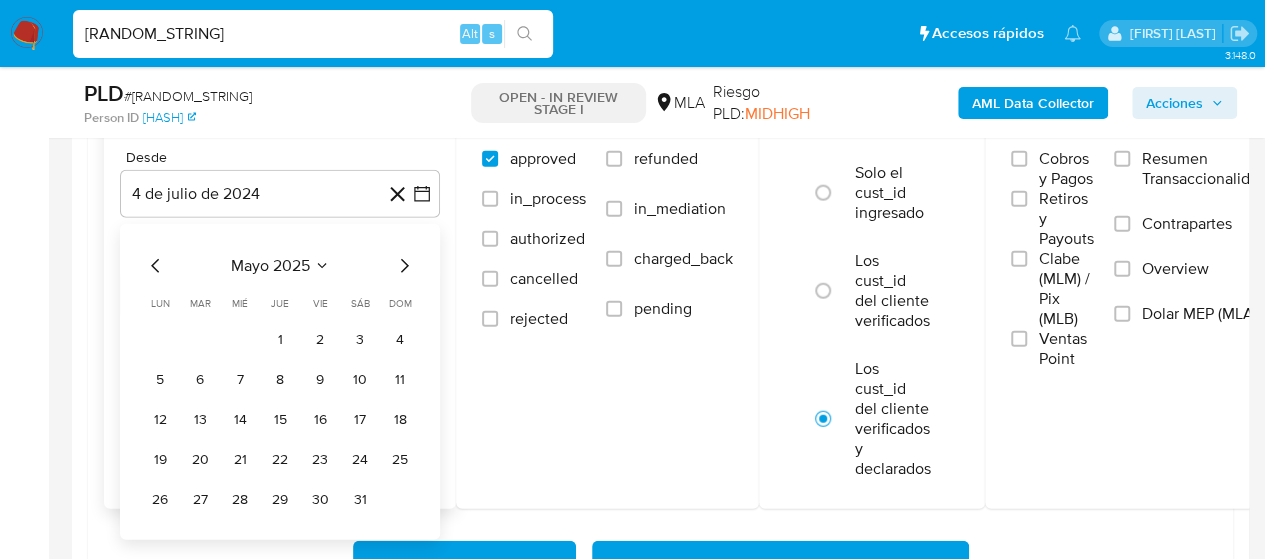 click 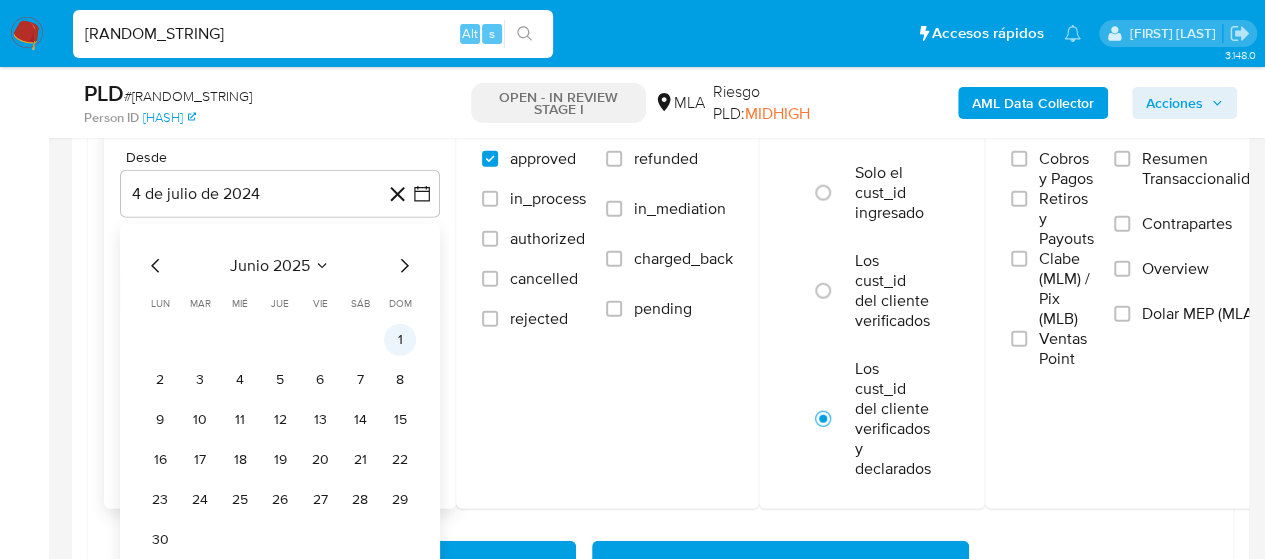 click on "1" at bounding box center [400, 340] 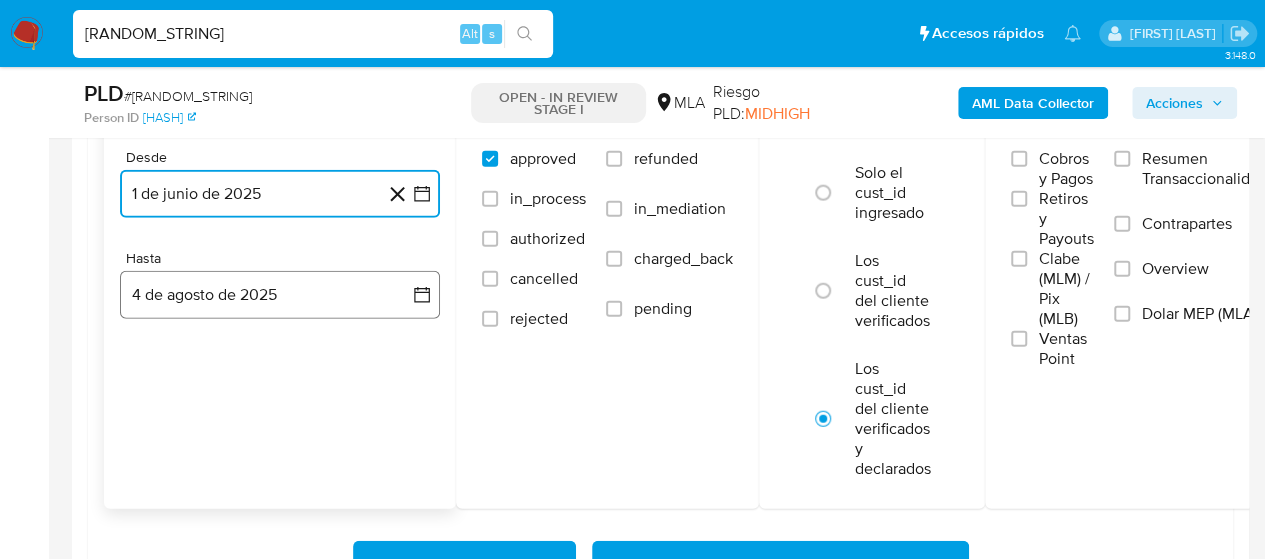 click on "4 de agosto de 2025" at bounding box center (280, 295) 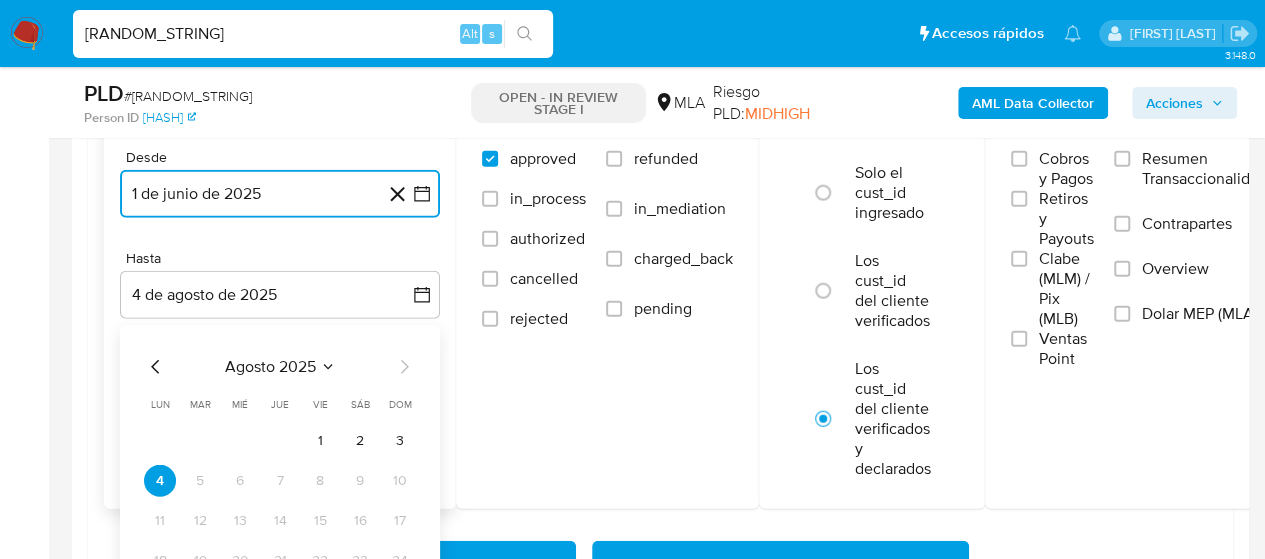 click 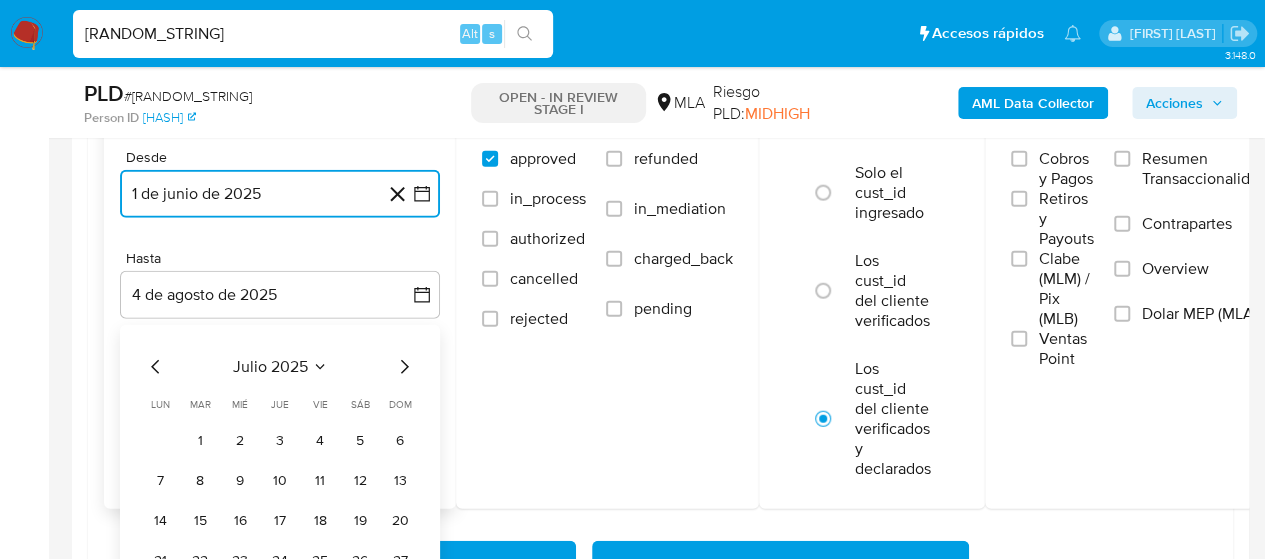 click 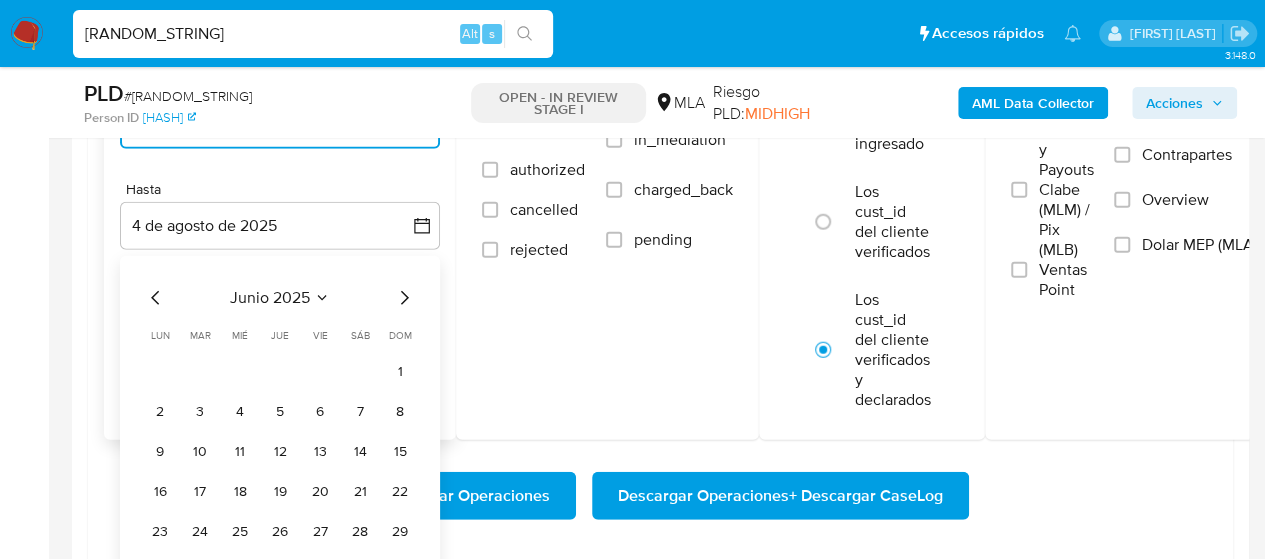 scroll, scrollTop: 2500, scrollLeft: 0, axis: vertical 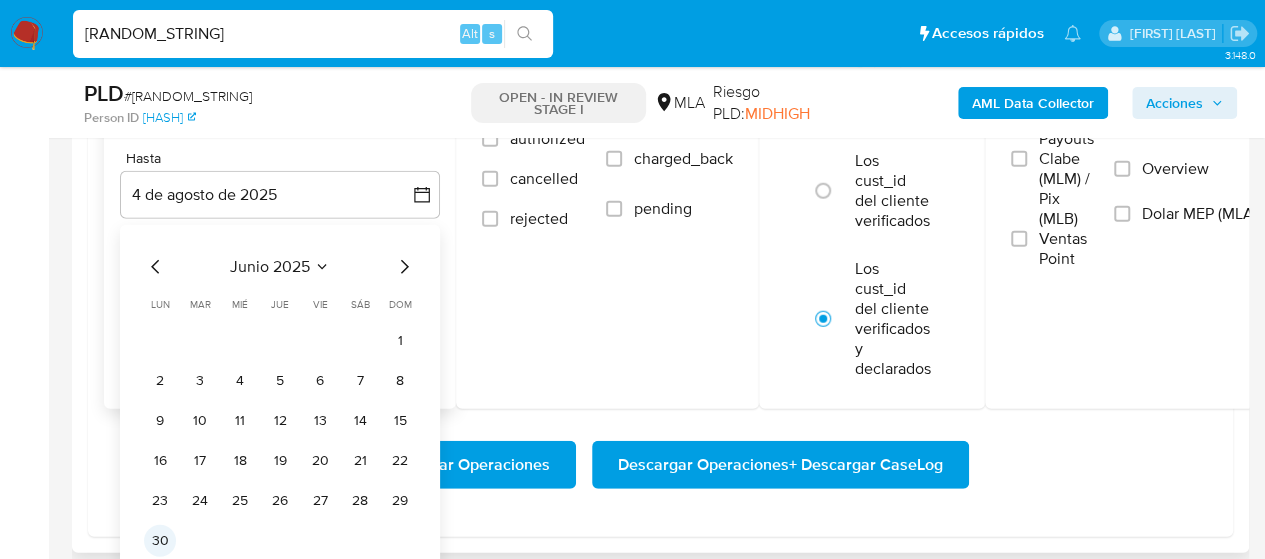 click on "30" at bounding box center [160, 541] 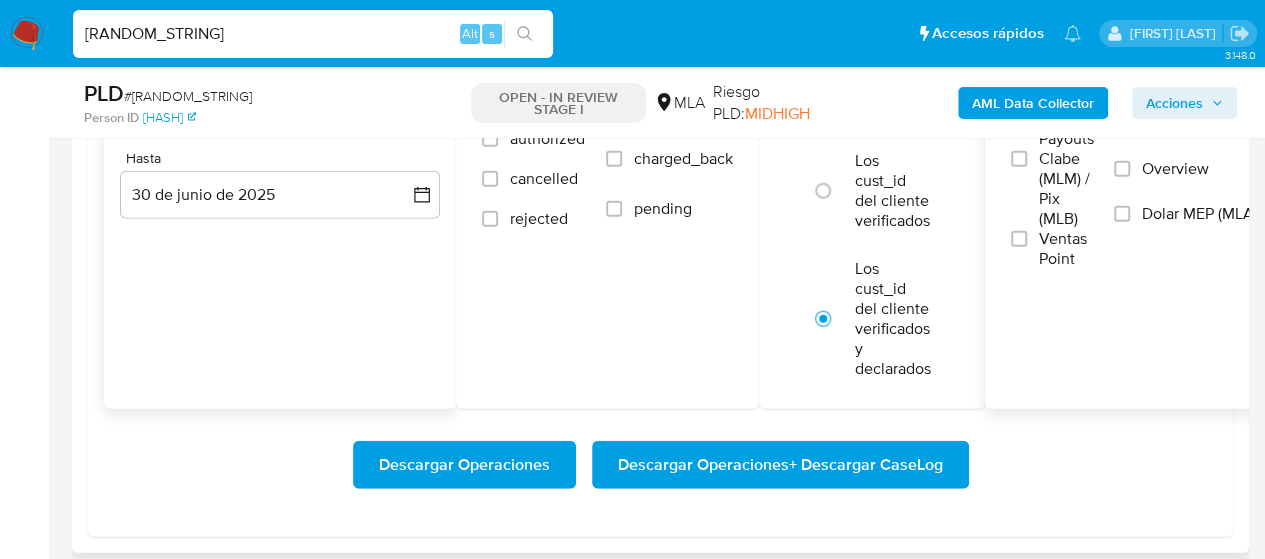 click on "Dolar MEP (MLA)" at bounding box center (1200, 214) 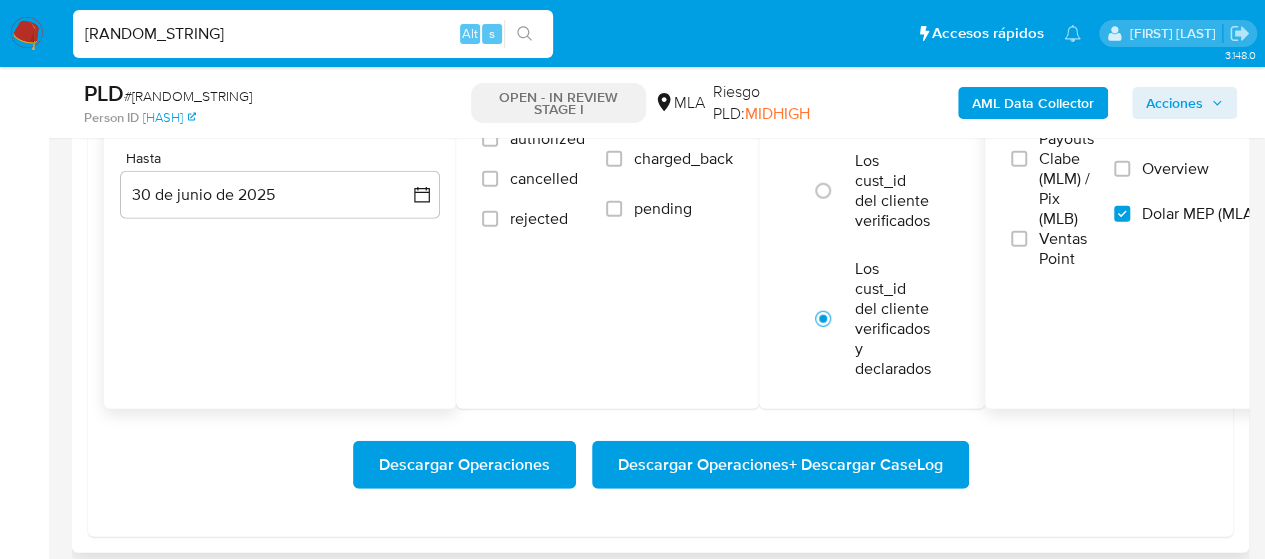click on "Descargar Operaciones  +   Descargar CaseLog" at bounding box center [780, 465] 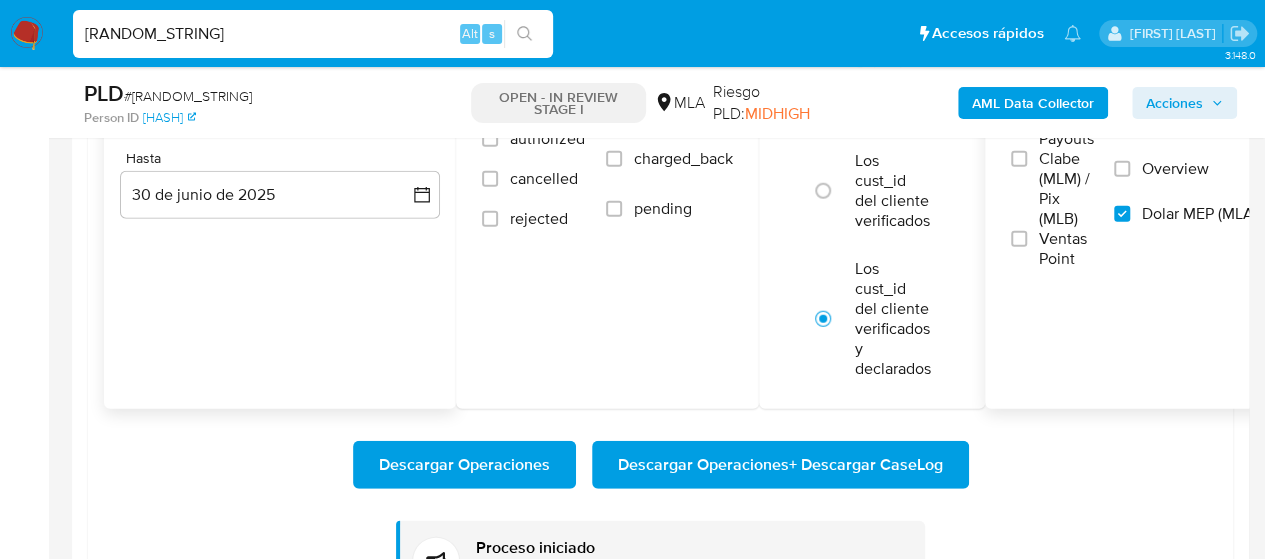 click on "[RANDOM_STRING]" at bounding box center [313, 34] 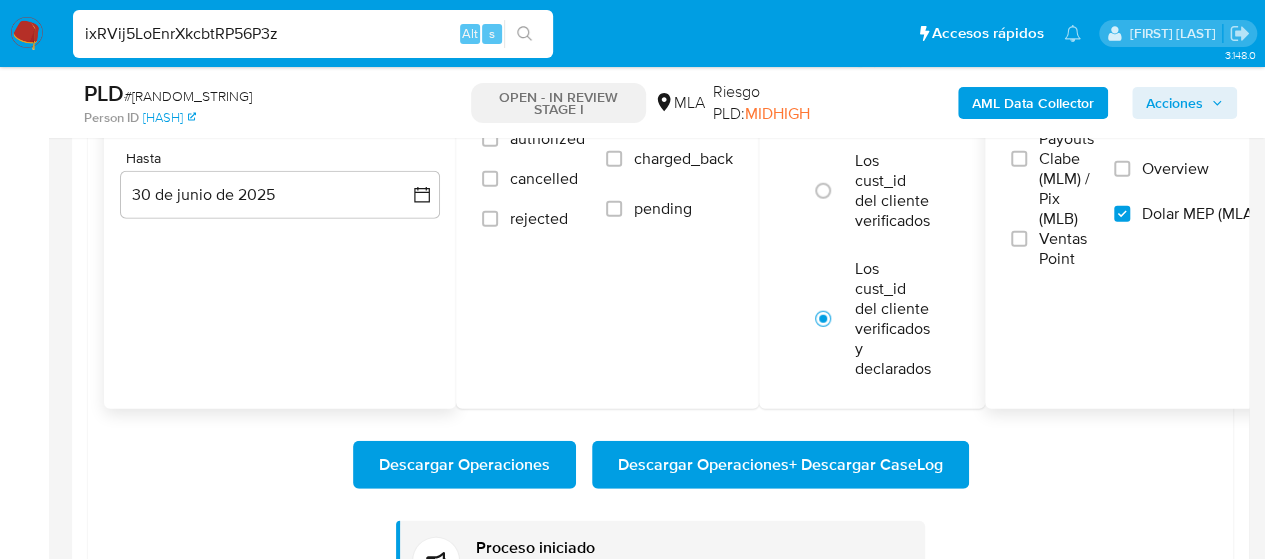 type on "ixRVij5LoEnrXkcbtRP56P3z" 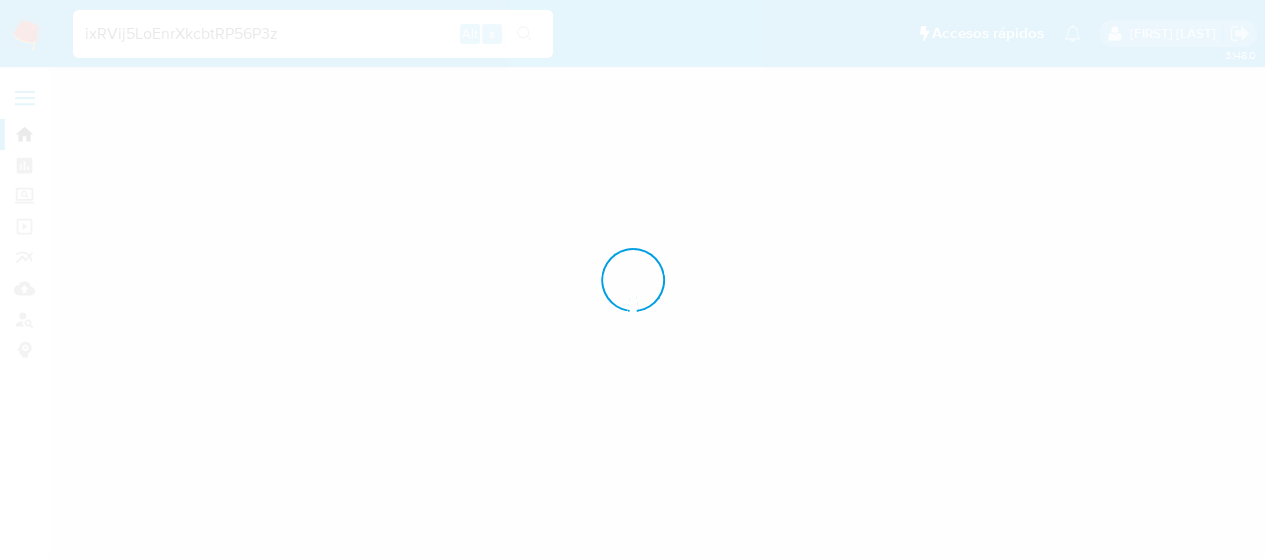 scroll, scrollTop: 0, scrollLeft: 0, axis: both 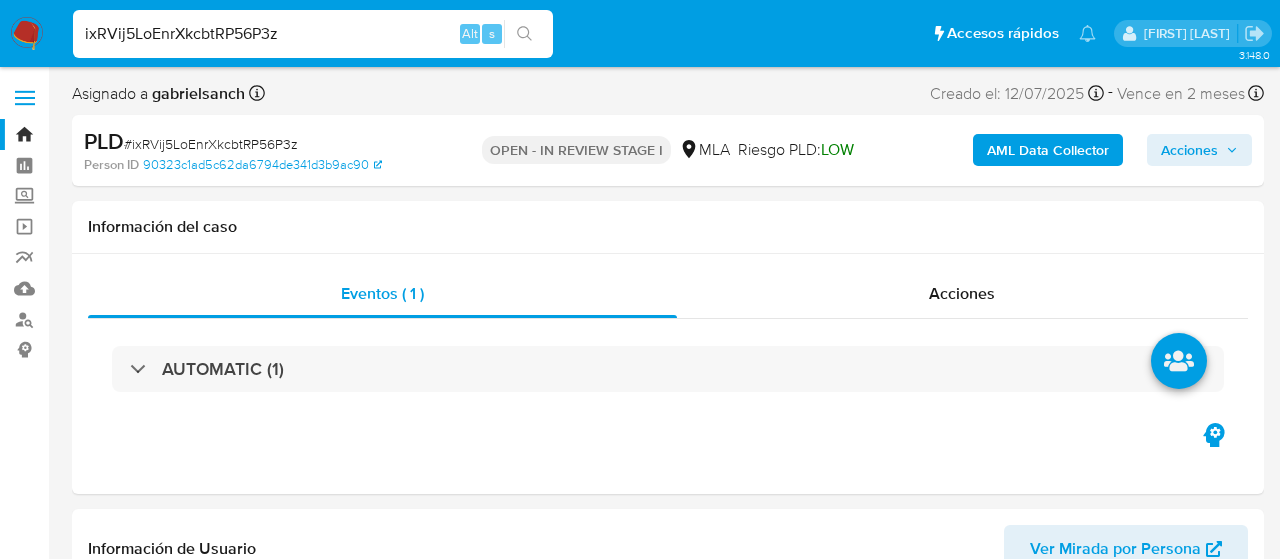 select on "10" 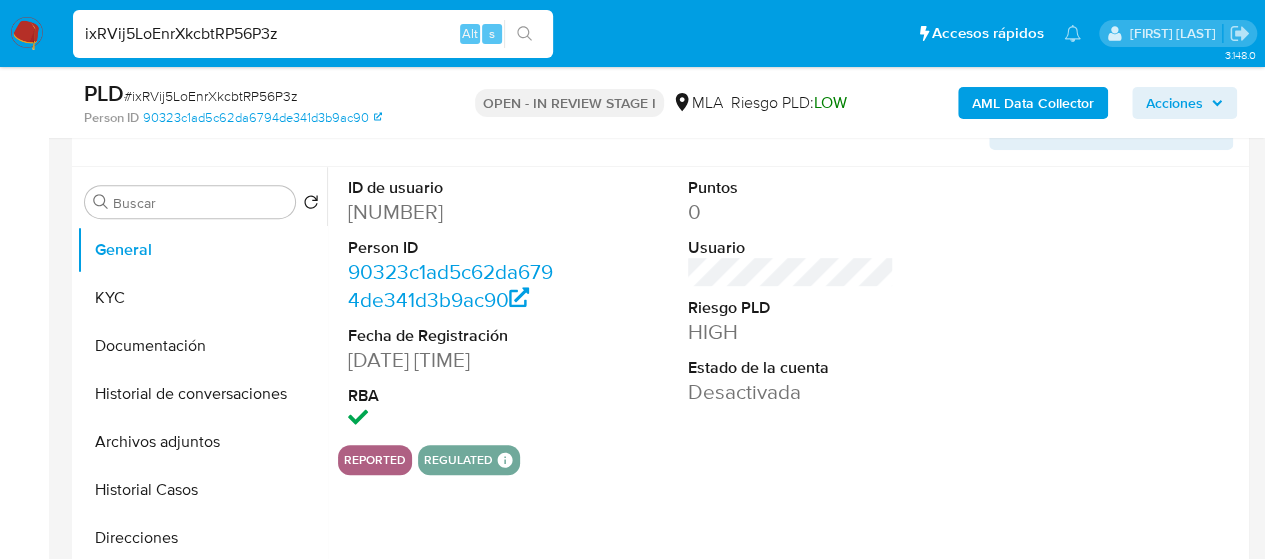 scroll, scrollTop: 400, scrollLeft: 0, axis: vertical 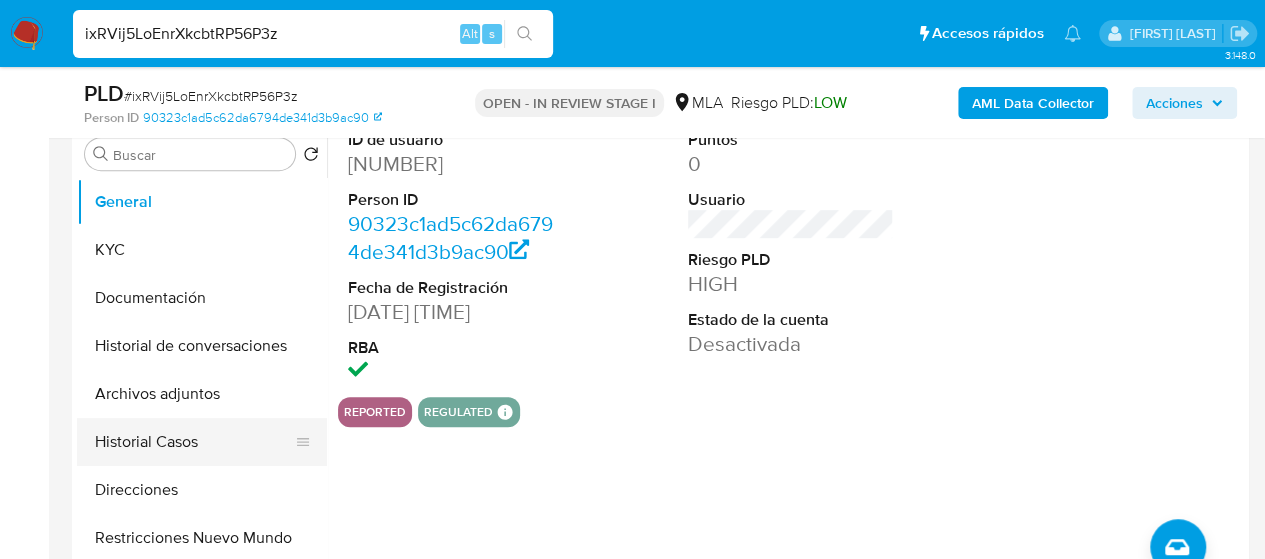 click on "Historial Casos" at bounding box center (194, 442) 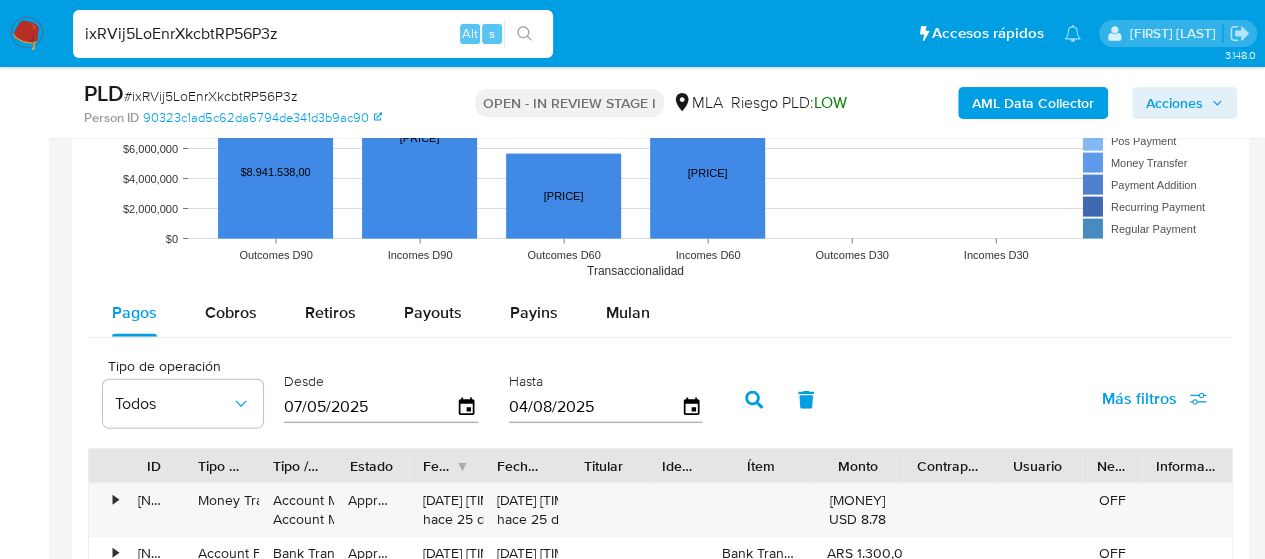 scroll, scrollTop: 2100, scrollLeft: 0, axis: vertical 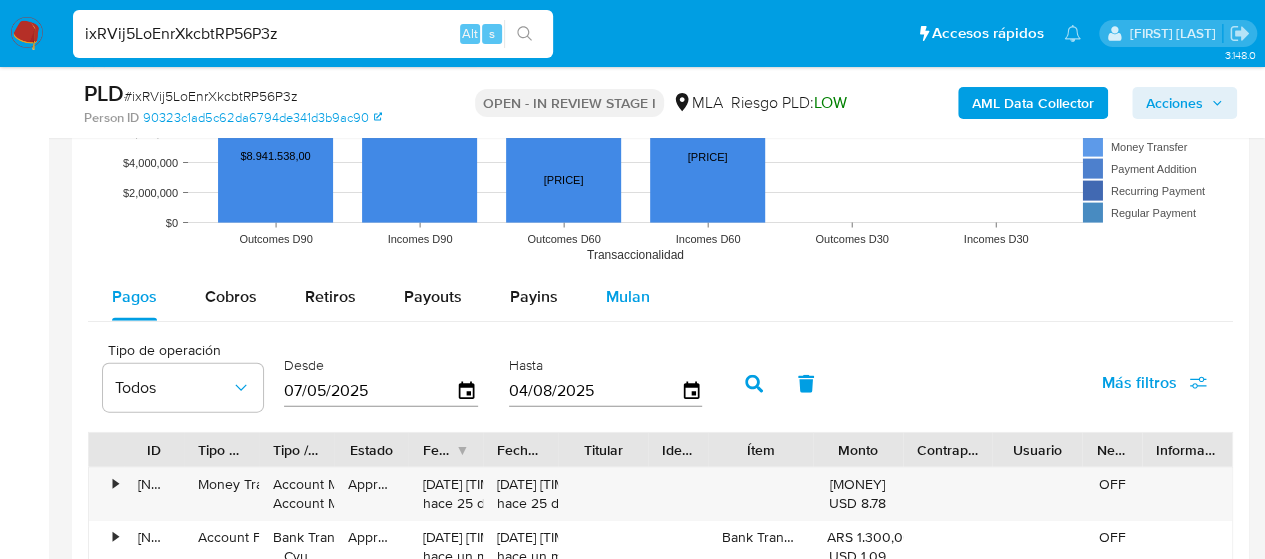 click on "Mulan" at bounding box center [628, 297] 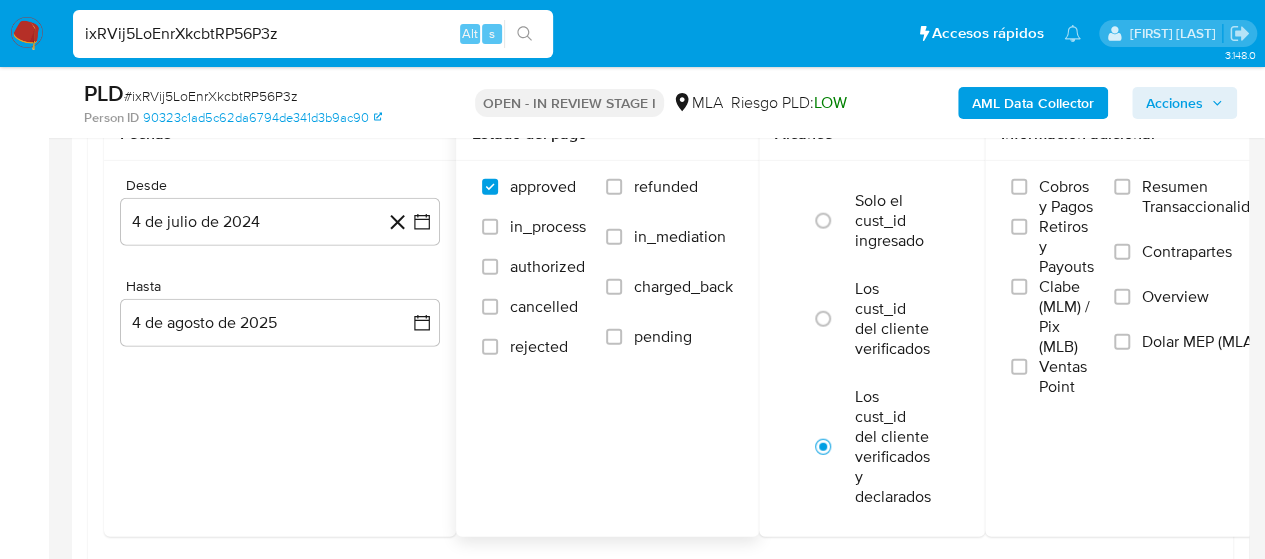 scroll, scrollTop: 2400, scrollLeft: 0, axis: vertical 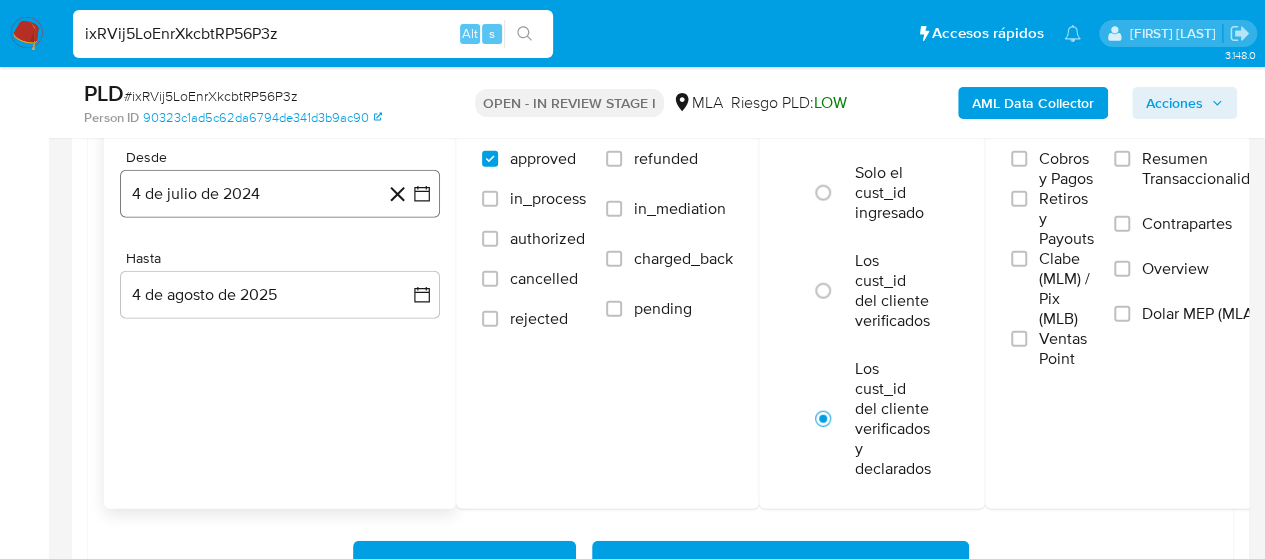 click on "4 de julio de 2024" at bounding box center [280, 194] 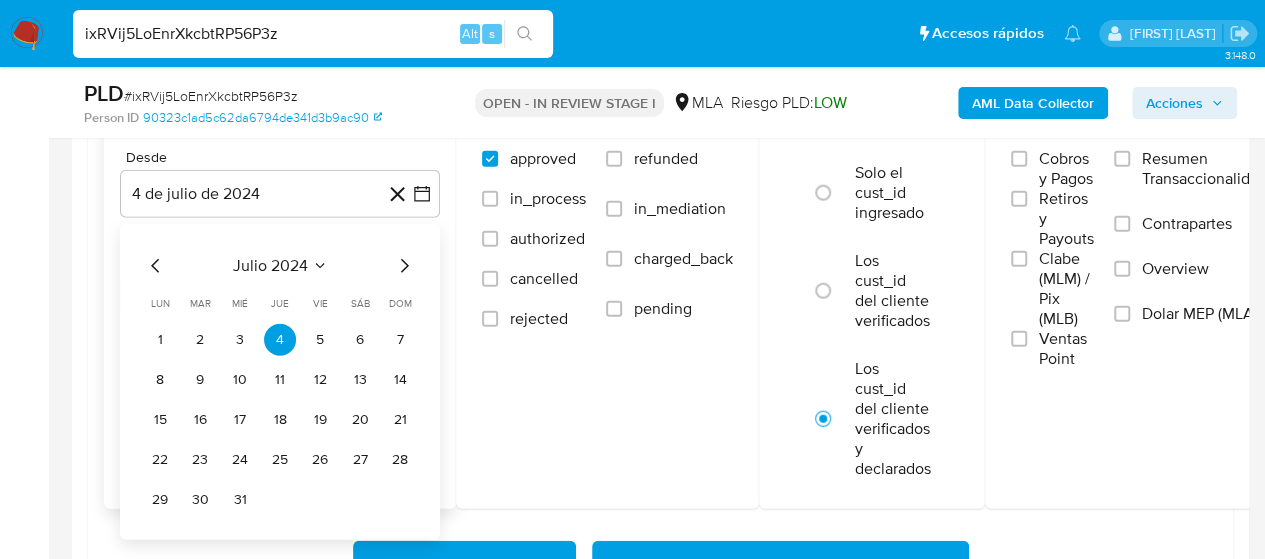 click on "julio 2024" at bounding box center [270, 266] 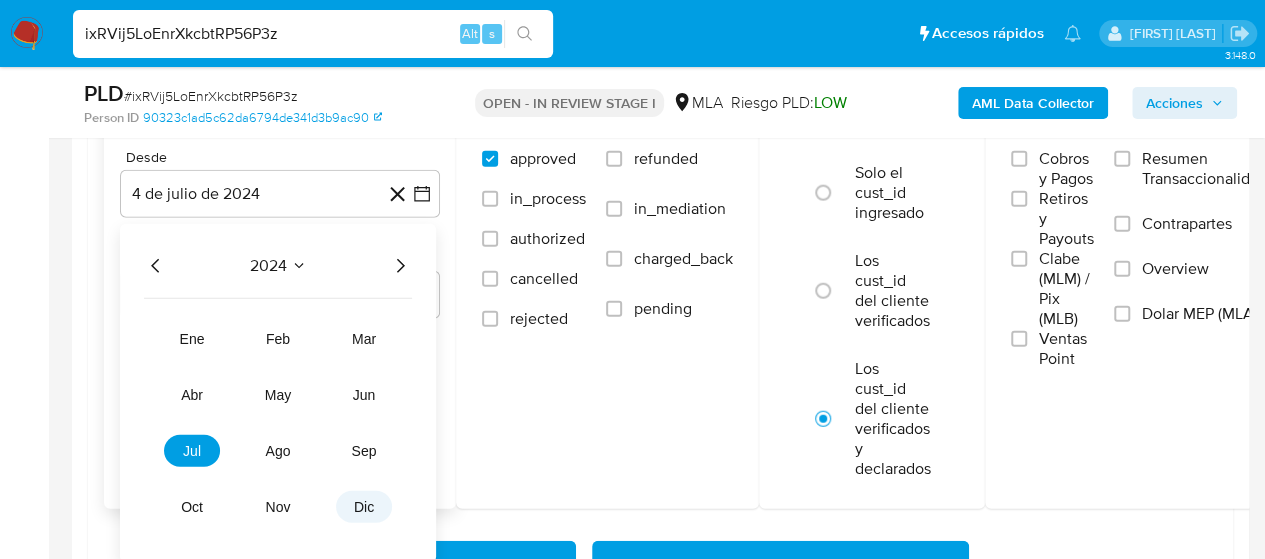 click on "dic" at bounding box center (364, 507) 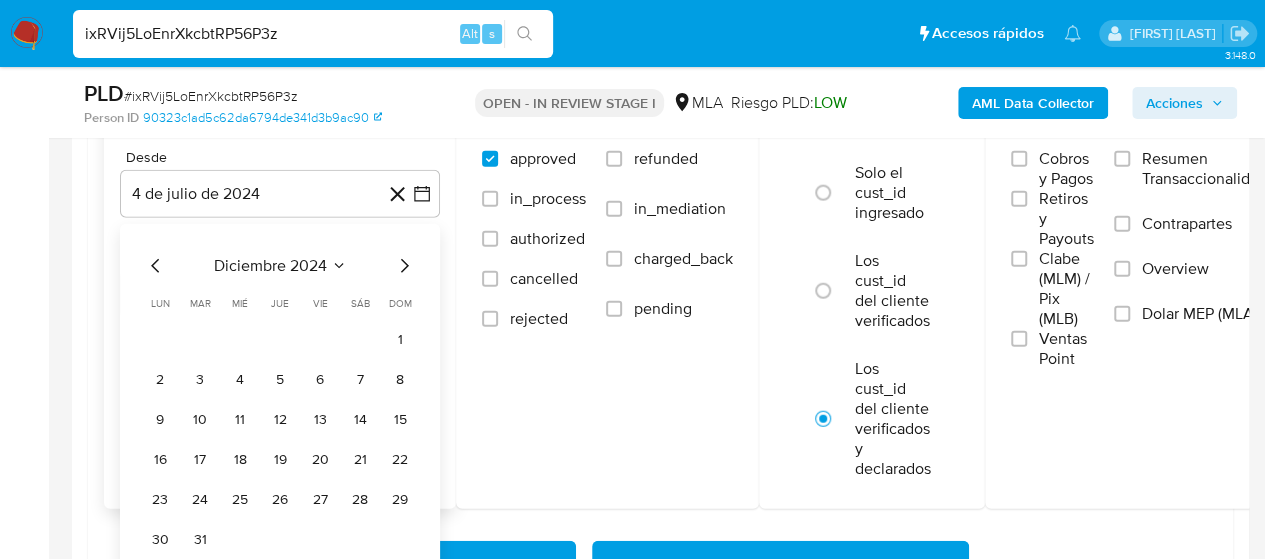click on "diciembre [YEAR] diciembre [YEAR] lun lunes mar martes mié miércoles jue jueves vie viernes sáb sábado dom domingo 1 2 3 4 5 6 7 8 9 10 11 12 13 14 15 16 17 18 19 20 21 22 23 24 25 26 27 28 29 30 31" at bounding box center (280, 402) 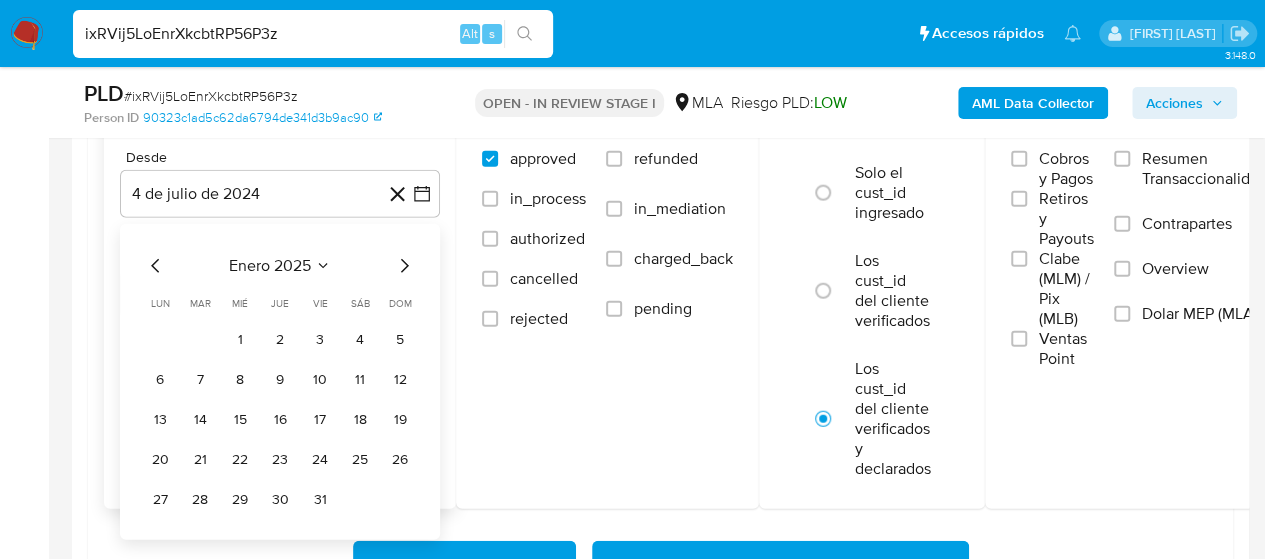 click 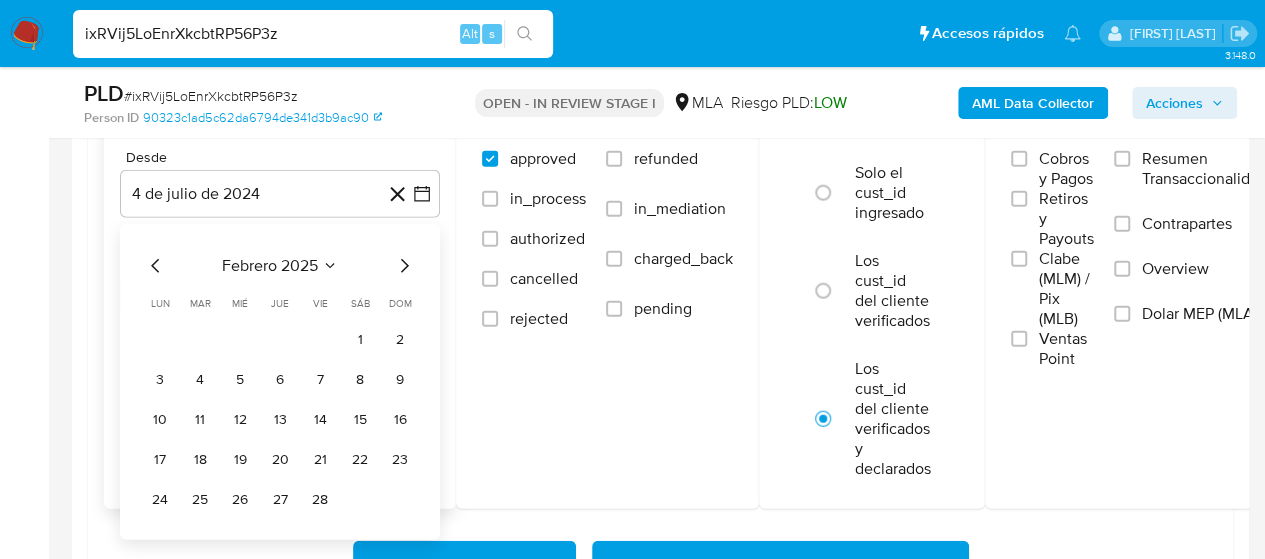 click 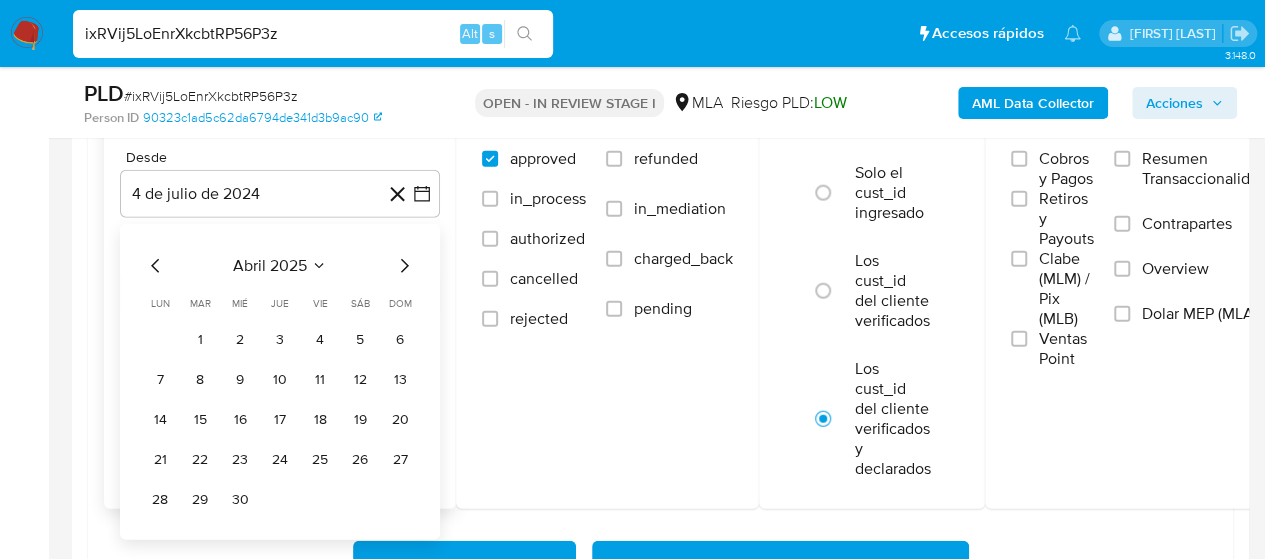 click 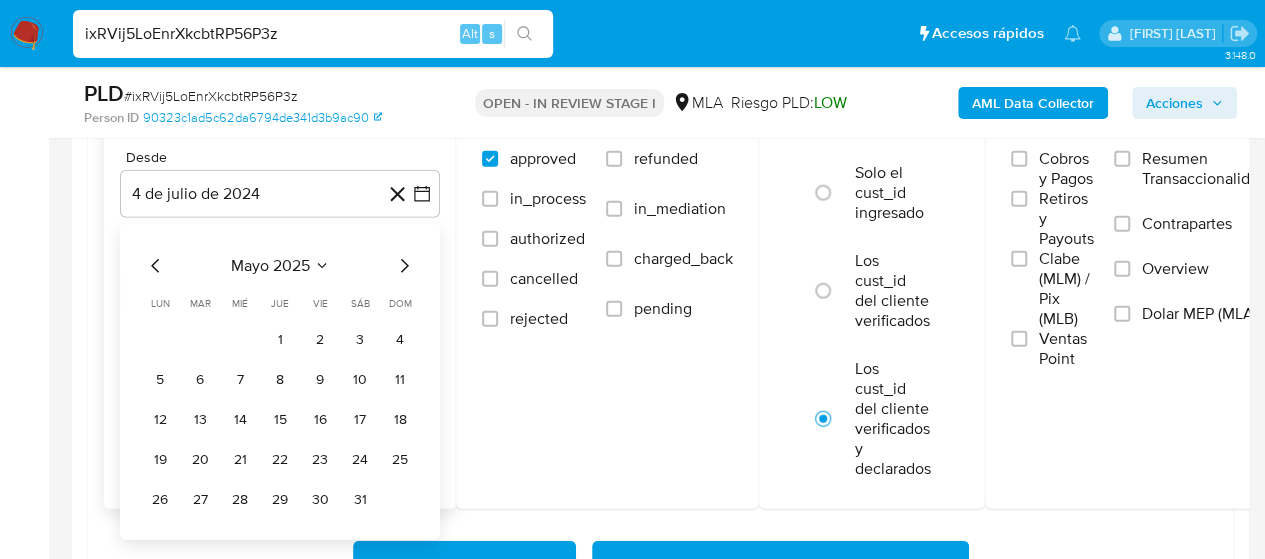click 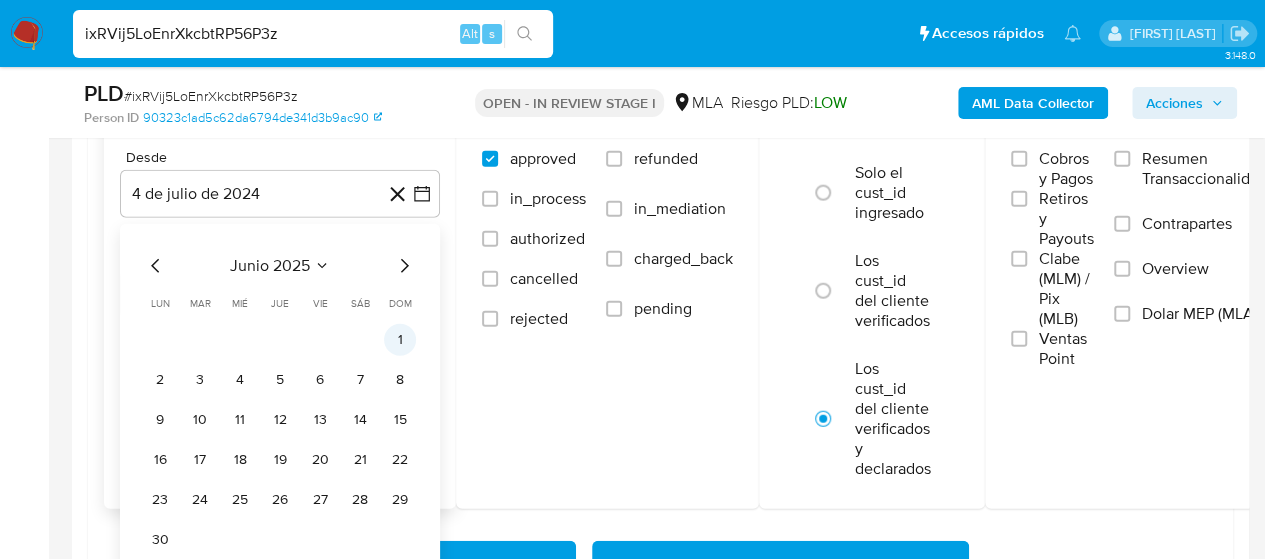 click on "1" at bounding box center (400, 340) 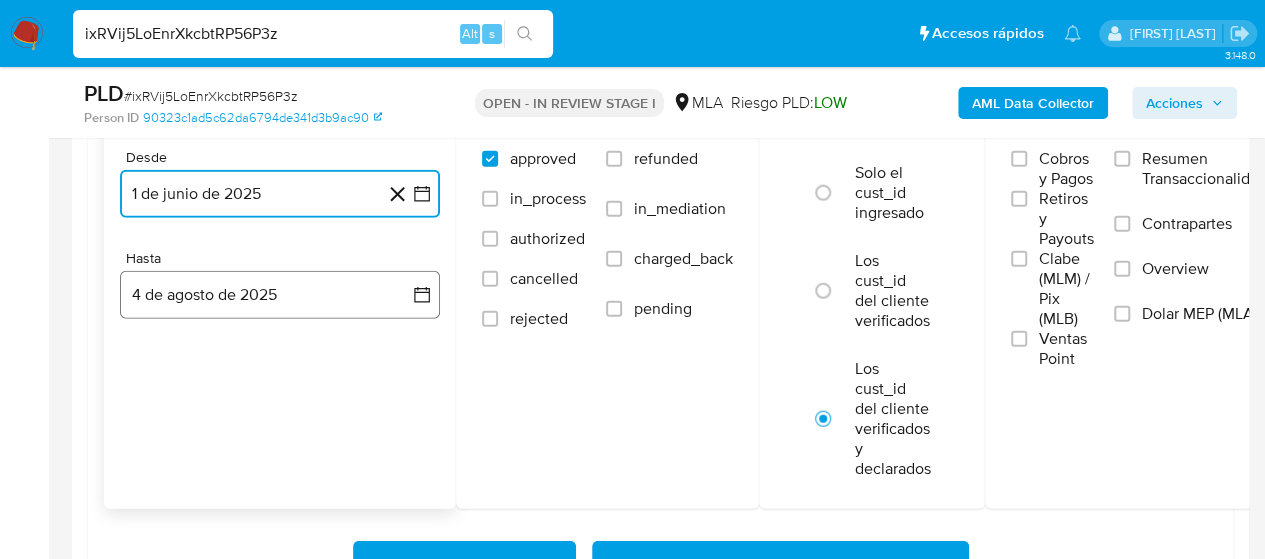 click on "4 de agosto de 2025" at bounding box center [280, 295] 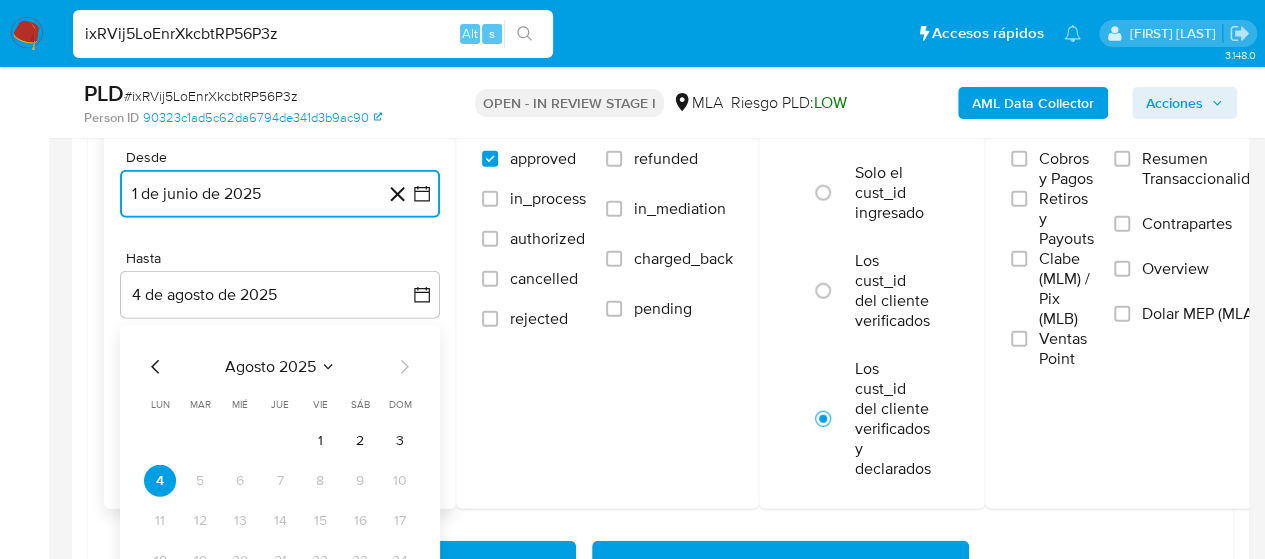 click 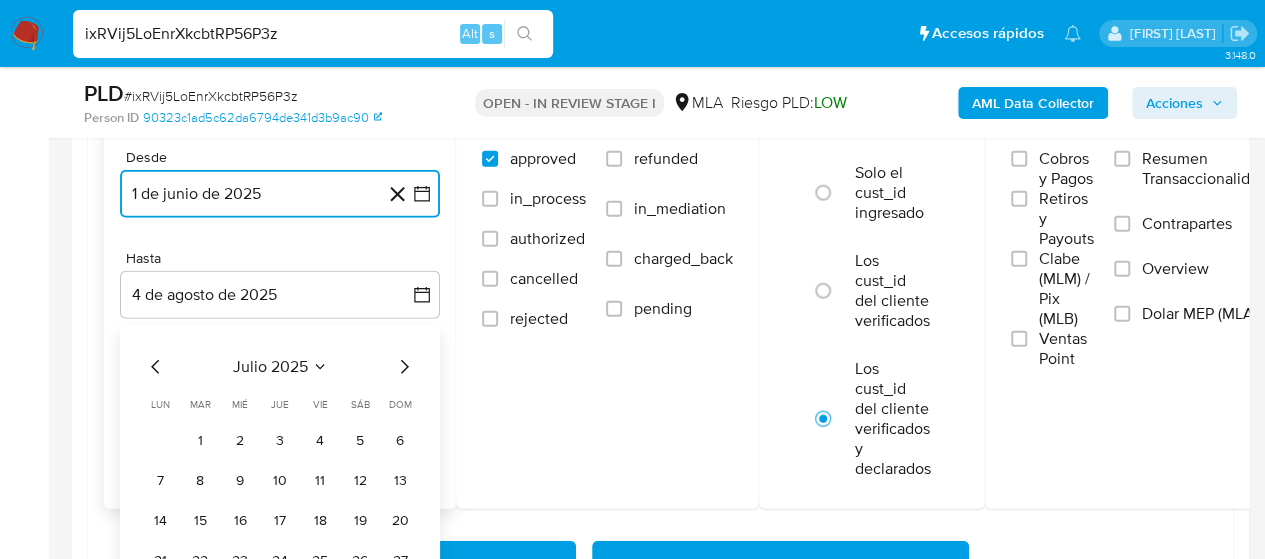 click 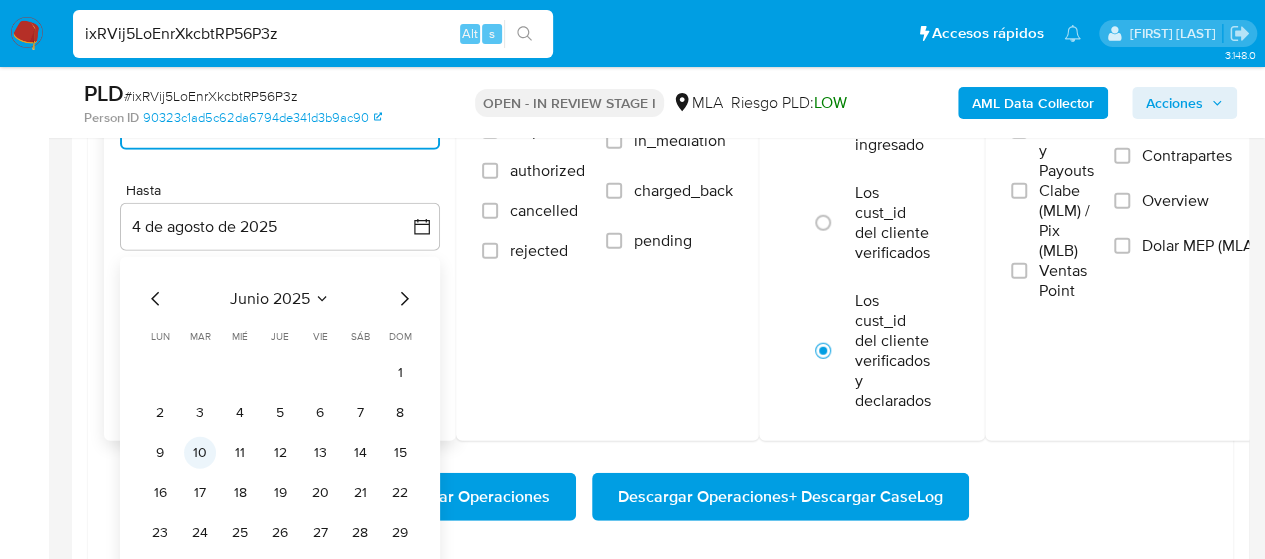 scroll, scrollTop: 2500, scrollLeft: 0, axis: vertical 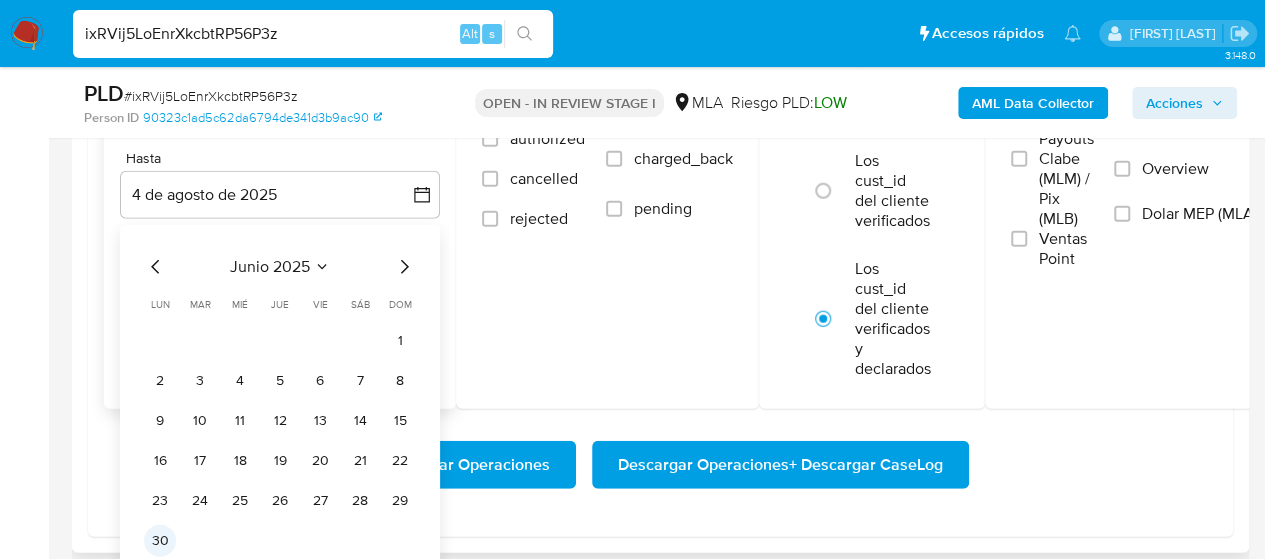 click on "30" at bounding box center [160, 541] 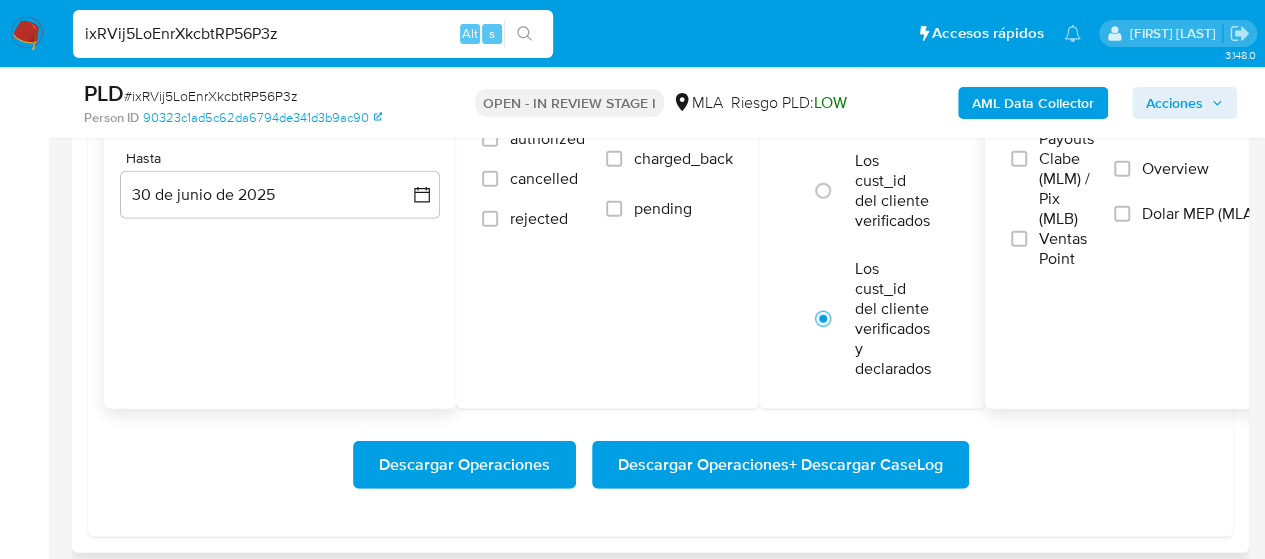 click on "Dolar MEP (MLA)" at bounding box center (1200, 214) 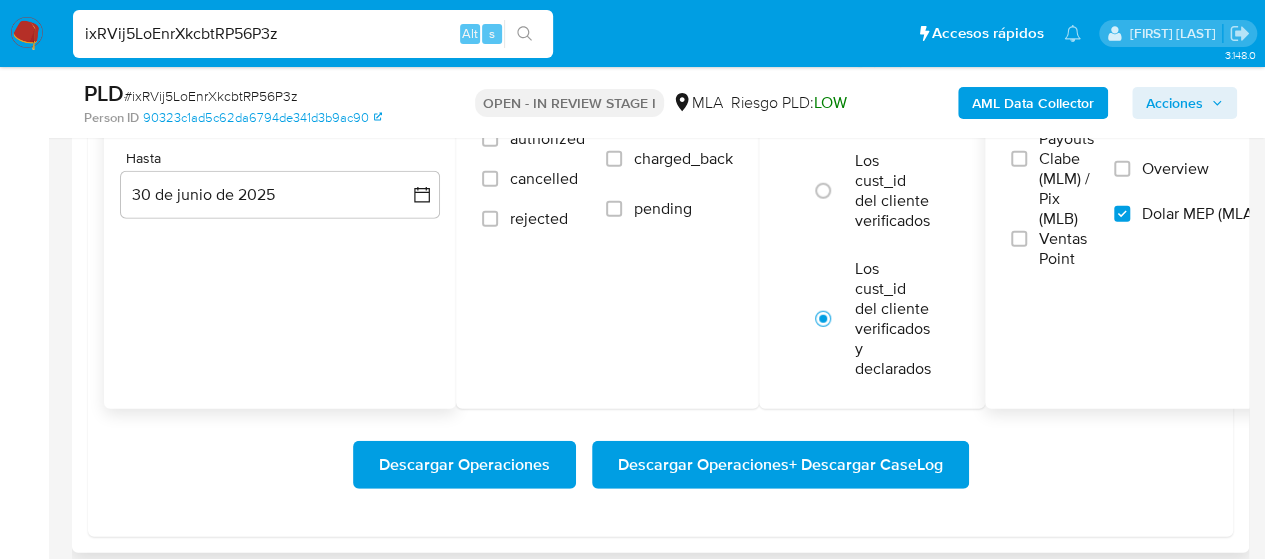 click on "Descargar Operaciones  +   Descargar CaseLog" at bounding box center [780, 465] 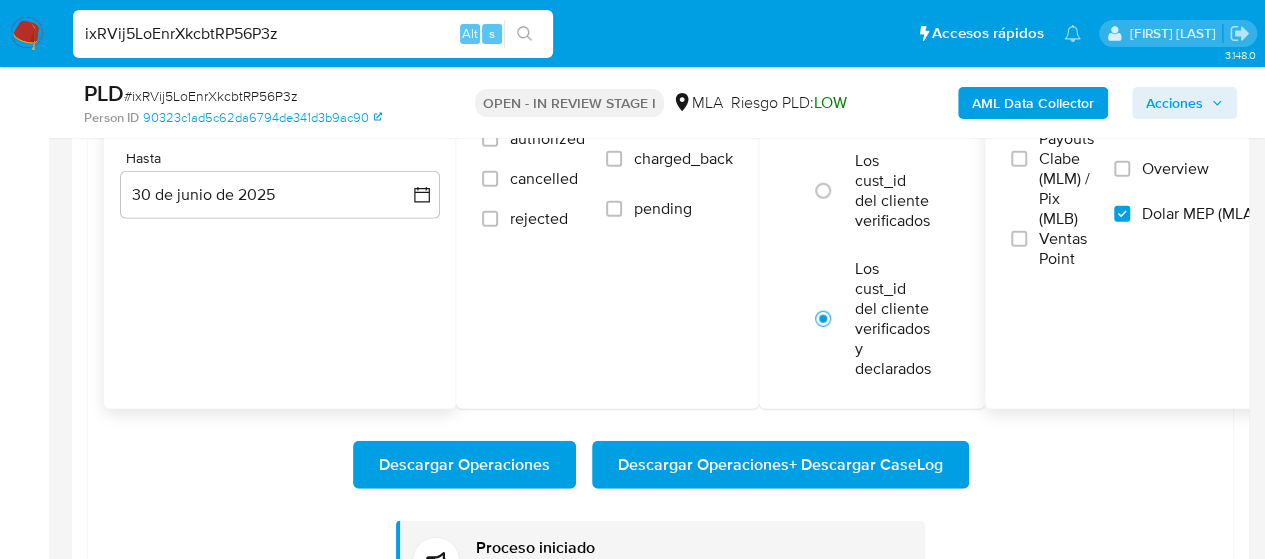click on "ixRVij5LoEnrXkcbtRP56P3z" at bounding box center (313, 34) 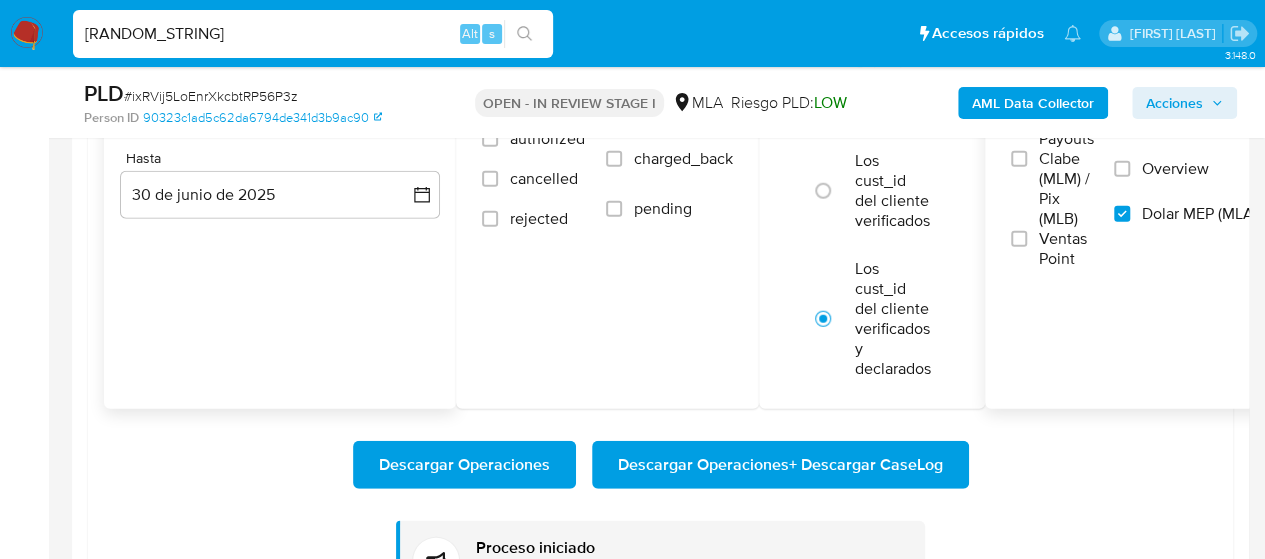 type on "[RANDOM_STRING]" 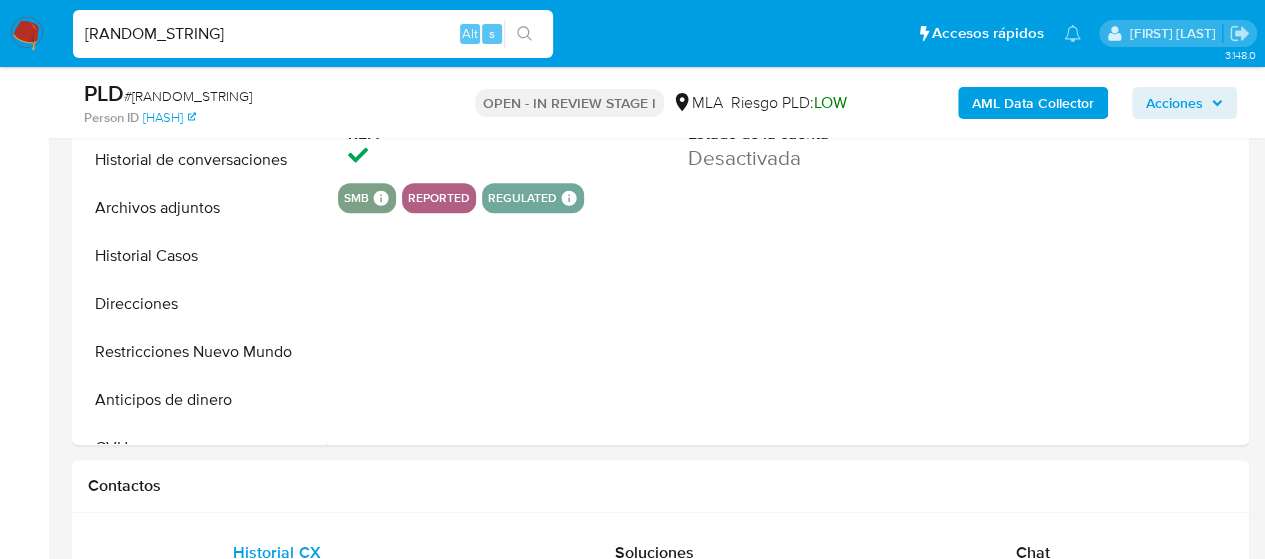 scroll, scrollTop: 500, scrollLeft: 0, axis: vertical 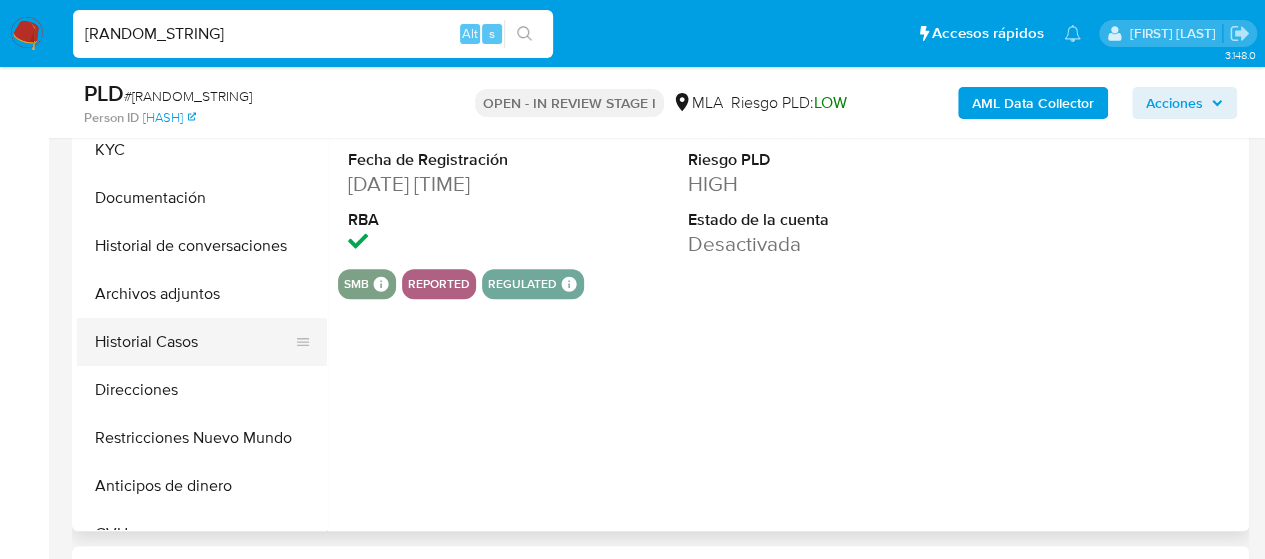 select on "10" 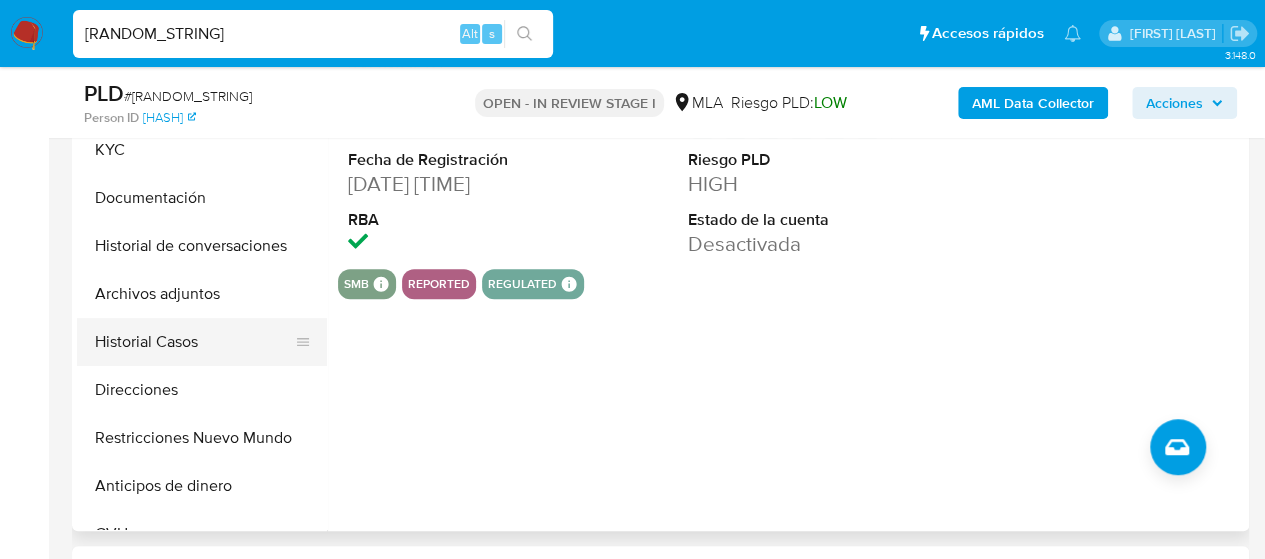 click on "Historial Casos" at bounding box center [194, 342] 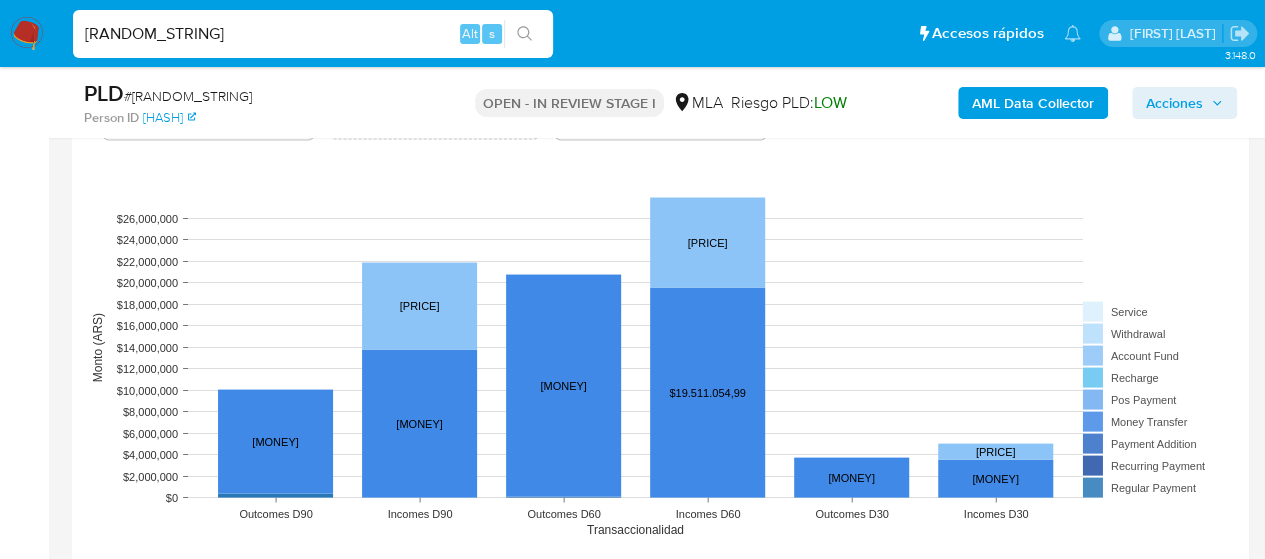 scroll, scrollTop: 2000, scrollLeft: 0, axis: vertical 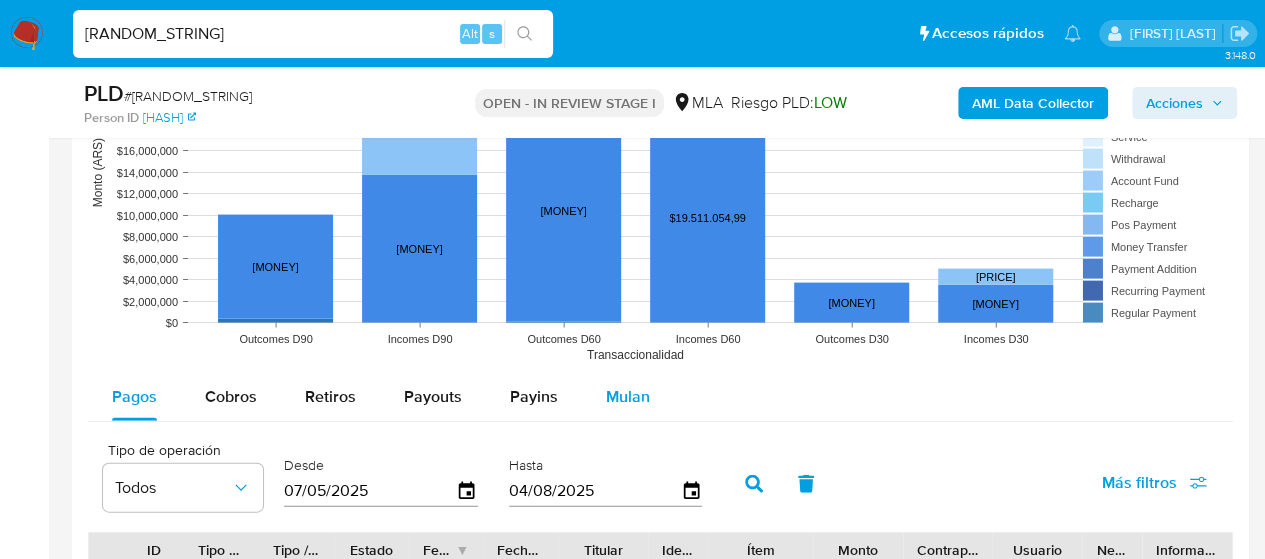 click on "Mulan" at bounding box center [628, 396] 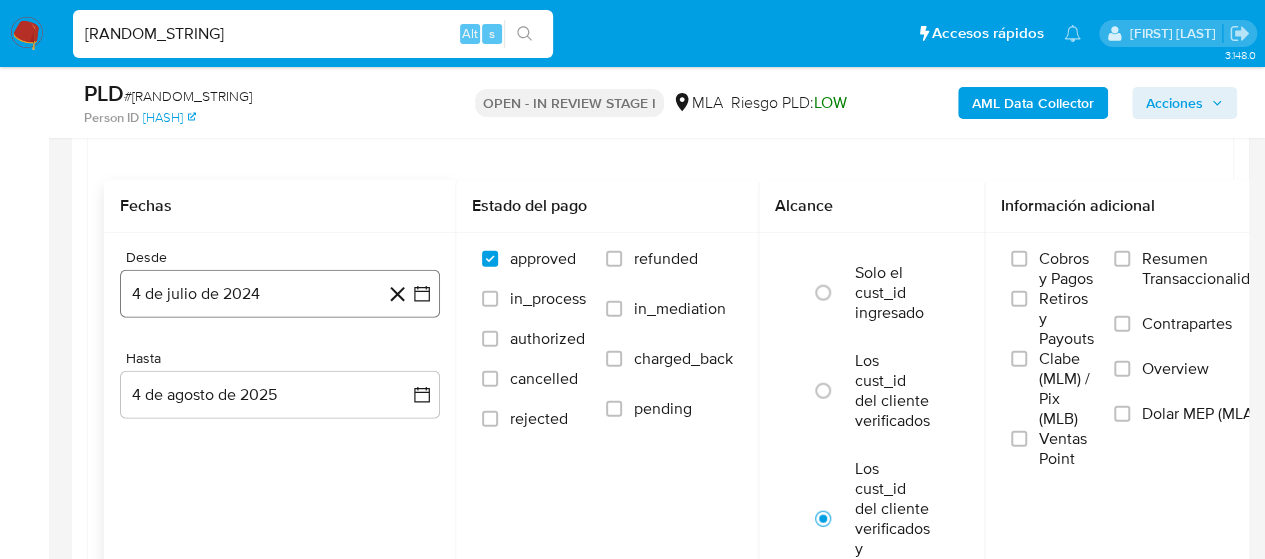 click on "4 de julio de 2024" at bounding box center (280, 294) 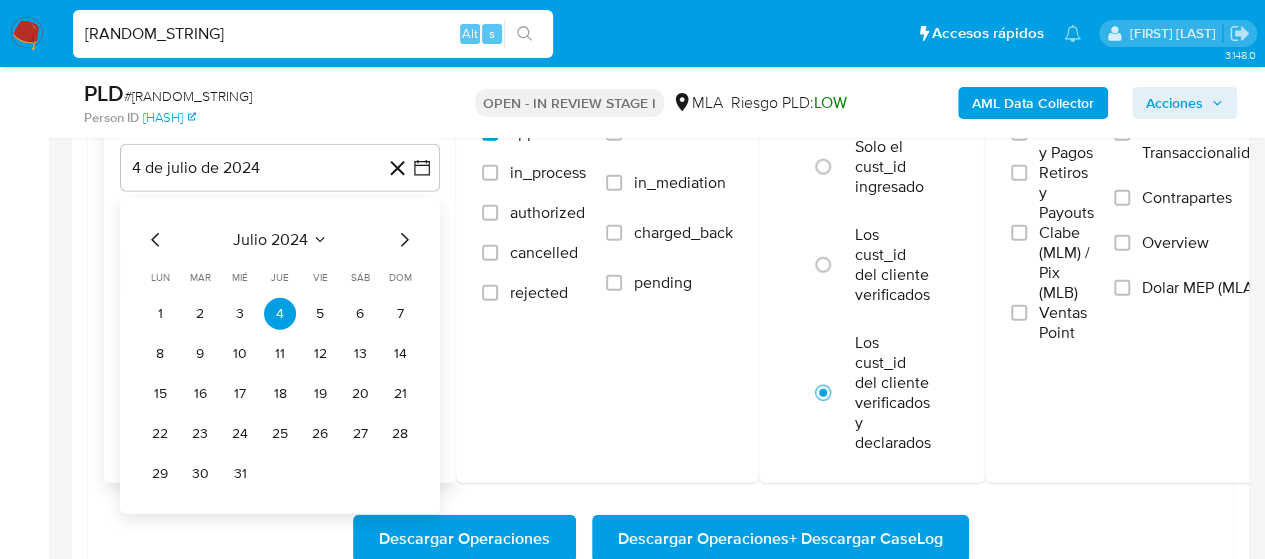 scroll, scrollTop: 2400, scrollLeft: 0, axis: vertical 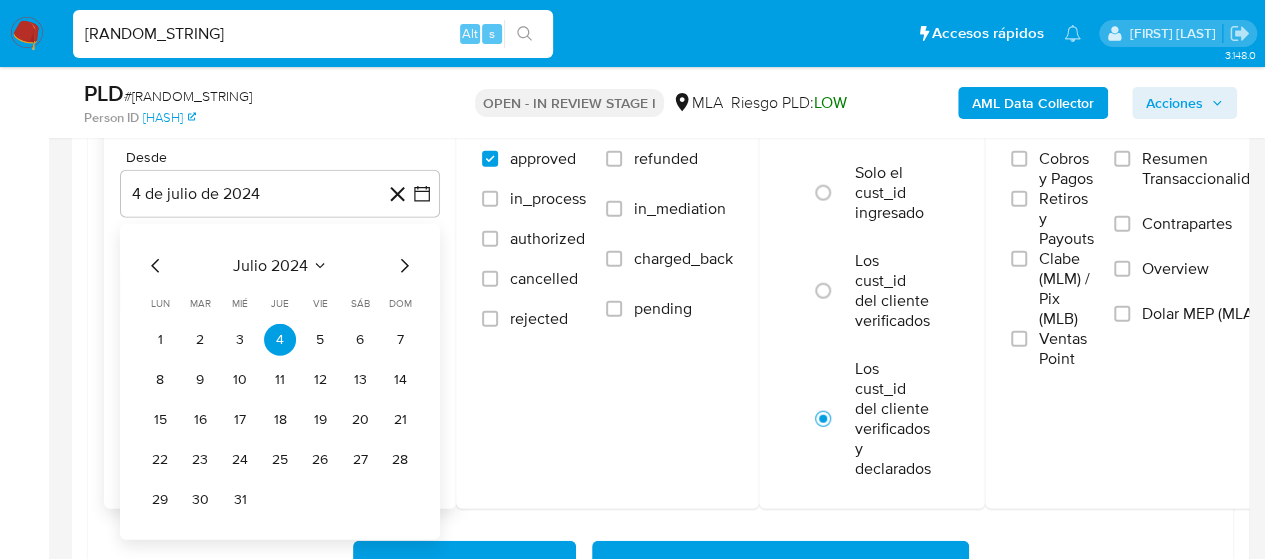 click on "julio 2024" at bounding box center [270, 266] 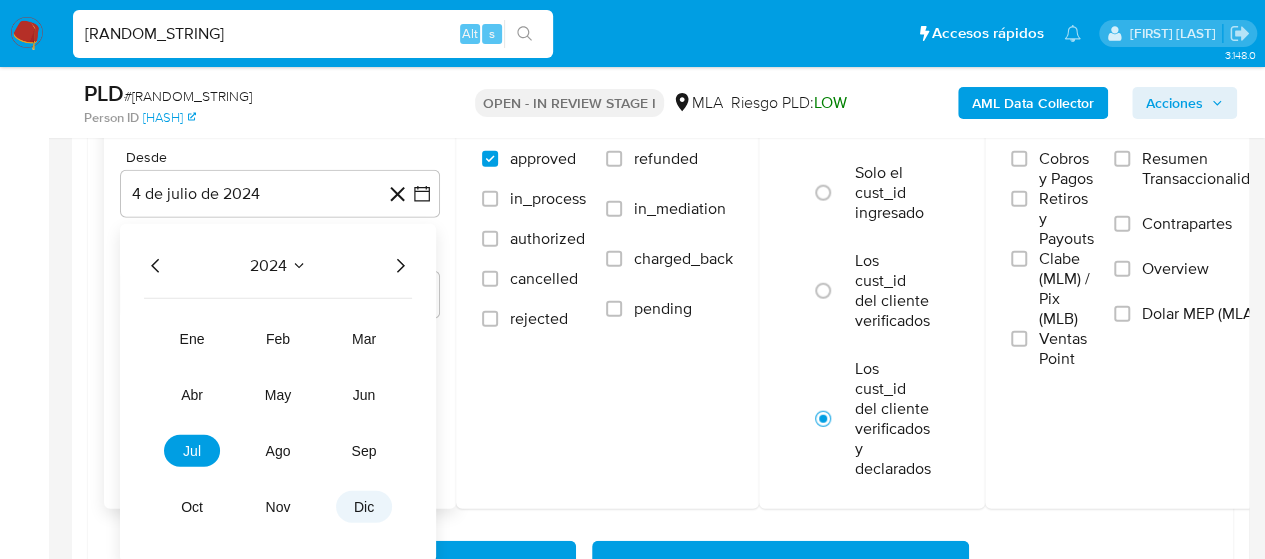 click on "dic" at bounding box center [364, 507] 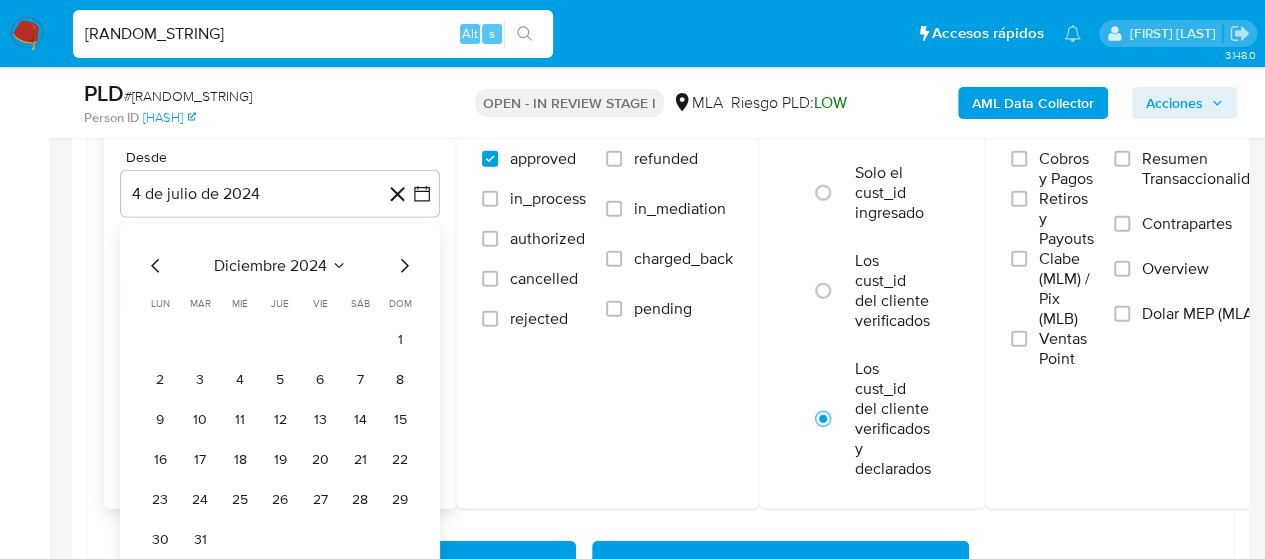 click 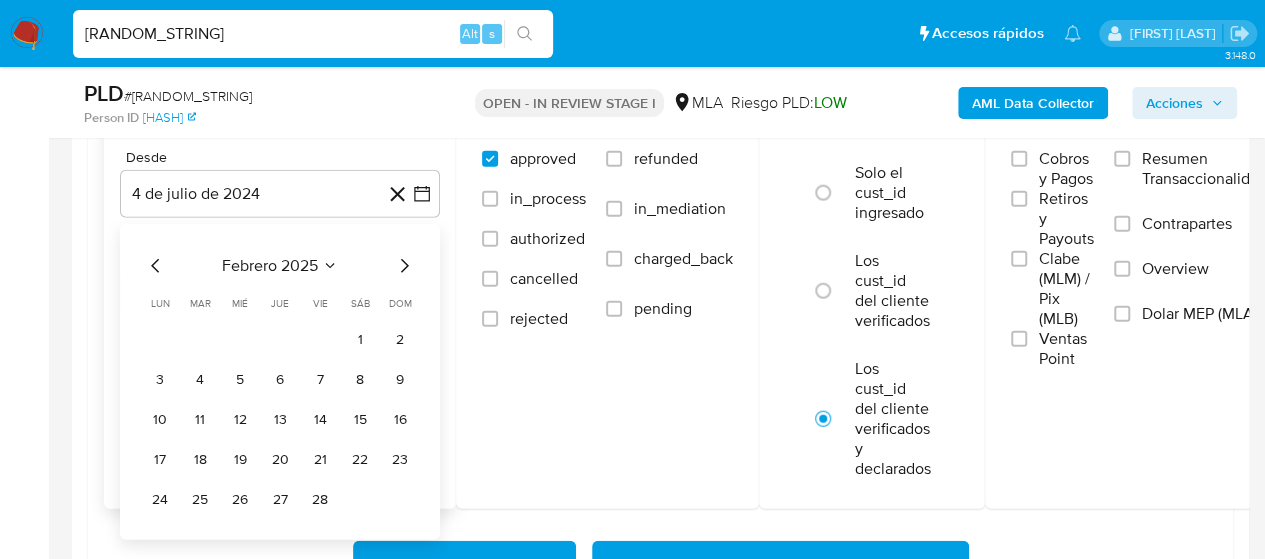click 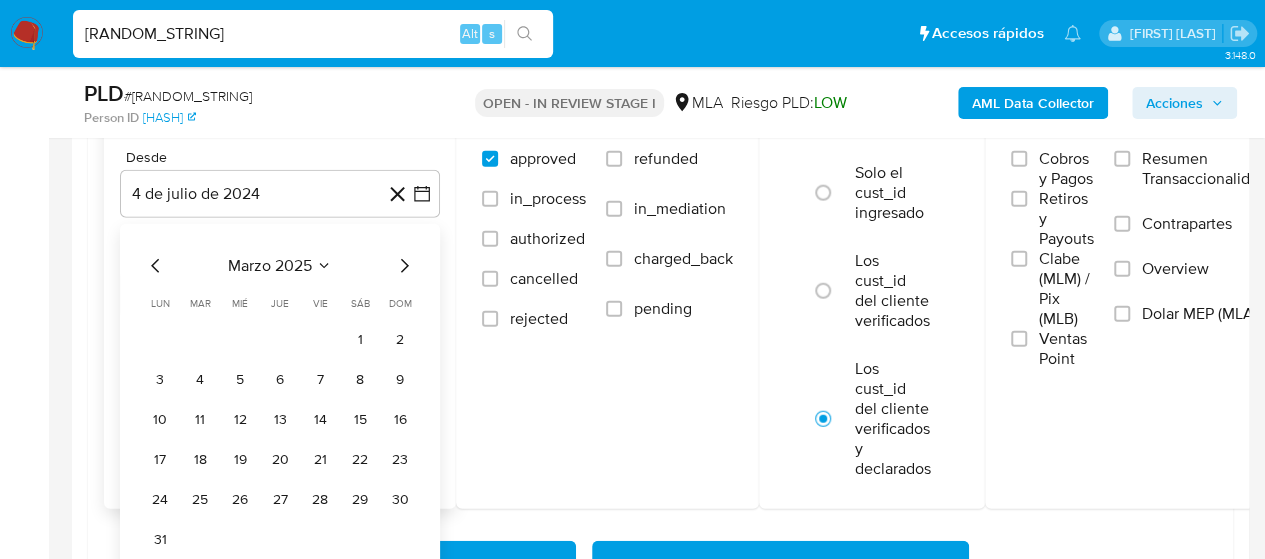 click 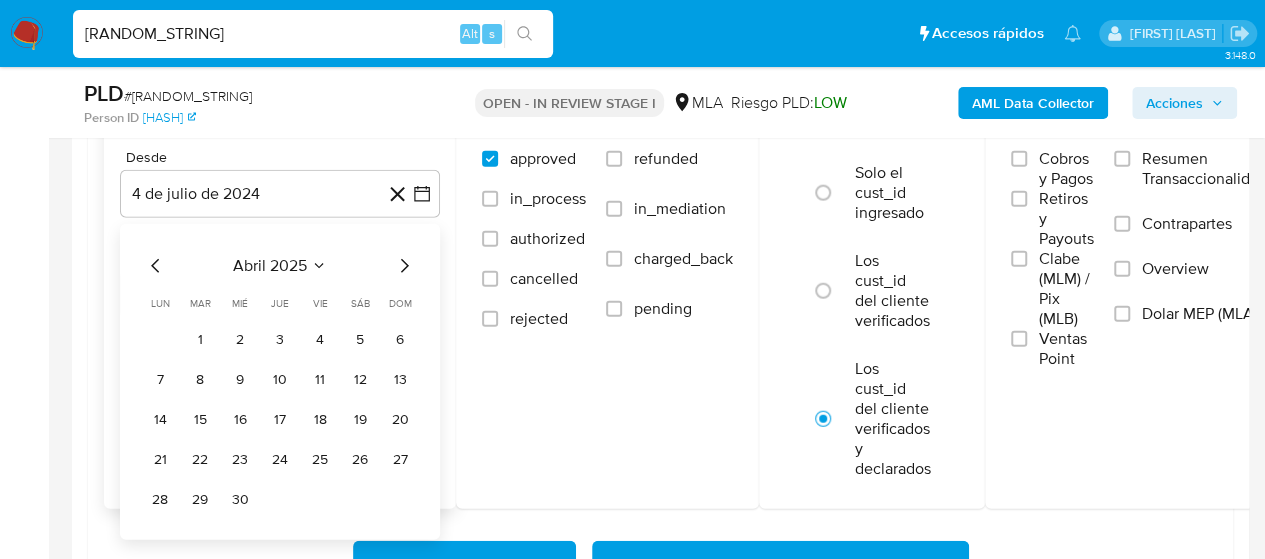click 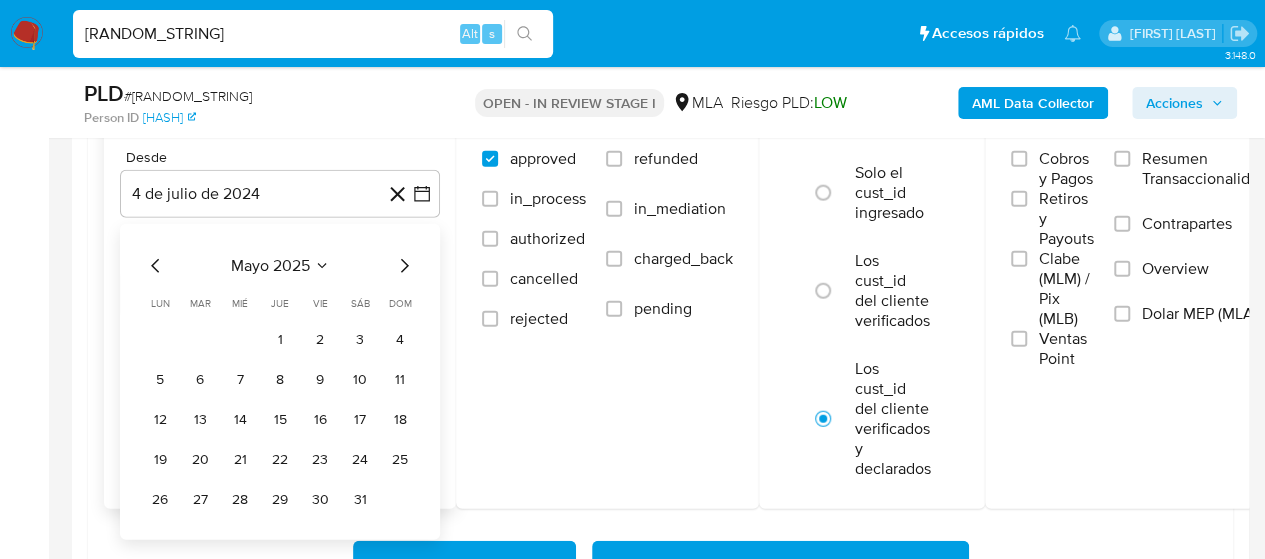 click 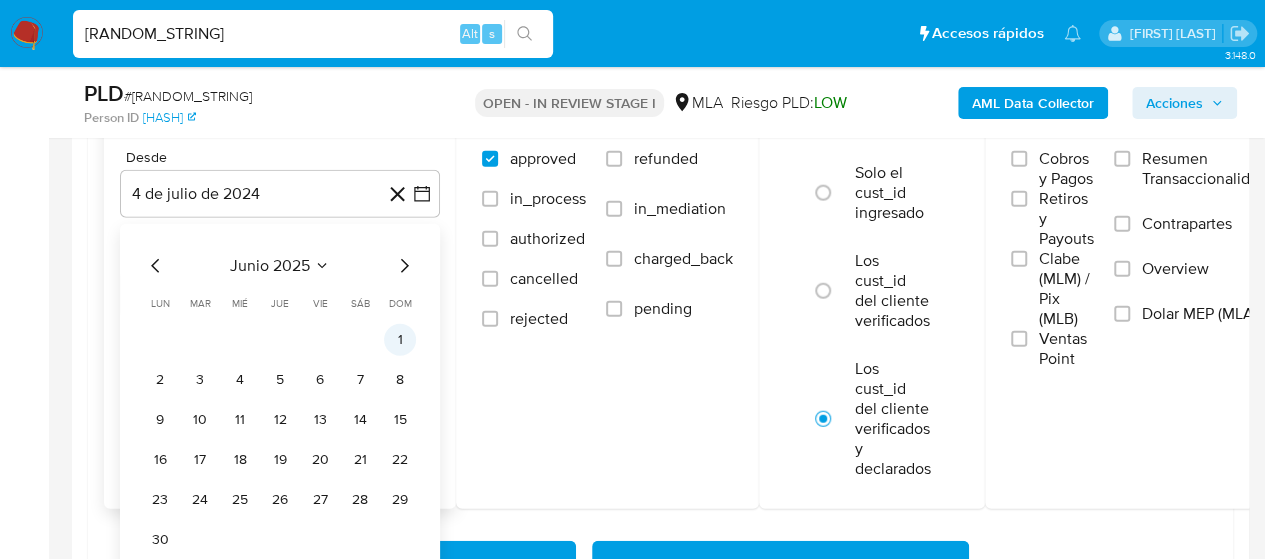 click on "1" at bounding box center (400, 340) 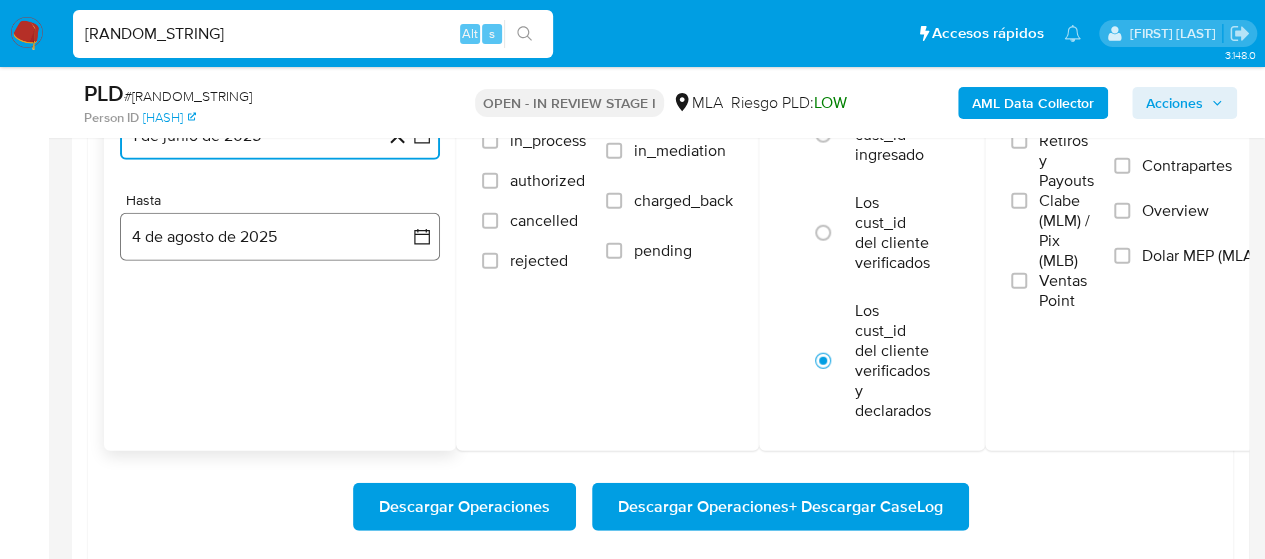 scroll, scrollTop: 2500, scrollLeft: 0, axis: vertical 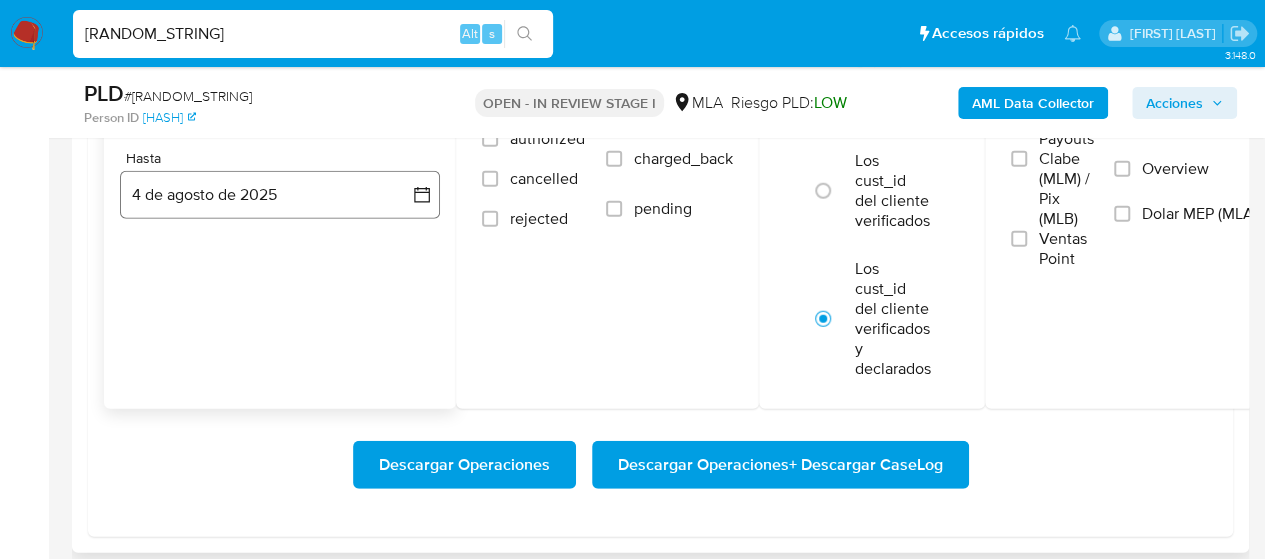 click on "4 de agosto de 2025" at bounding box center (280, 195) 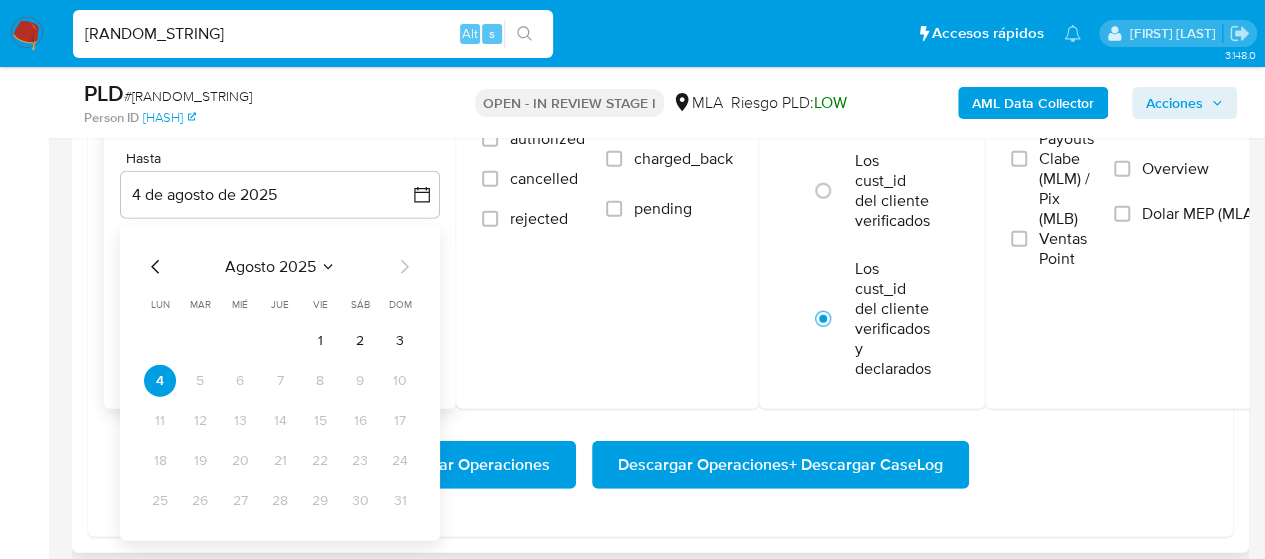click 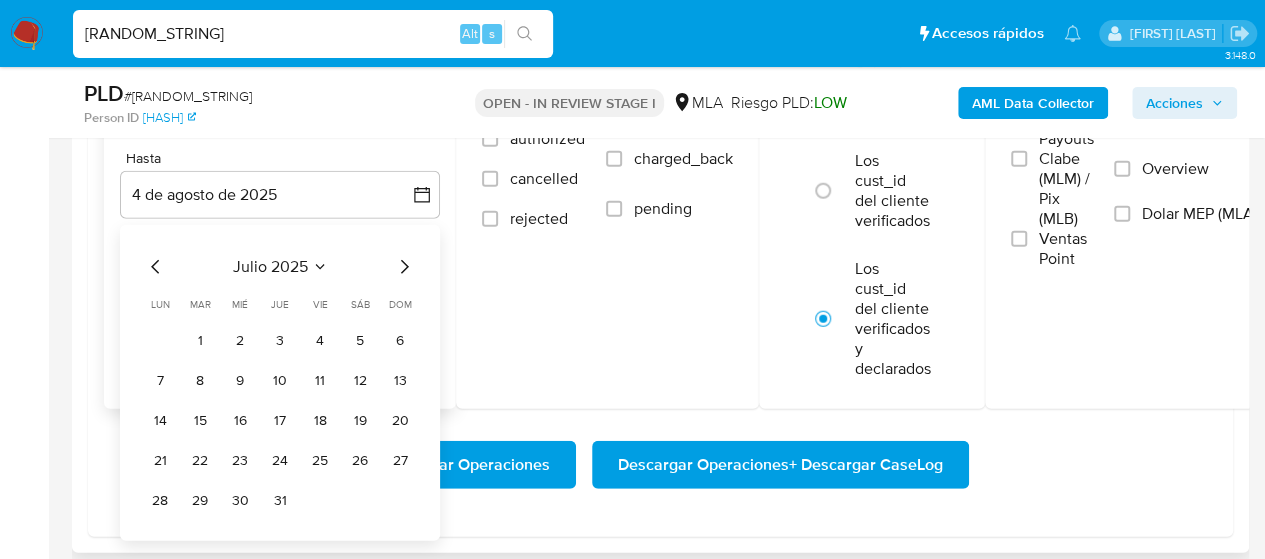 click 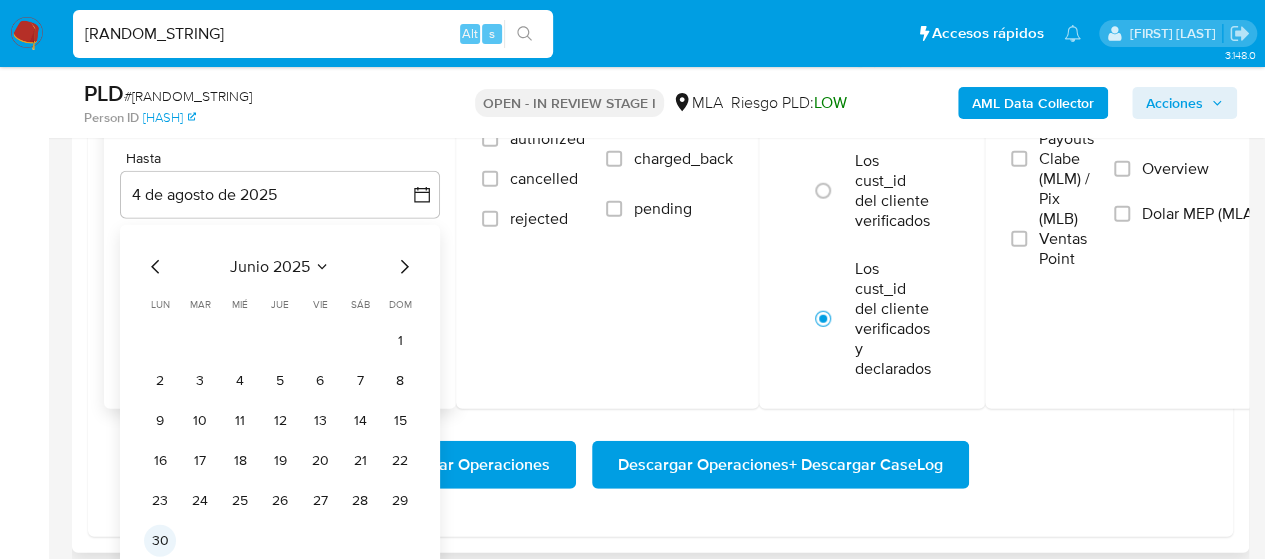 click on "30" at bounding box center [160, 541] 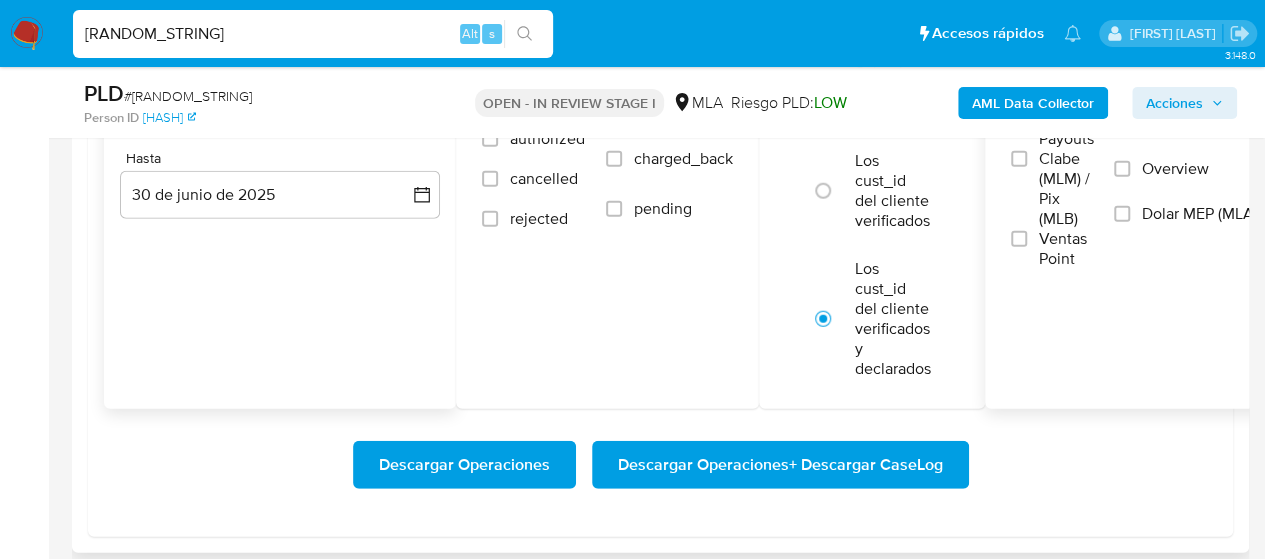 click on "Dolar MEP (MLA)" at bounding box center (1200, 214) 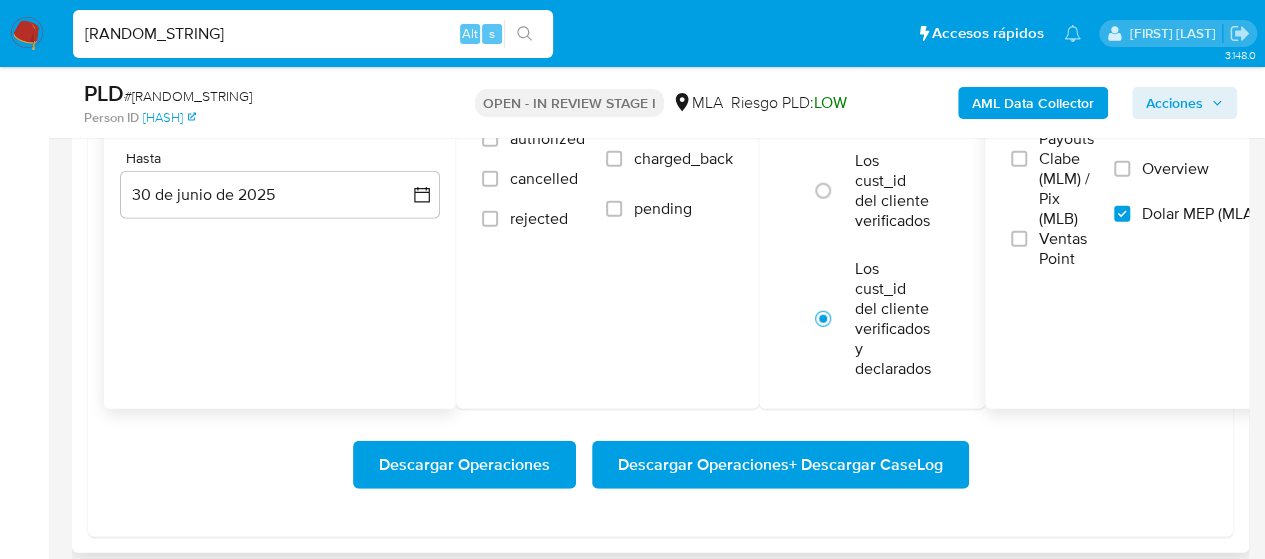 click on "Descargar Operaciones  +   Descargar CaseLog" at bounding box center (780, 465) 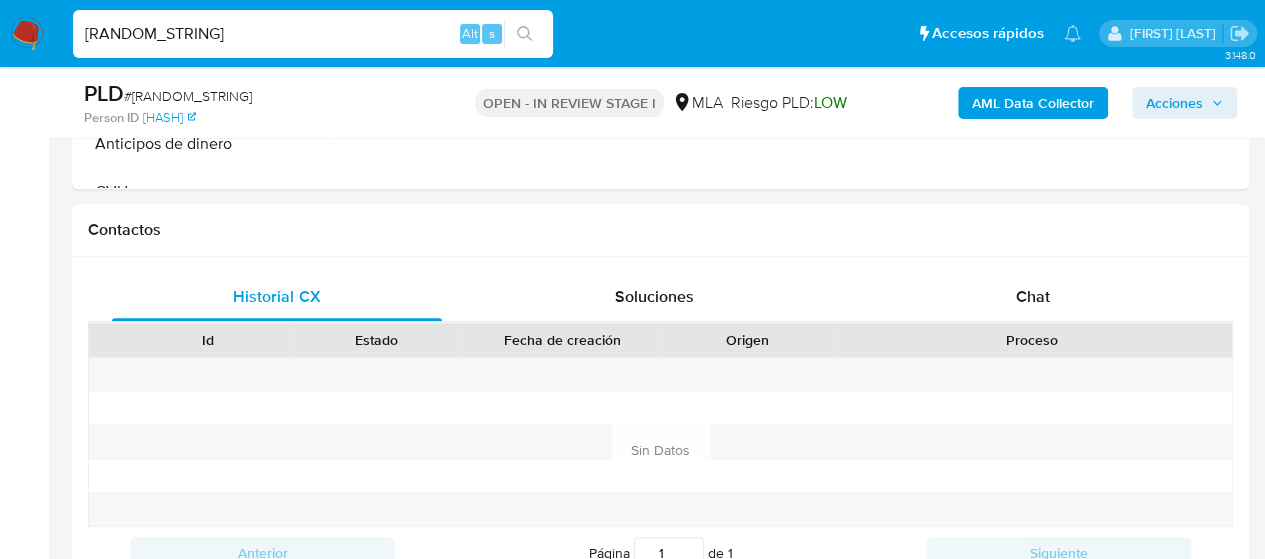 scroll, scrollTop: 800, scrollLeft: 0, axis: vertical 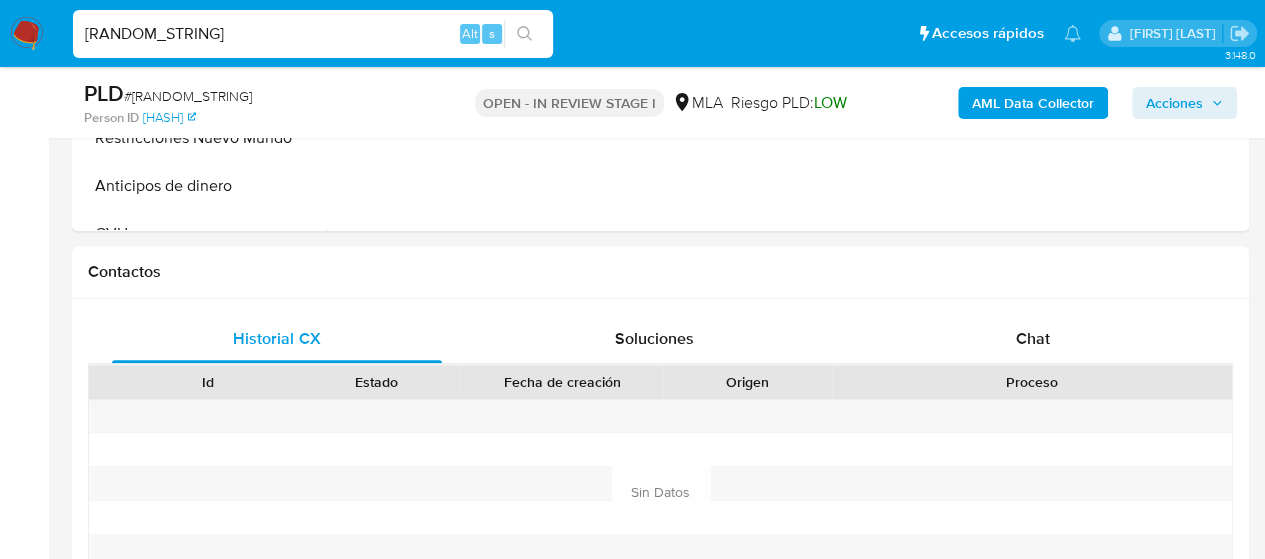 click on "[RANDOM_STRING]" at bounding box center [313, 34] 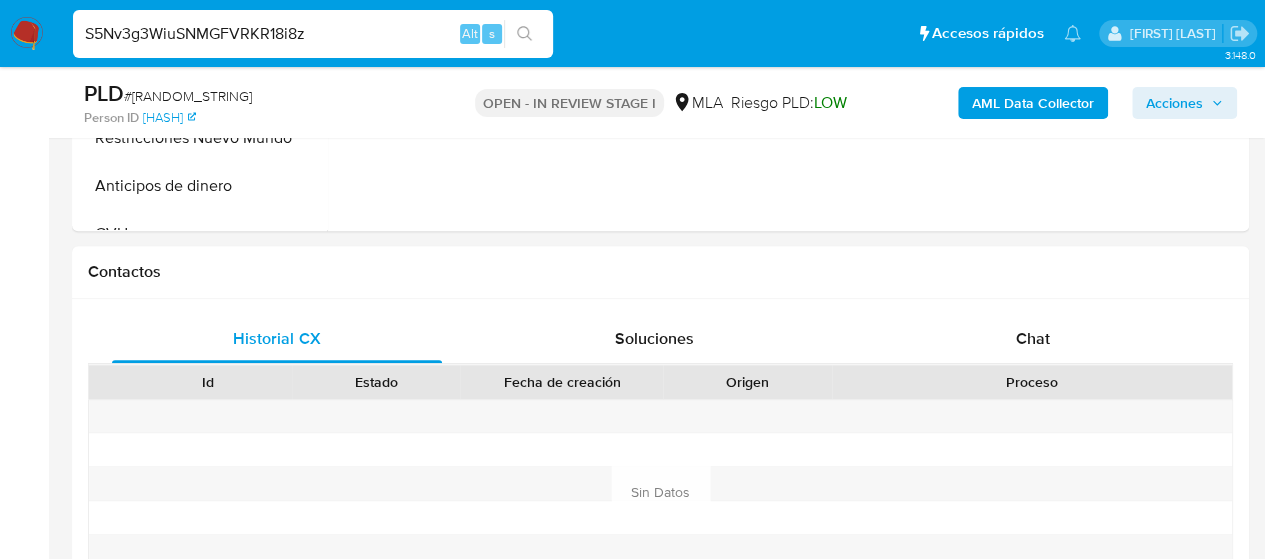 type on "S5Nv3g3WiuSNMGFVRKR18i8z" 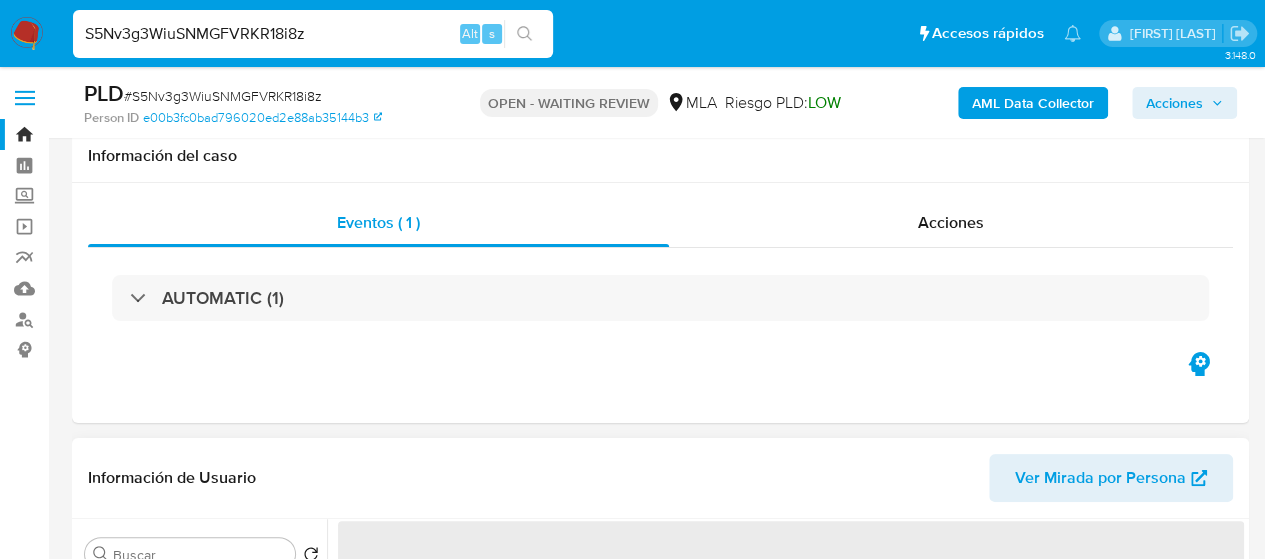 scroll, scrollTop: 500, scrollLeft: 0, axis: vertical 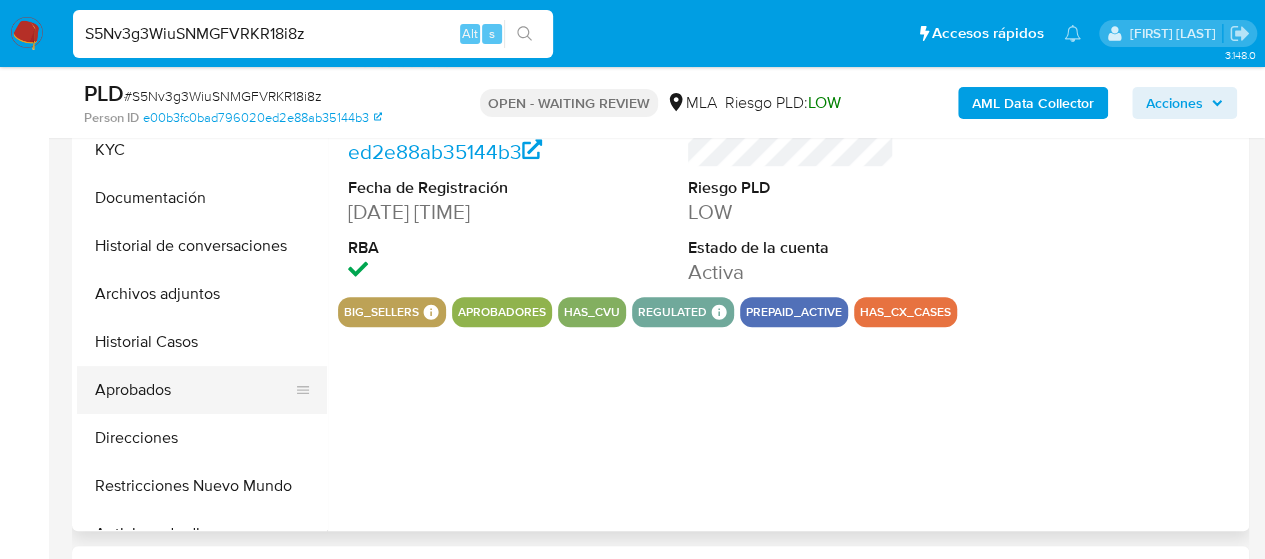 select on "10" 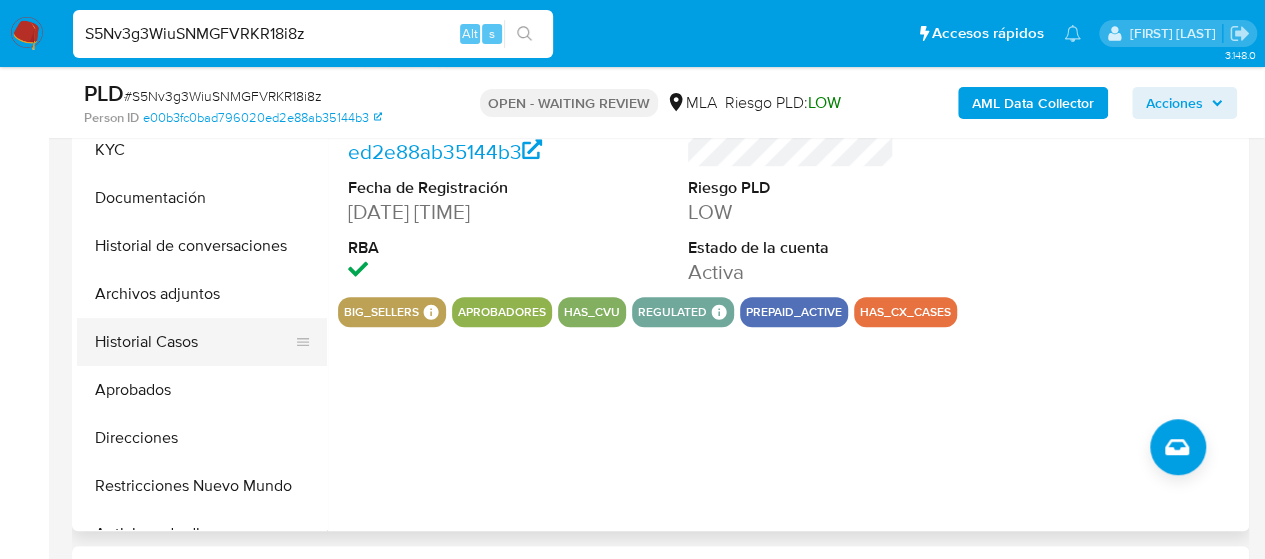 click on "Historial Casos" at bounding box center [194, 342] 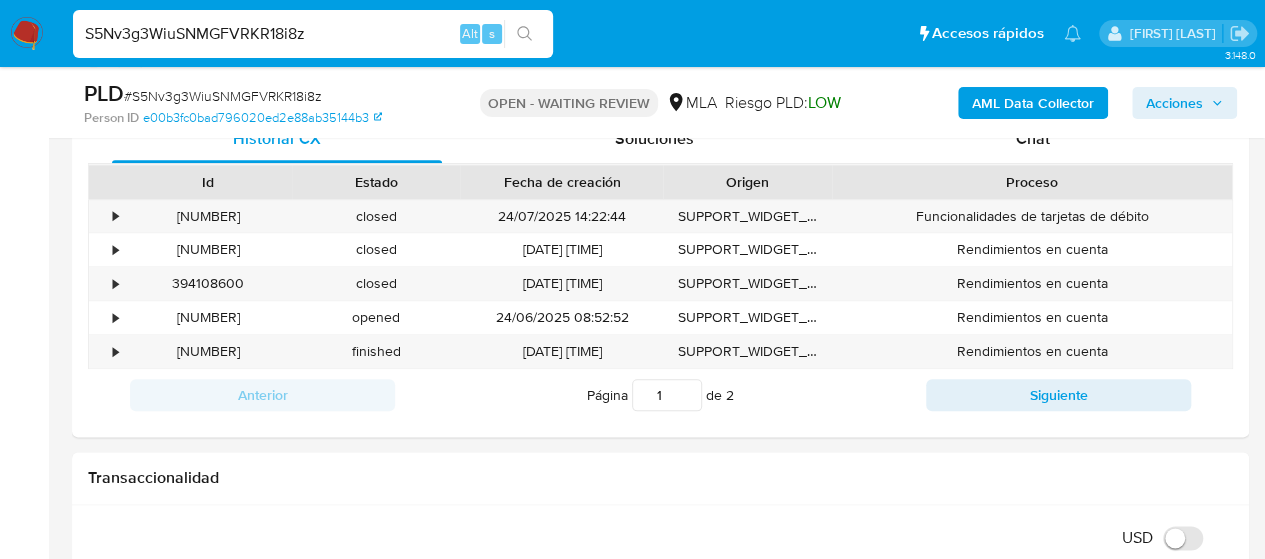 scroll, scrollTop: 900, scrollLeft: 0, axis: vertical 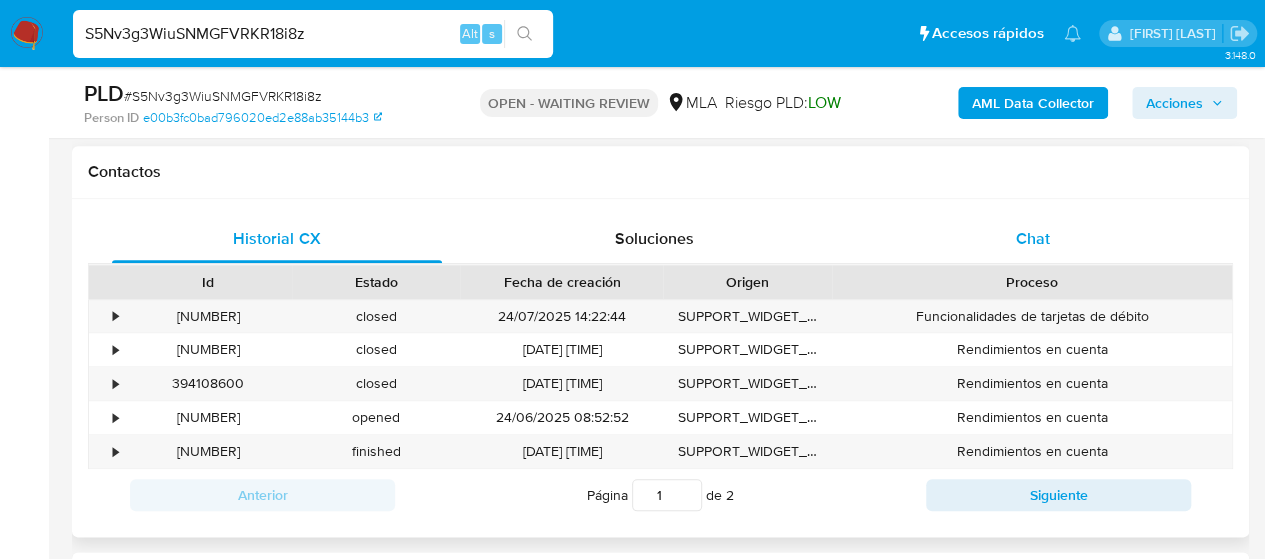 click on "Chat" at bounding box center [1033, 239] 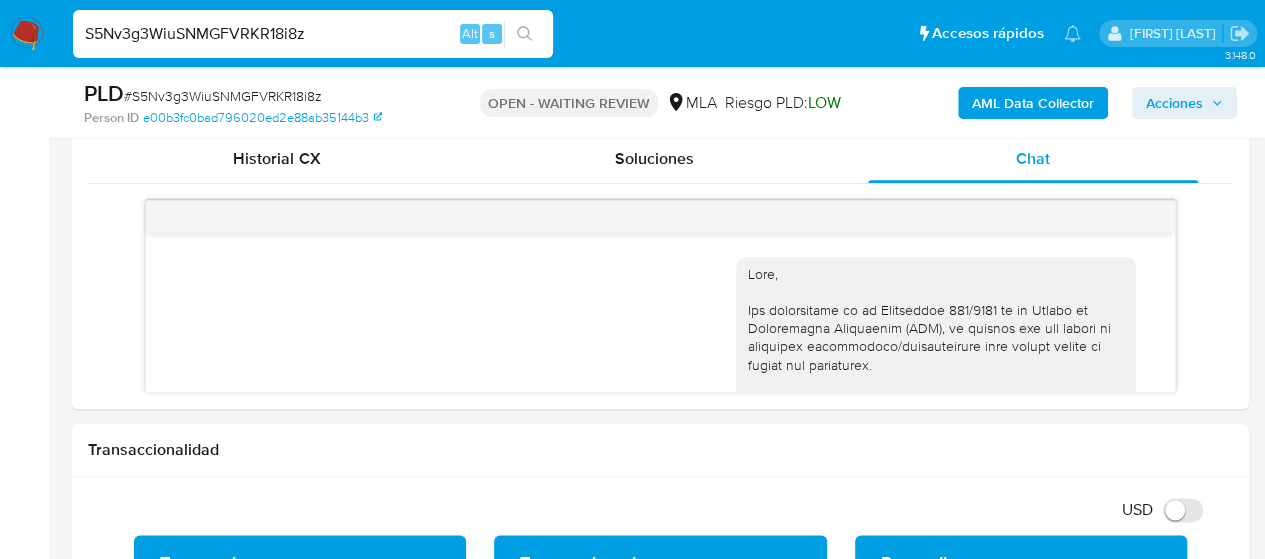 scroll, scrollTop: 1000, scrollLeft: 0, axis: vertical 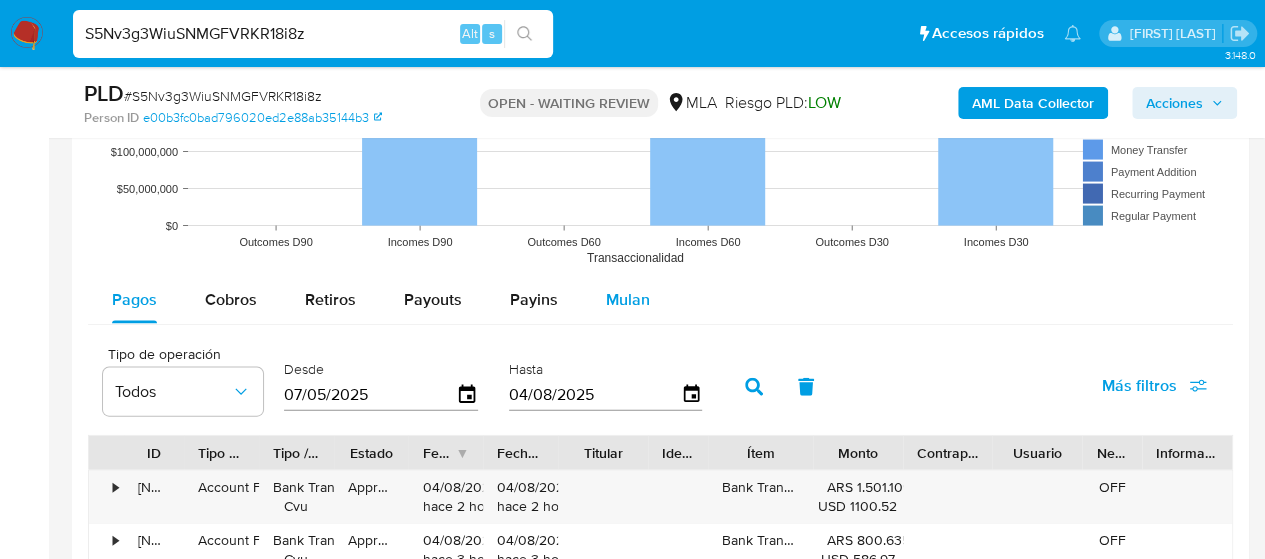 click on "Mulan" at bounding box center [628, 300] 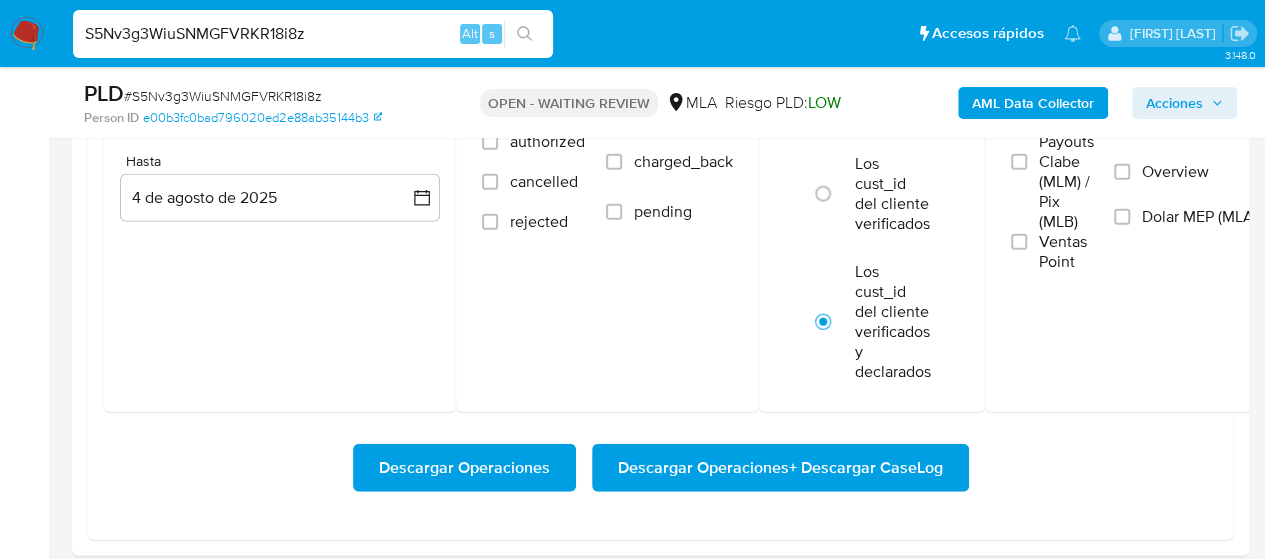 scroll, scrollTop: 2300, scrollLeft: 0, axis: vertical 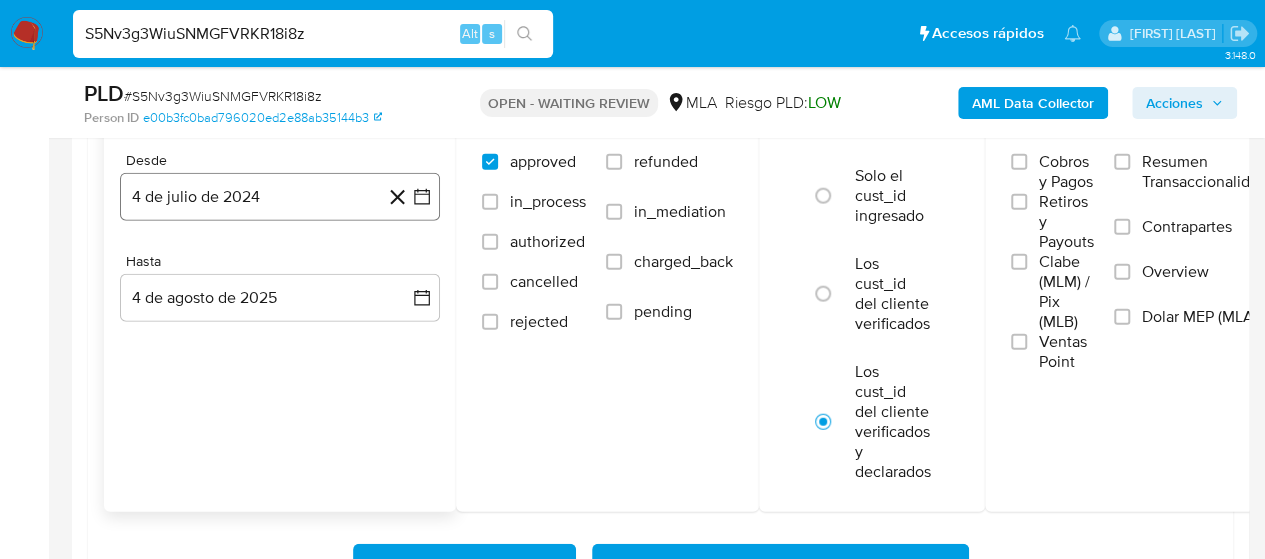 click on "4 de julio de 2024" at bounding box center (280, 197) 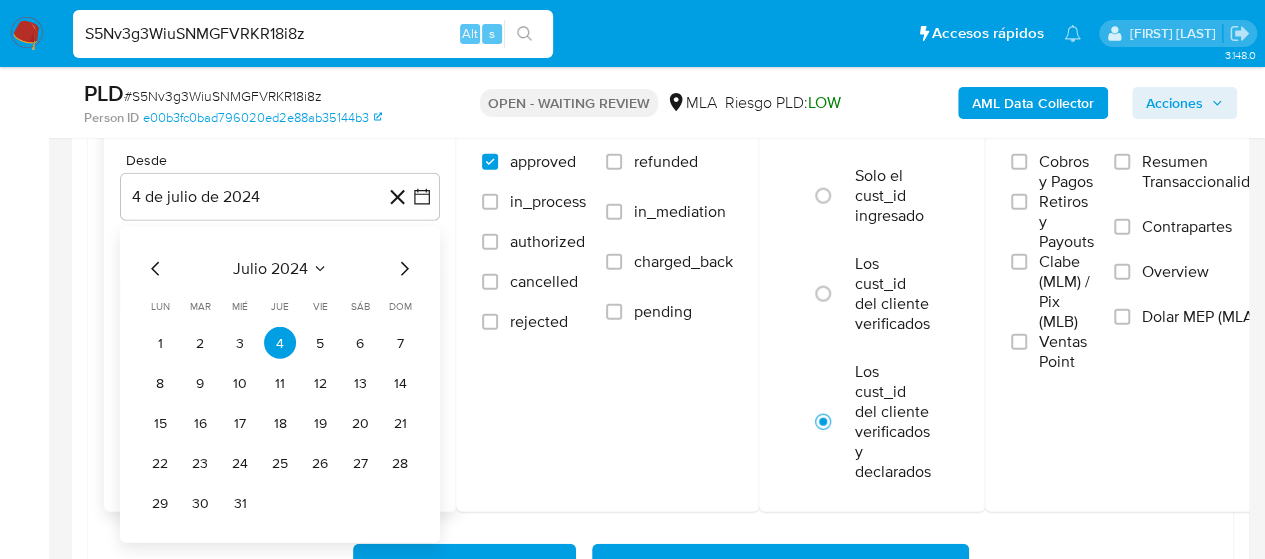 click on "julio 2024" at bounding box center [270, 269] 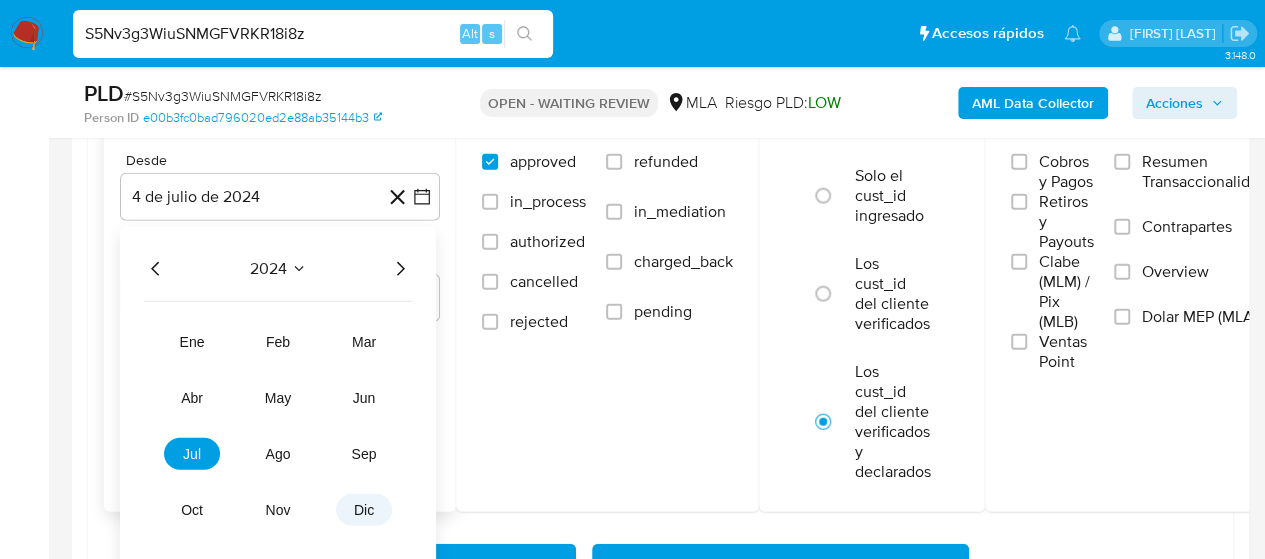 click on "dic" at bounding box center [364, 510] 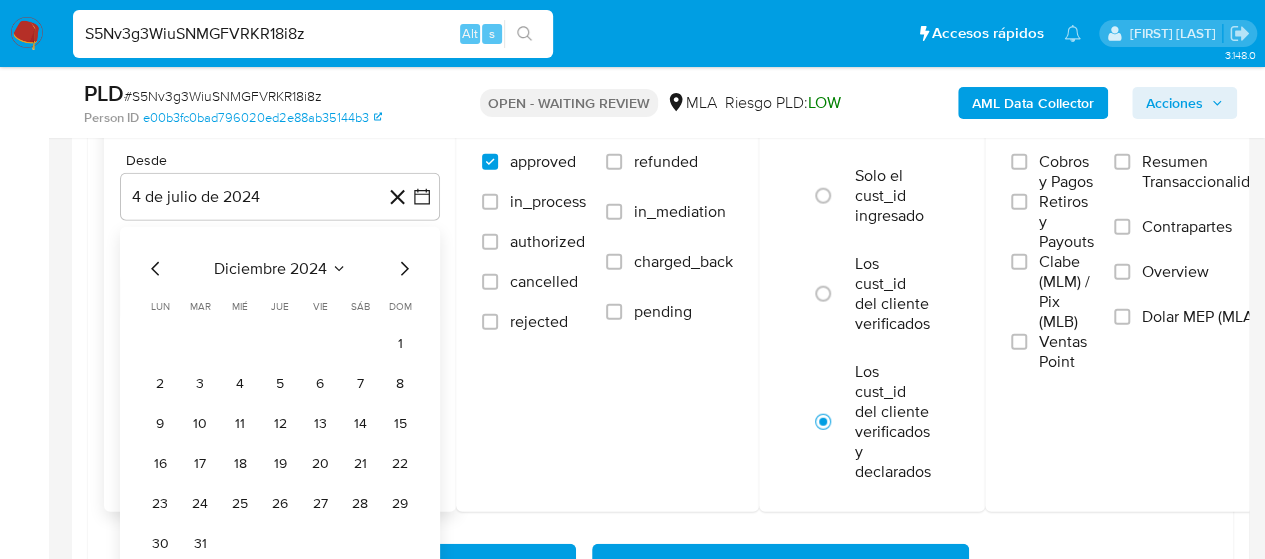 click 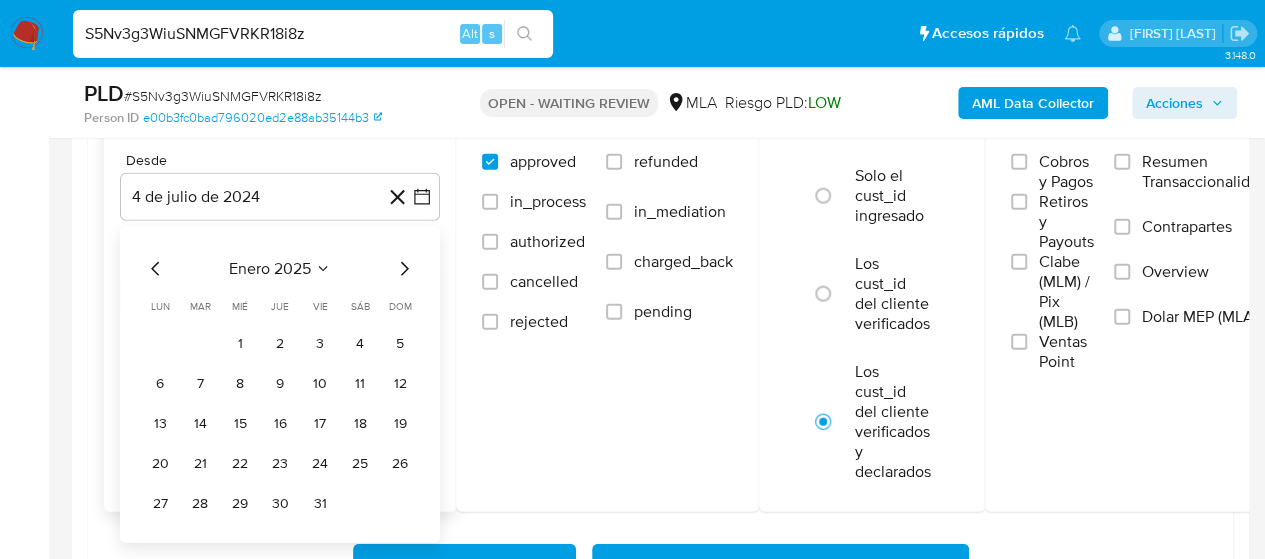click 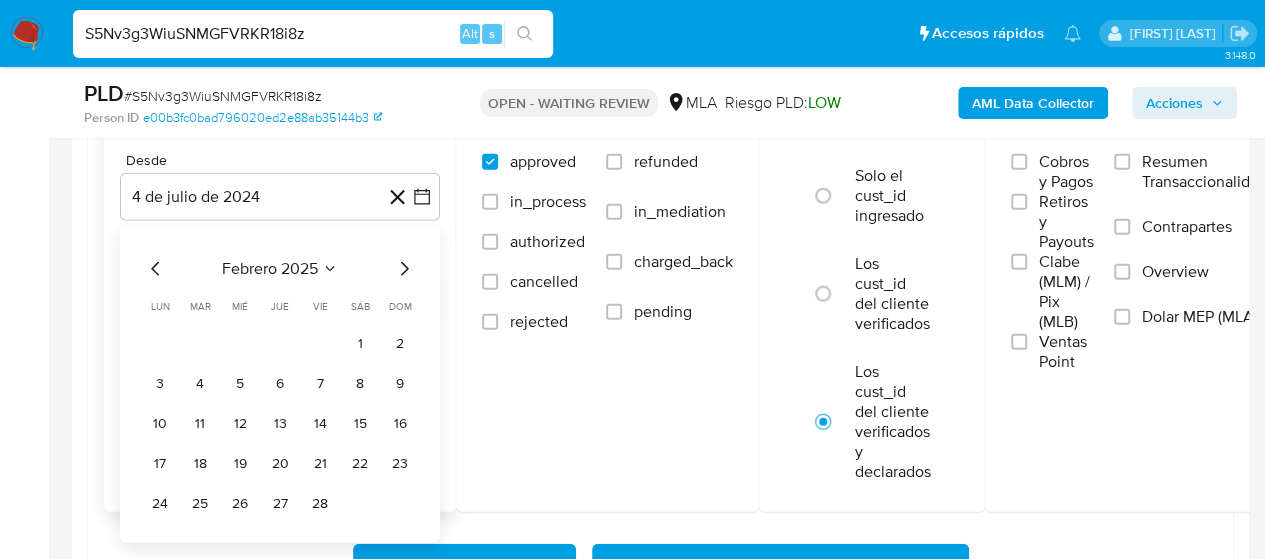 click 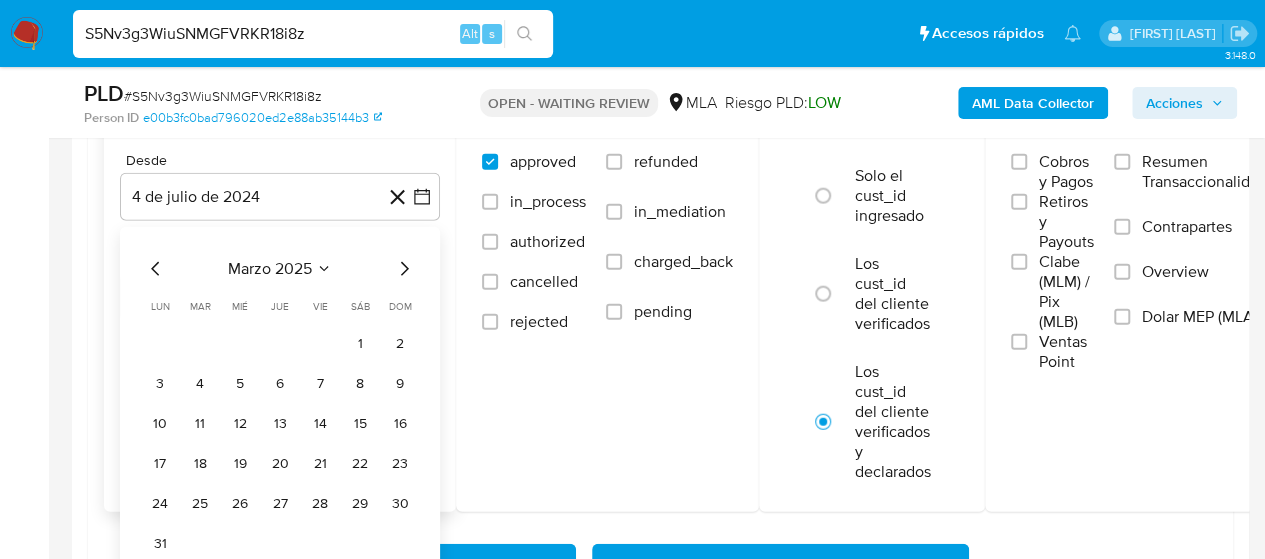click 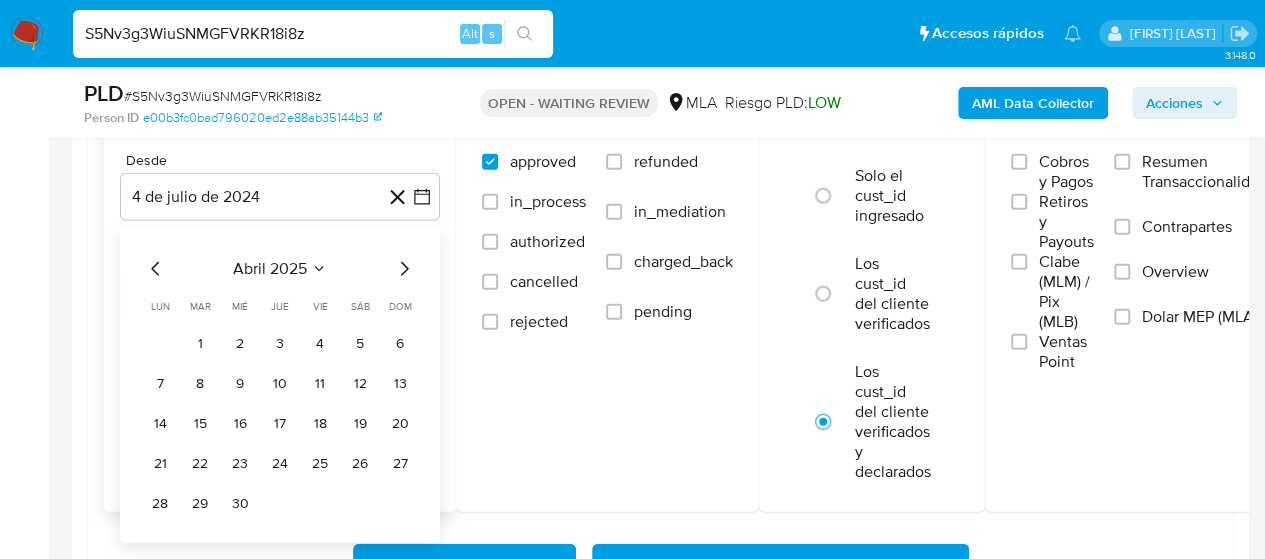 click 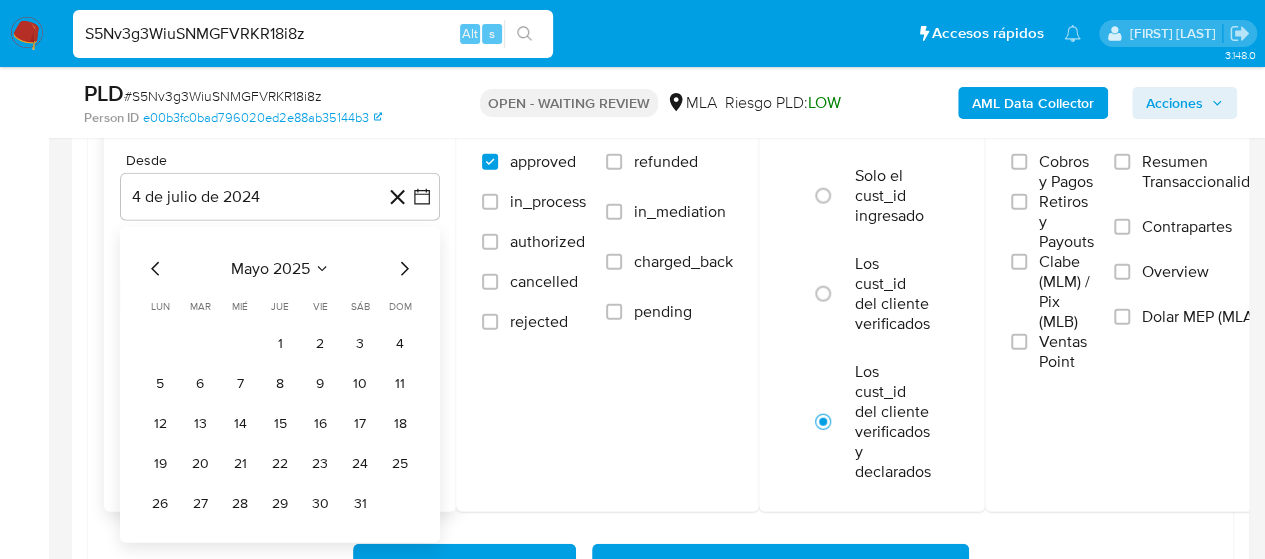 click 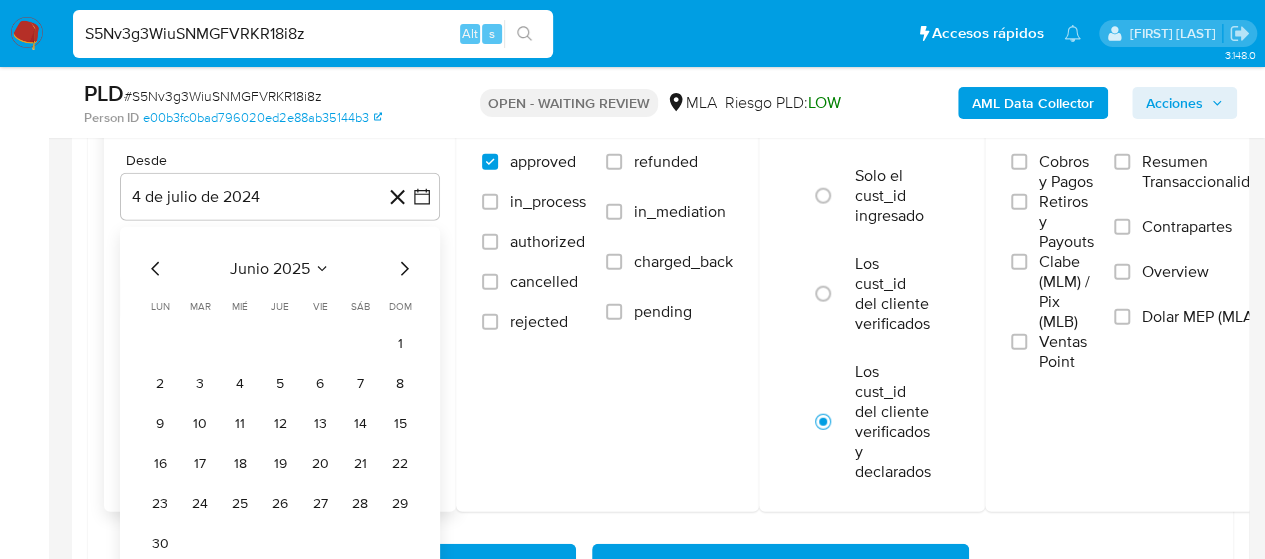click on "1 2 3 4 5 6 7 8 9 10 11 12 13 14 15 16 17 18 19 20 21 22 23 24 25 26 27 28 29 30" at bounding box center [280, 443] 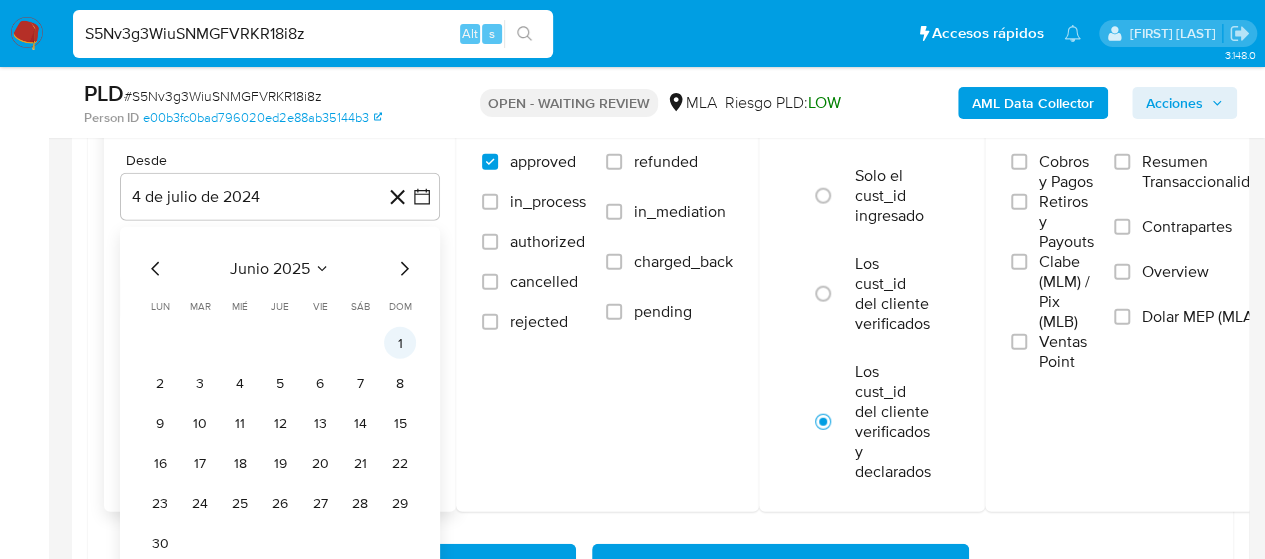 click on "1" at bounding box center (400, 343) 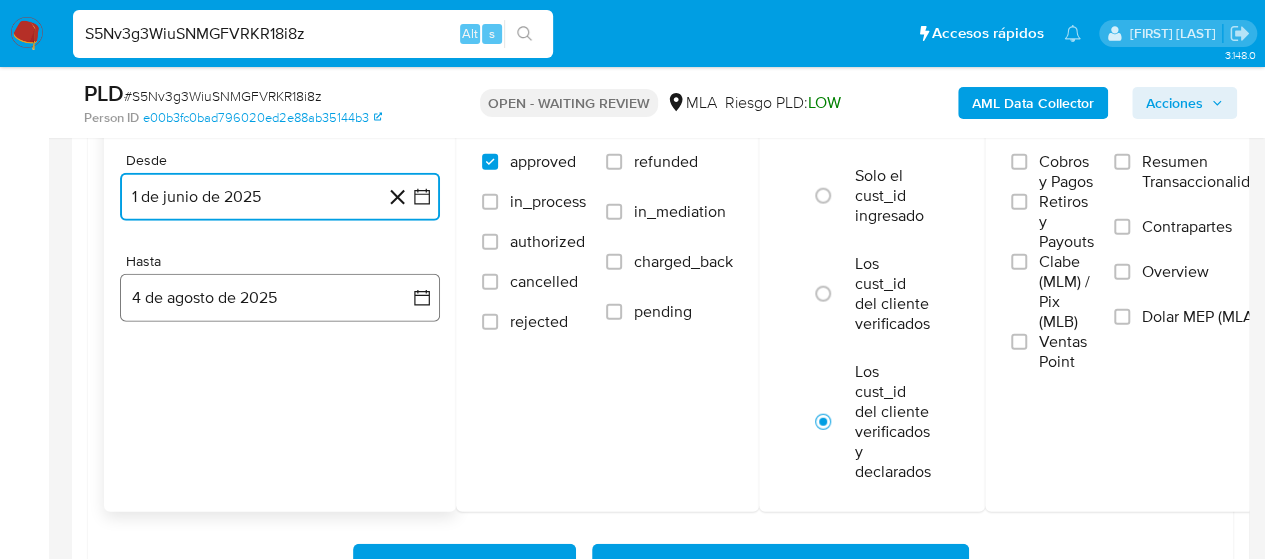 click on "4 de agosto de 2025" at bounding box center (280, 298) 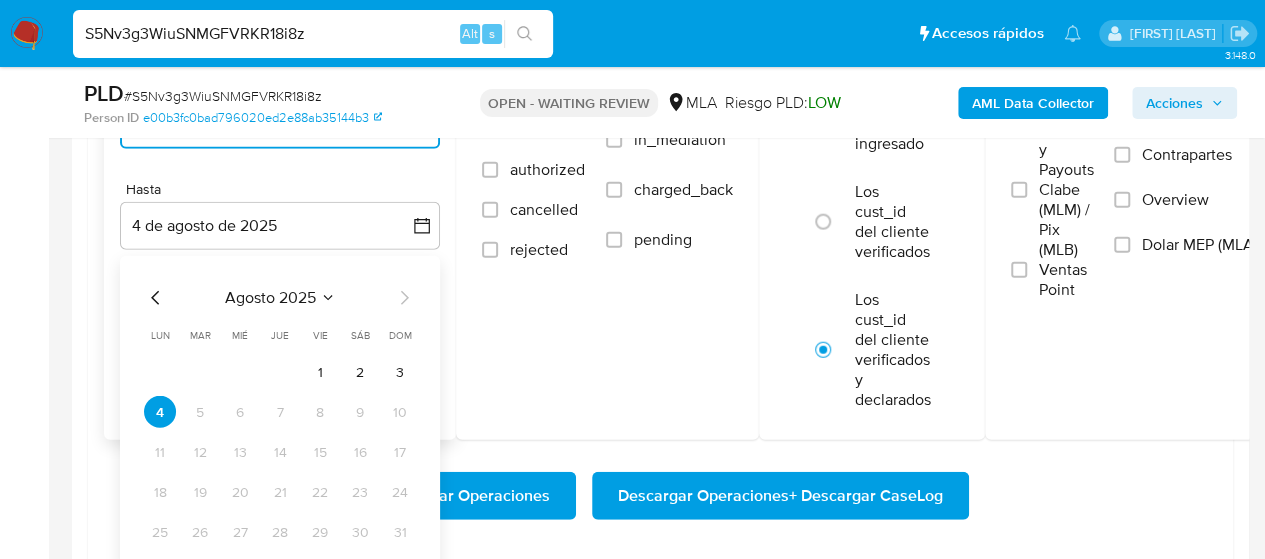 scroll, scrollTop: 2400, scrollLeft: 0, axis: vertical 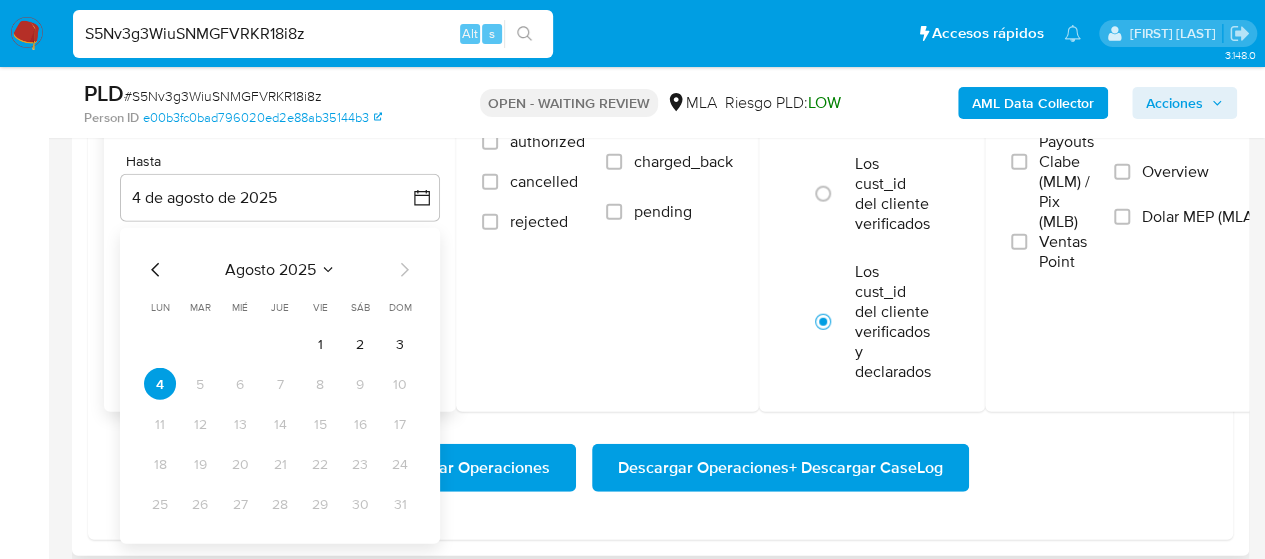 click 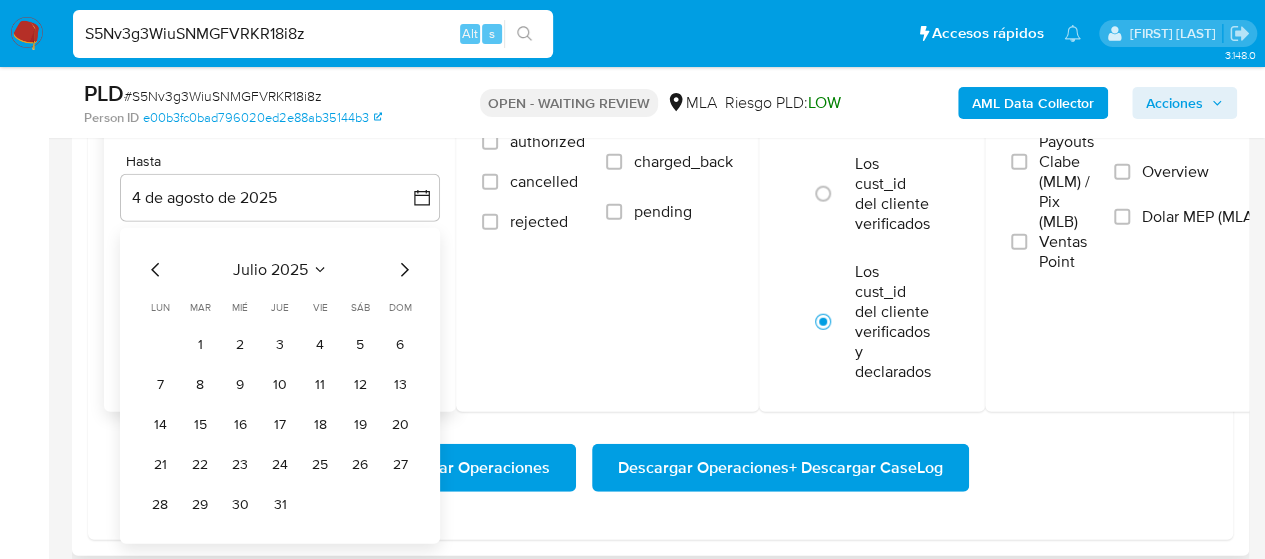 click 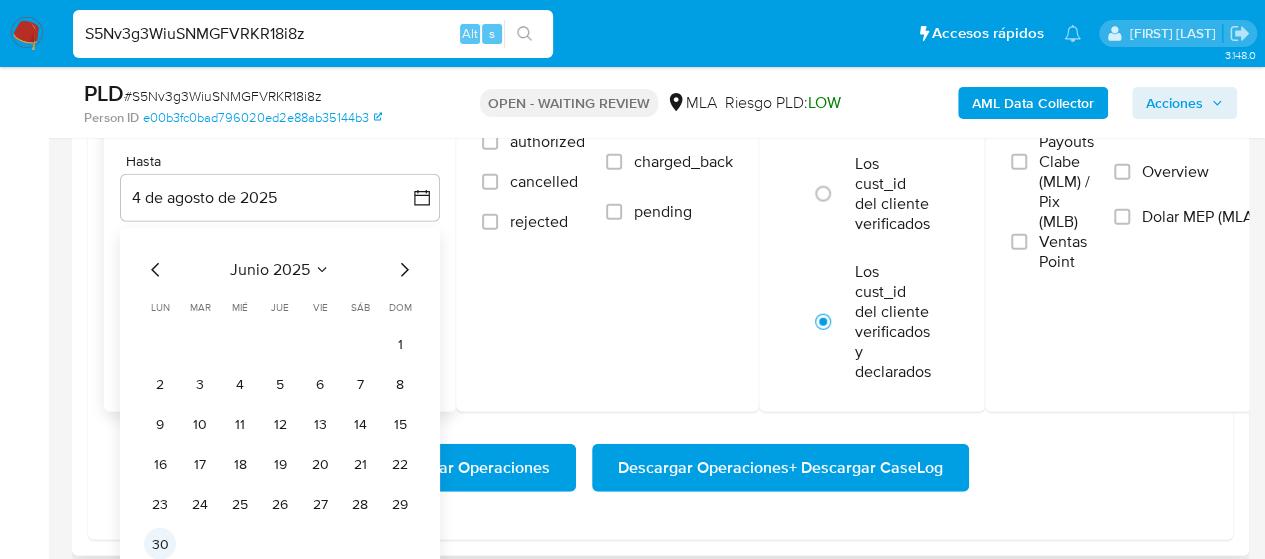 click on "30" at bounding box center [160, 544] 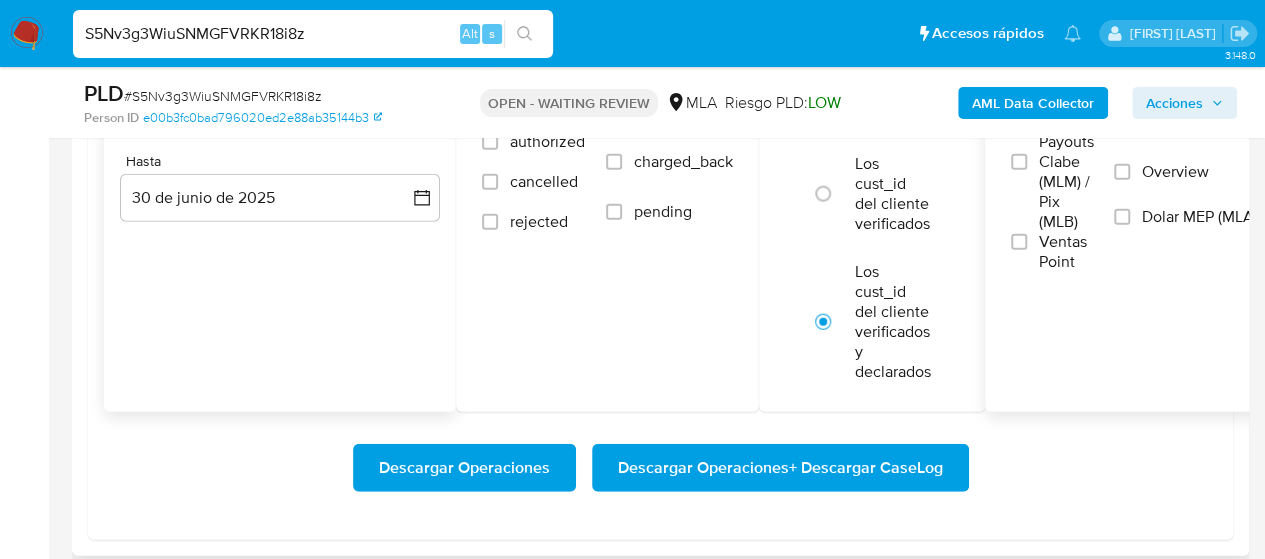 click on "Dolar MEP (MLA)" at bounding box center (1200, 217) 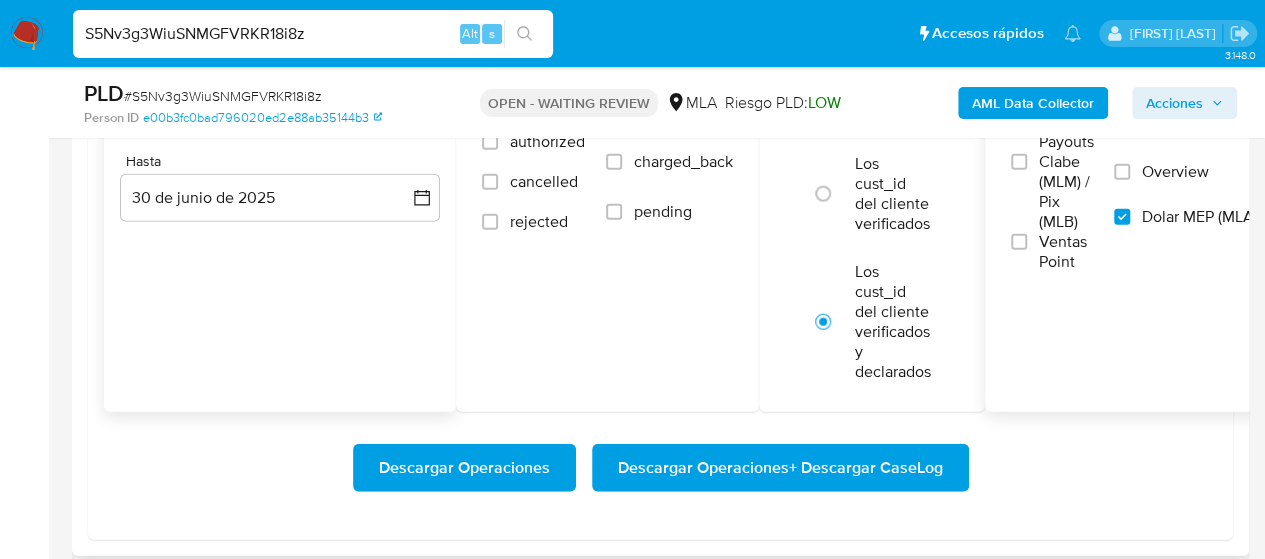 click on "Descargar Operaciones  +   Descargar CaseLog" at bounding box center (780, 468) 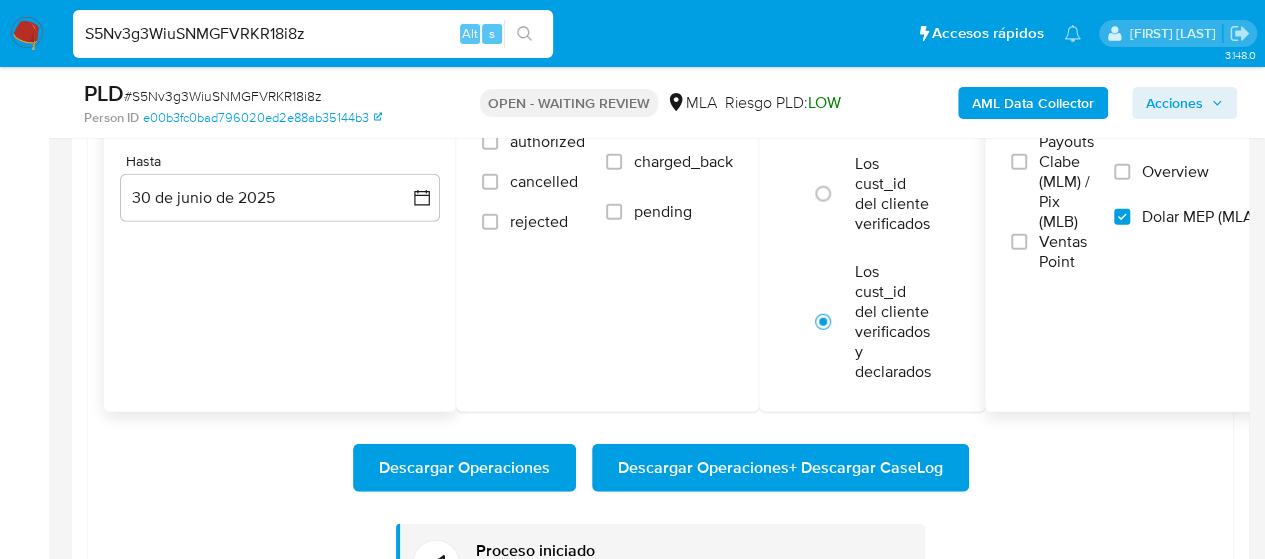 click on "S5Nv3g3WiuSNMGFVRKR18i8z" at bounding box center [313, 34] 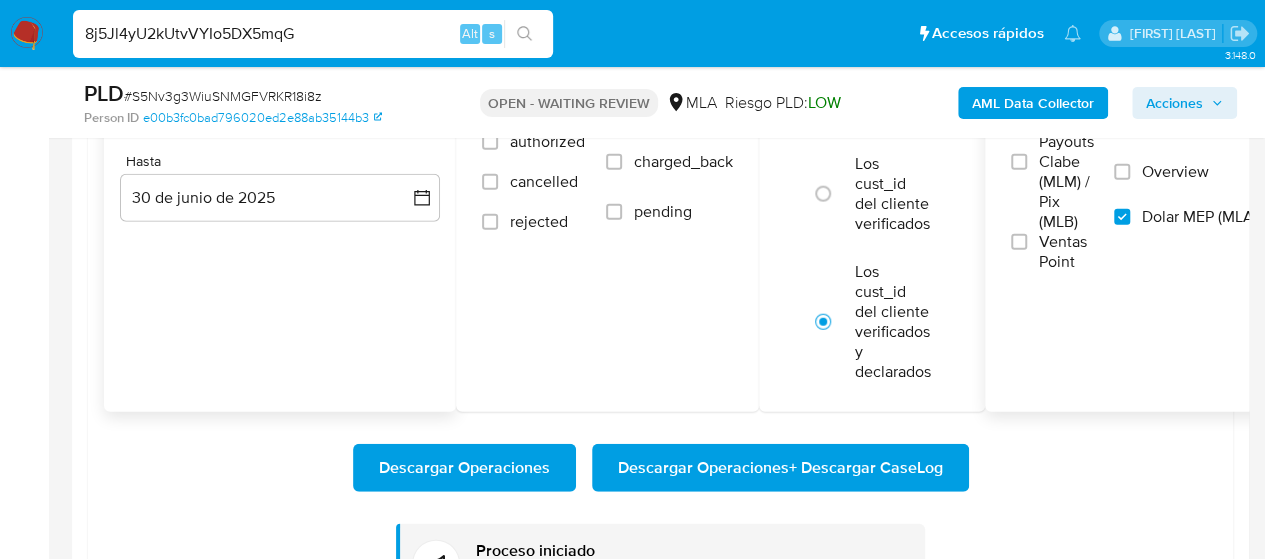type on "8j5Jl4yU2kUtvVYIo5DX5mqG" 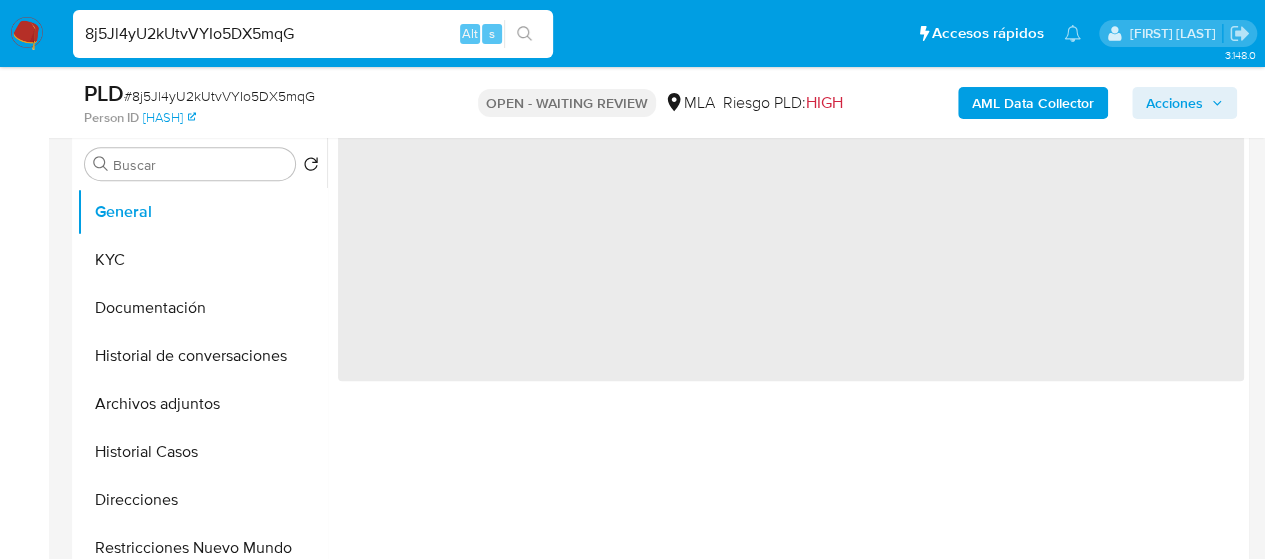 scroll, scrollTop: 500, scrollLeft: 0, axis: vertical 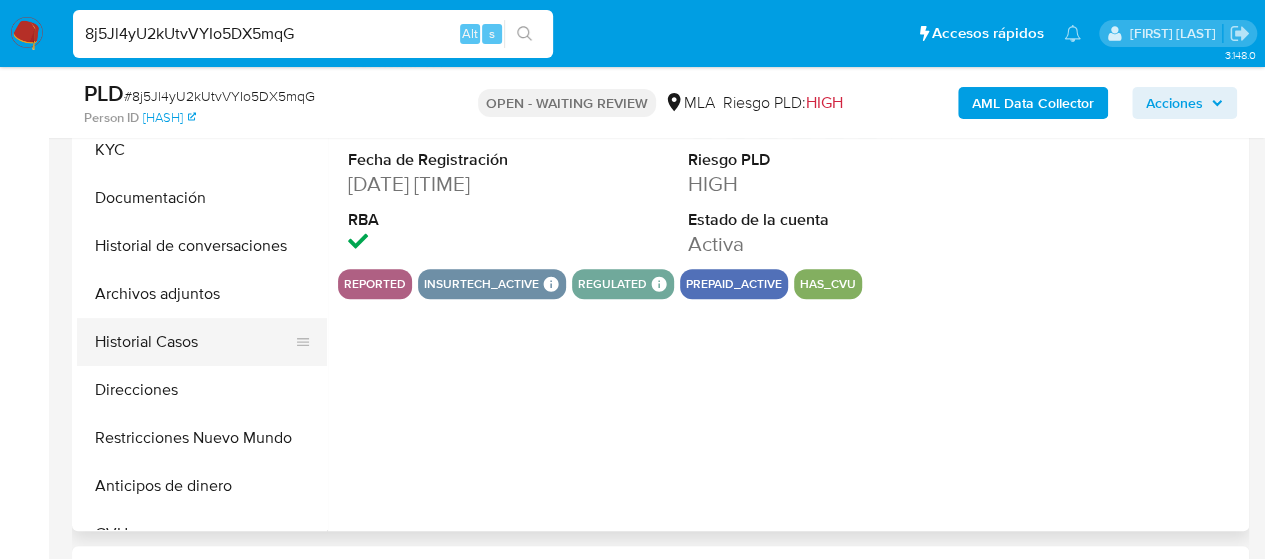 select on "10" 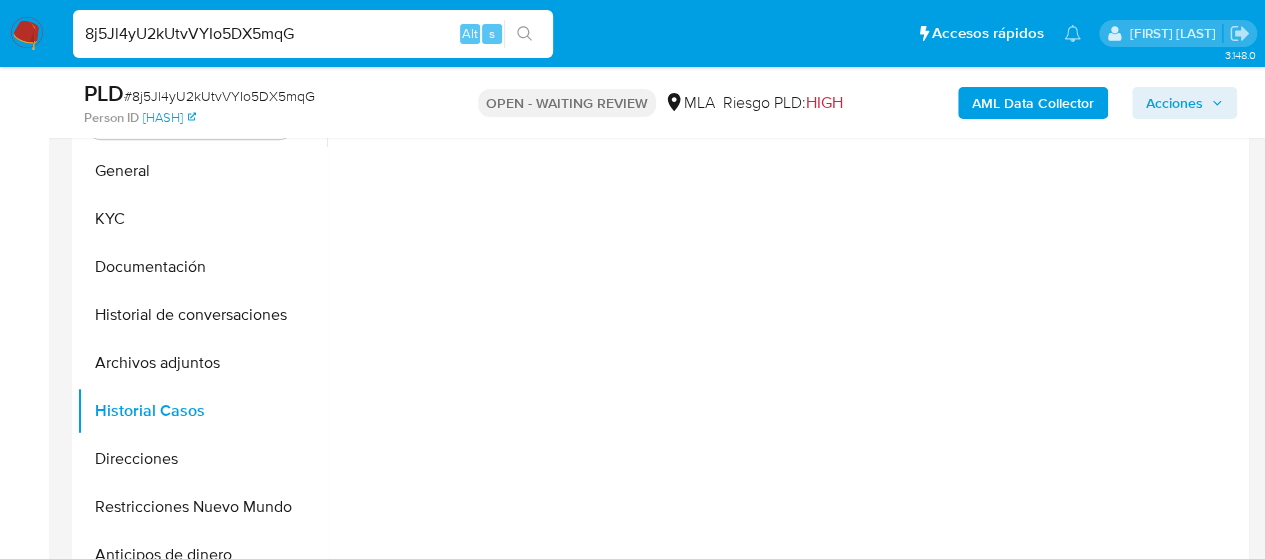 scroll, scrollTop: 400, scrollLeft: 0, axis: vertical 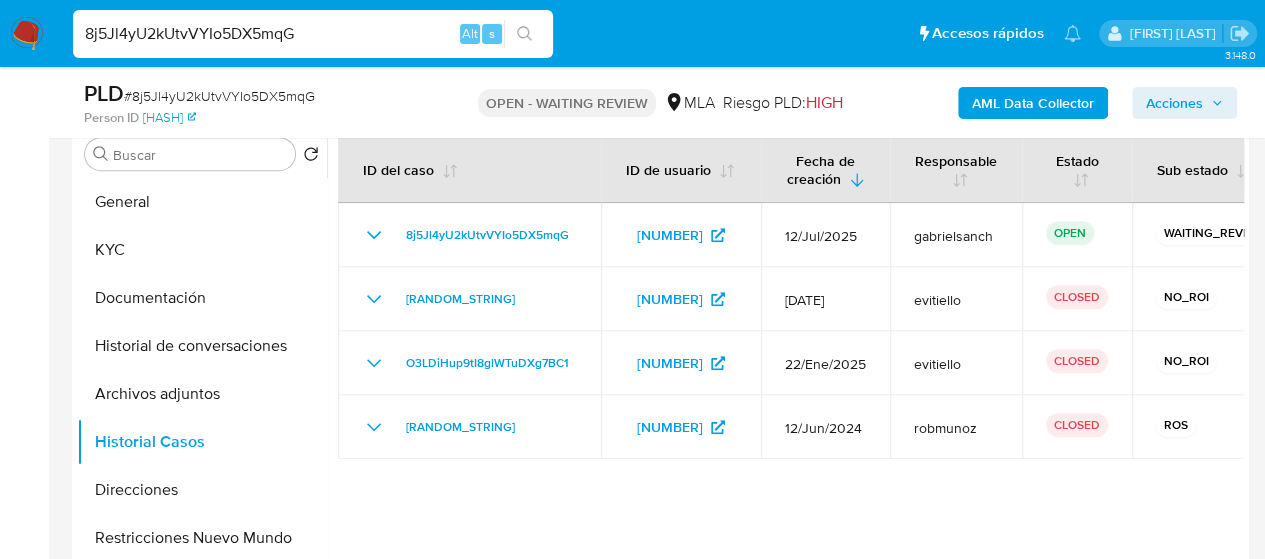 click on "8j5Jl4yU2kUtvVYIo5DX5mqG" at bounding box center [313, 34] 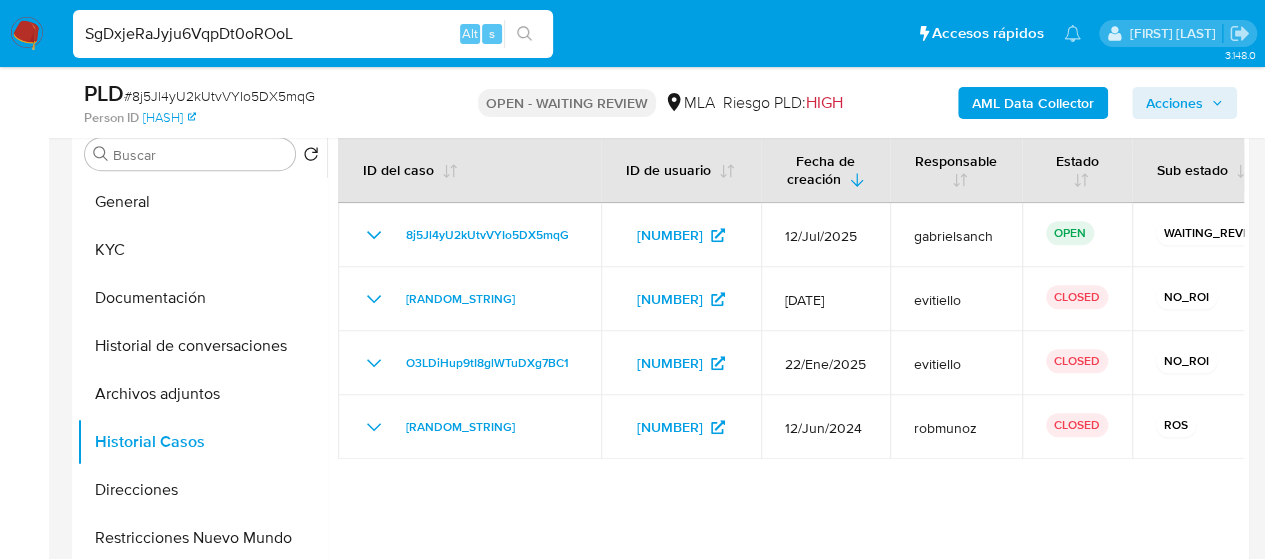 type on "SgDxjeRaJyju6VqpDt0oROoL" 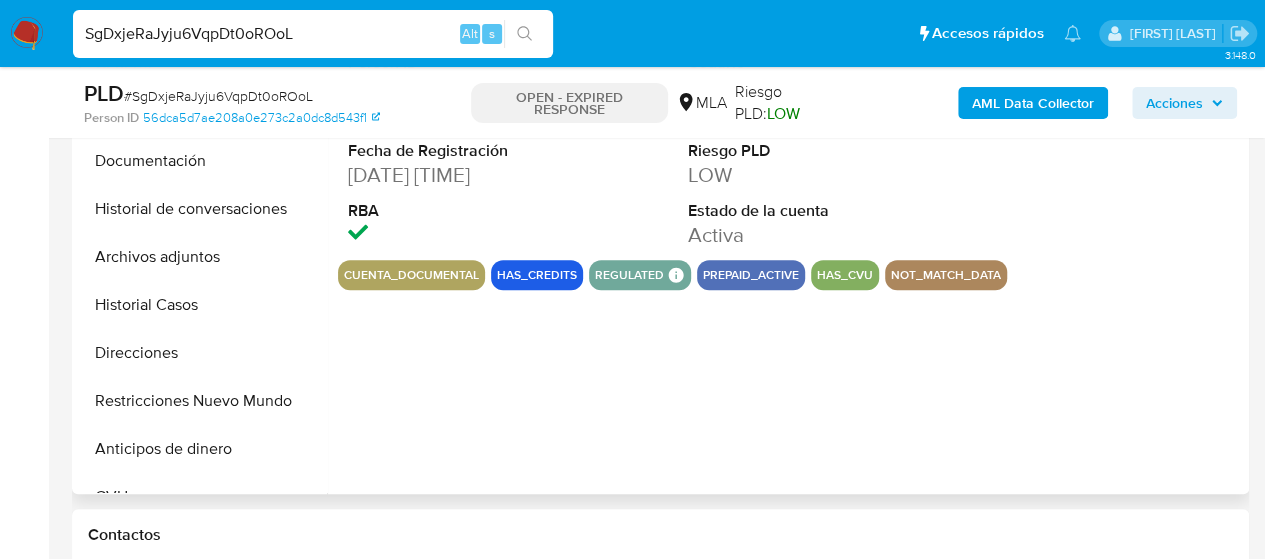 select on "10" 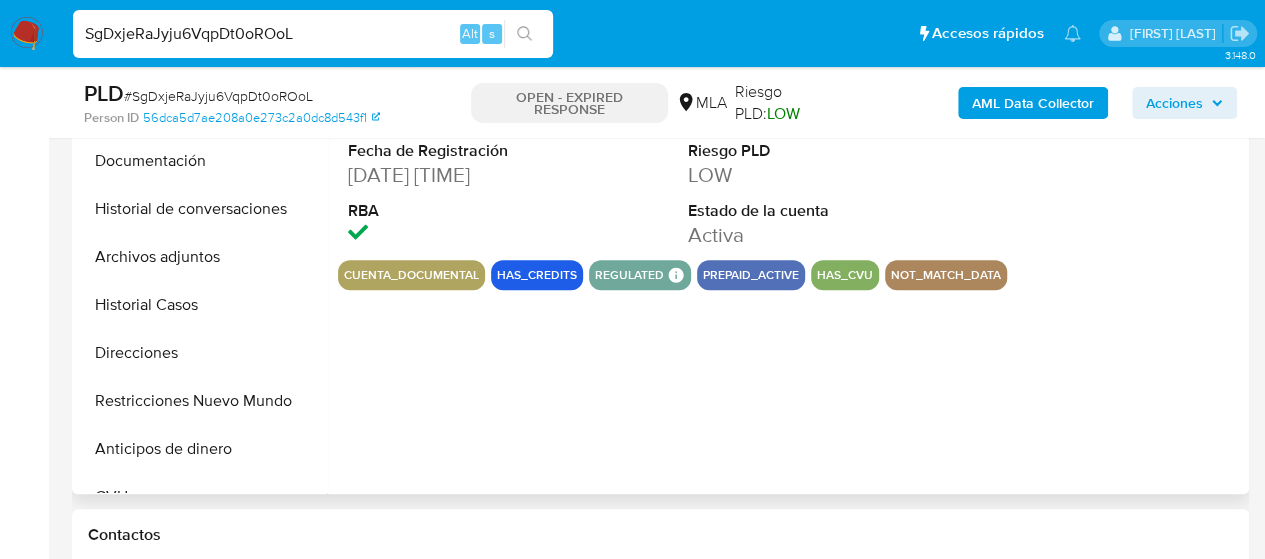 scroll, scrollTop: 500, scrollLeft: 0, axis: vertical 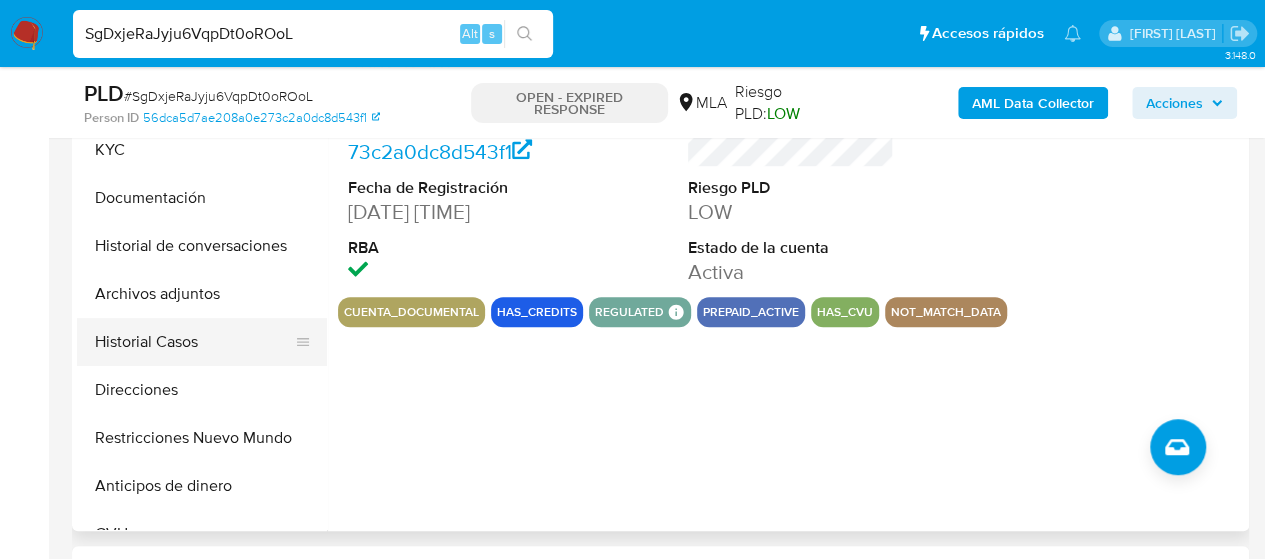 click on "Historial Casos" at bounding box center (194, 342) 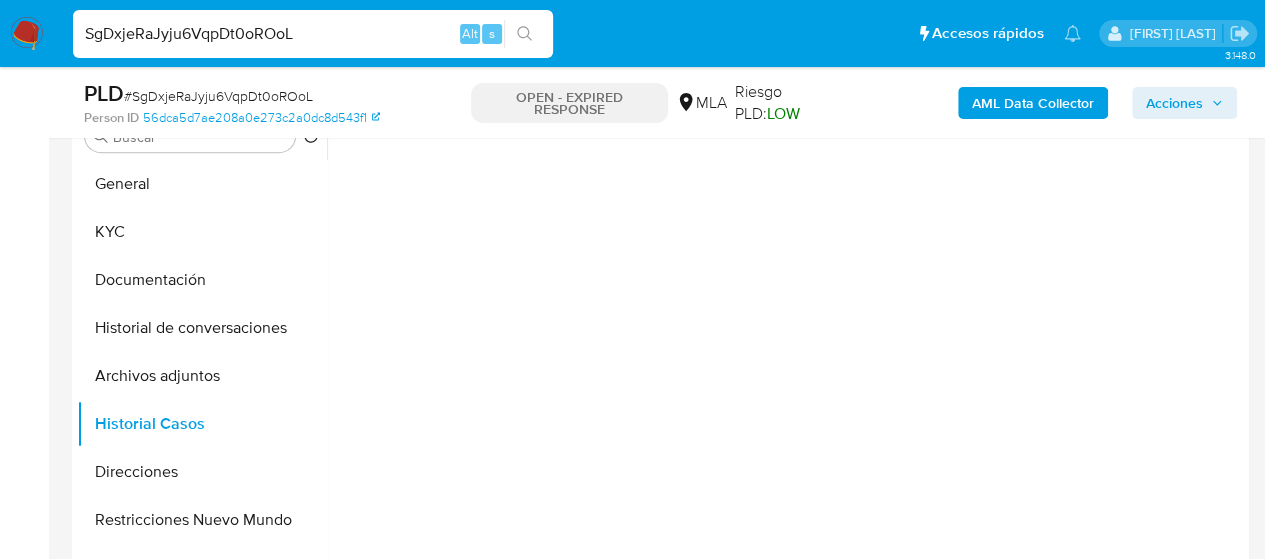 scroll, scrollTop: 400, scrollLeft: 0, axis: vertical 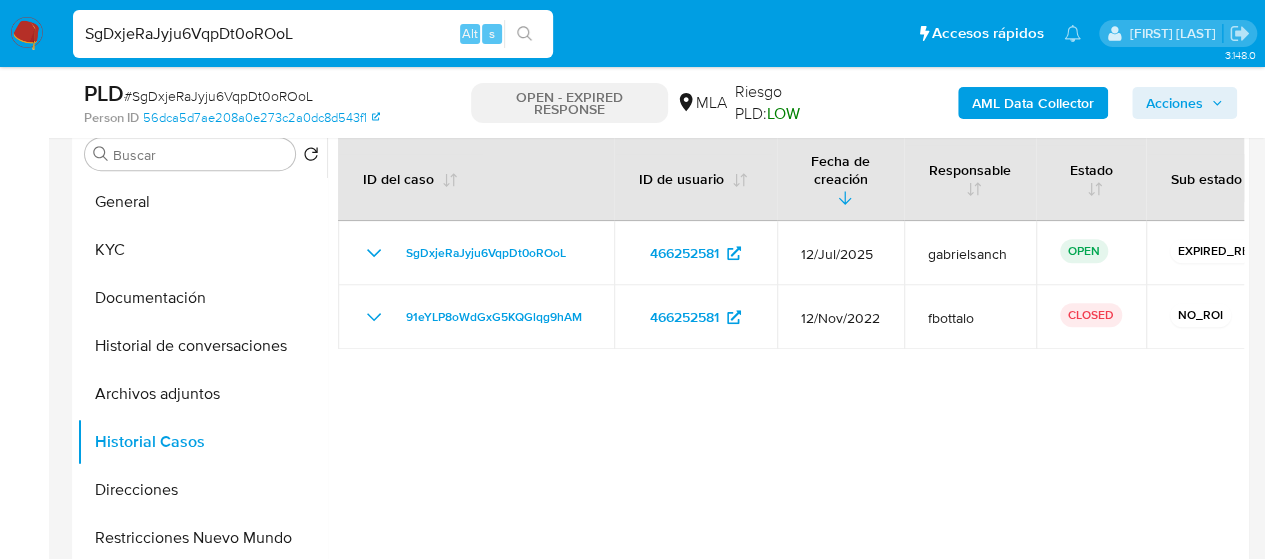 click on "SgDxjeRaJyju6VqpDt0oROoL" at bounding box center (313, 34) 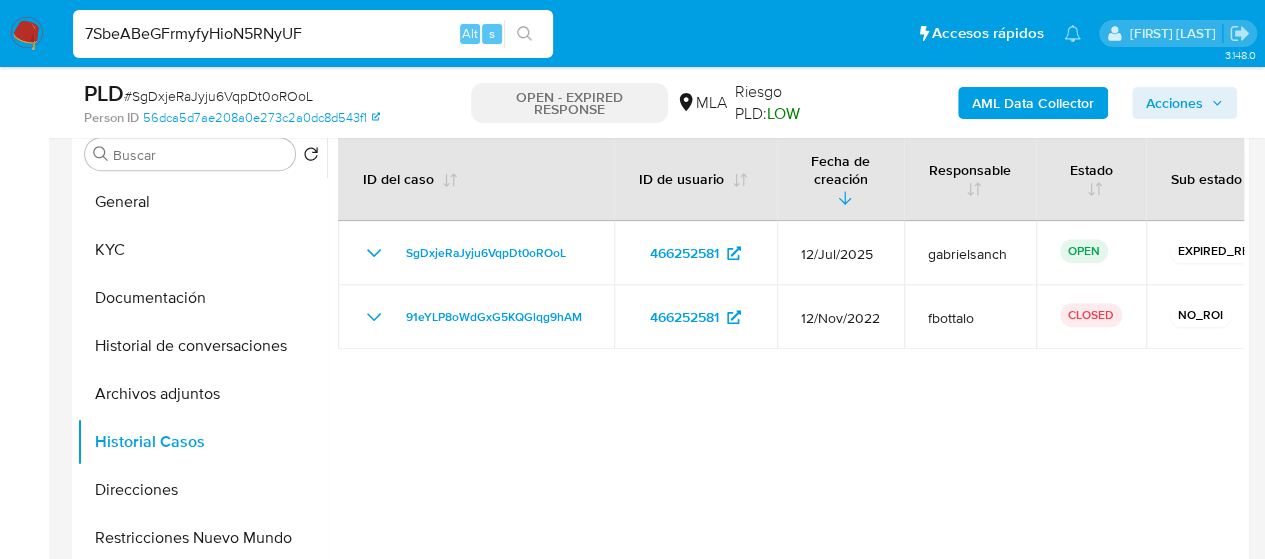 type on "7SbeABeGFrmyfyHioN5RNyUF" 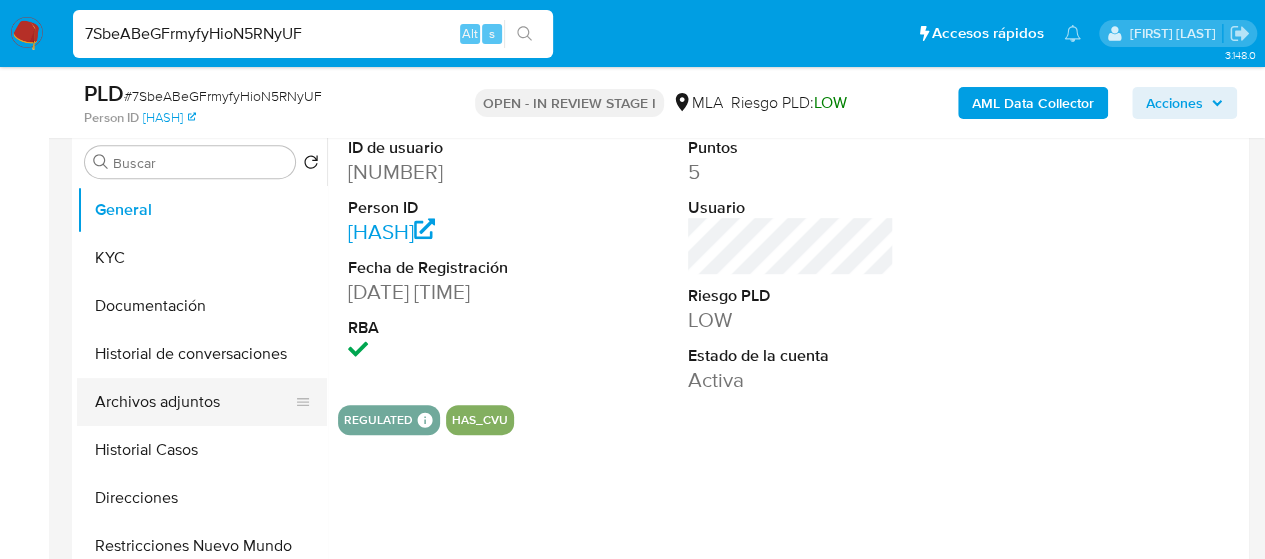 select on "10" 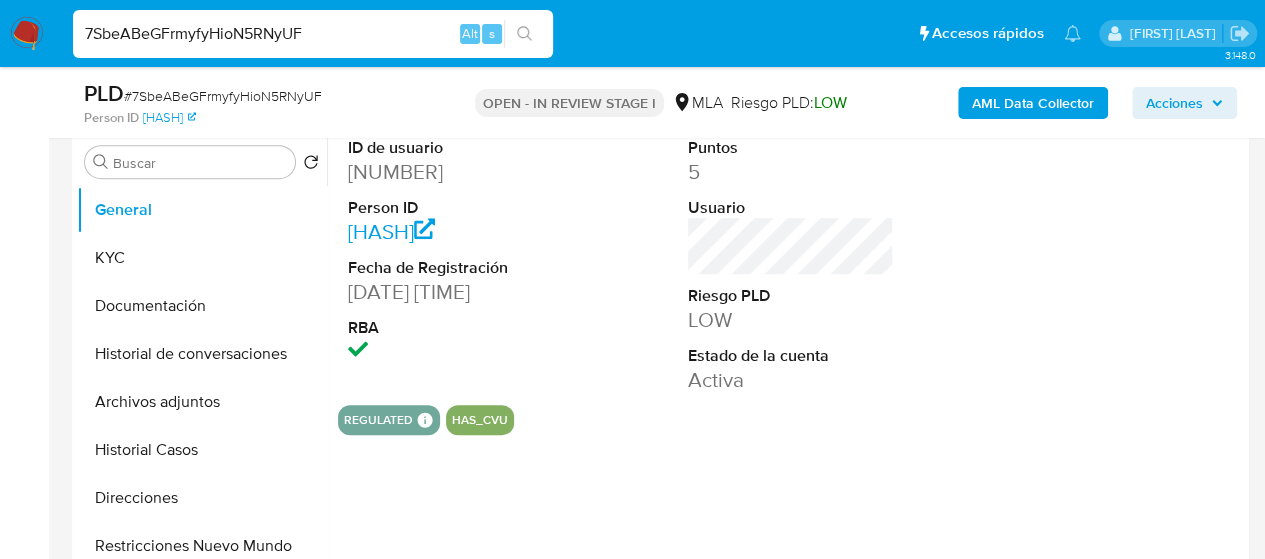 scroll, scrollTop: 400, scrollLeft: 0, axis: vertical 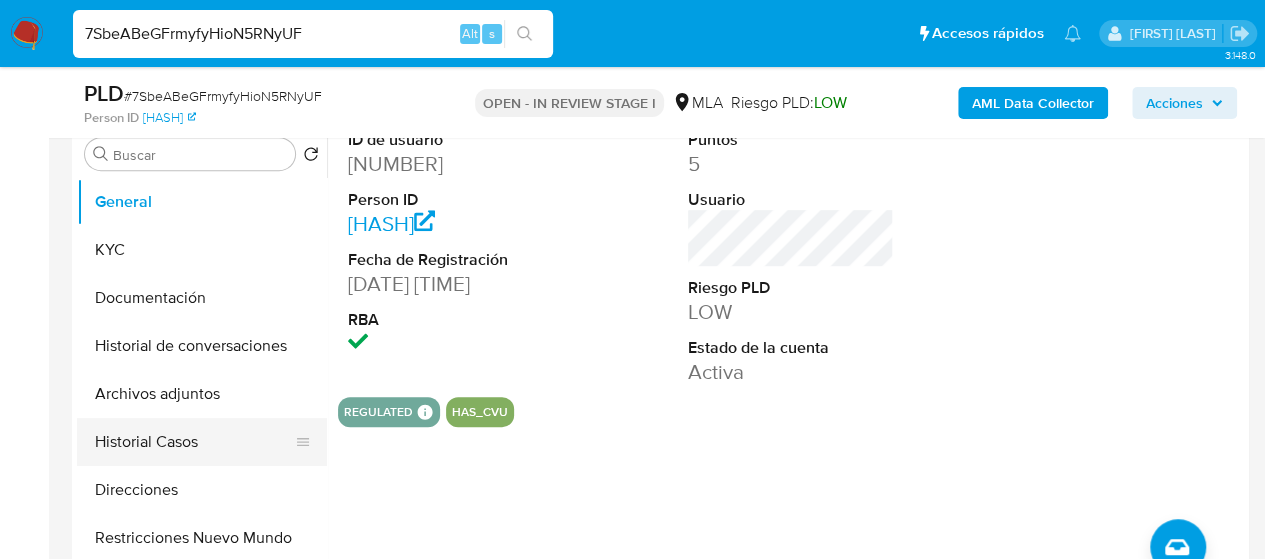 click on "Historial Casos" at bounding box center [194, 442] 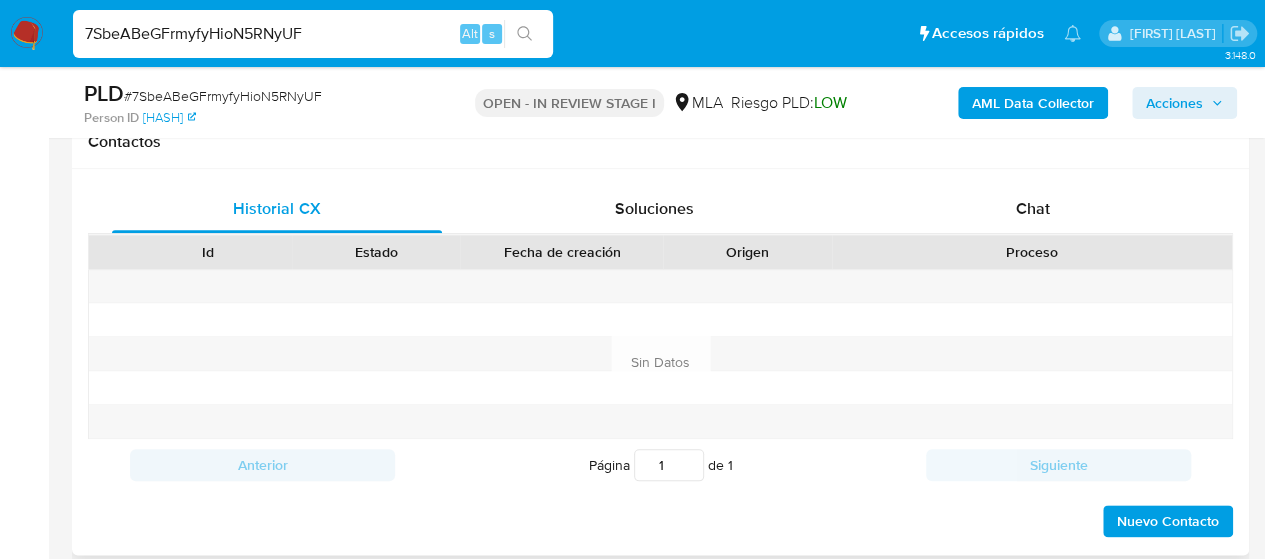 scroll, scrollTop: 900, scrollLeft: 0, axis: vertical 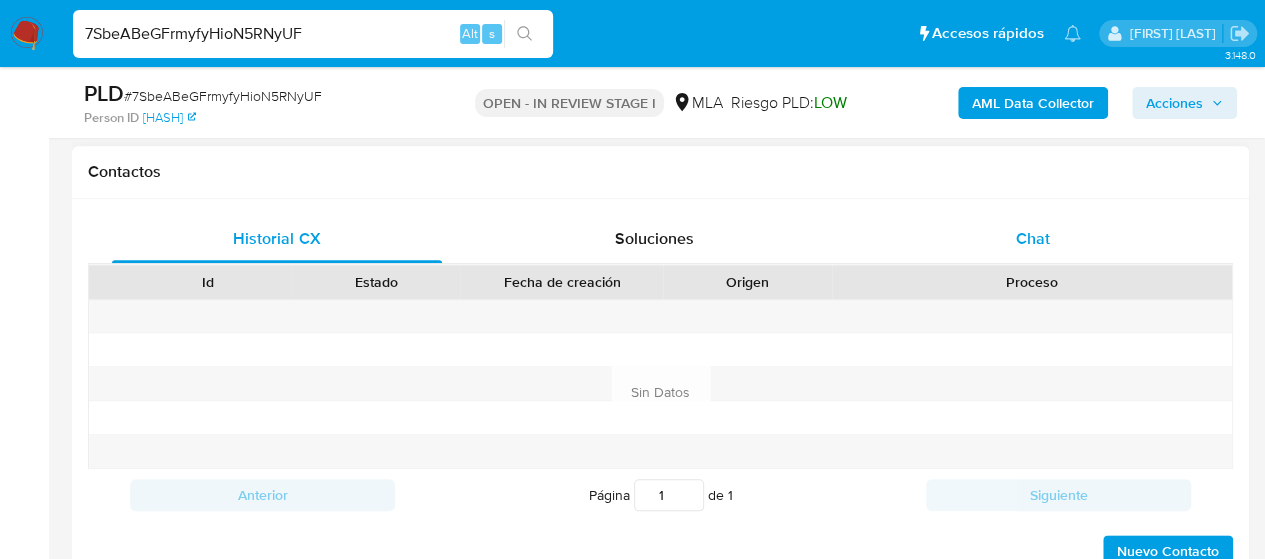 click on "Chat" at bounding box center [1033, 239] 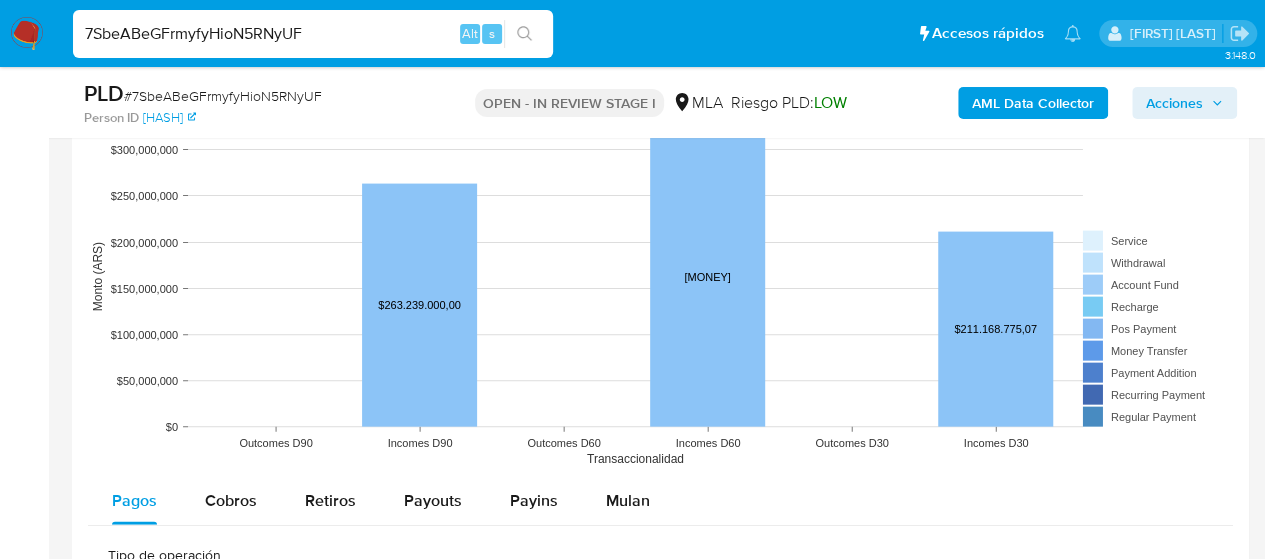 scroll, scrollTop: 2300, scrollLeft: 0, axis: vertical 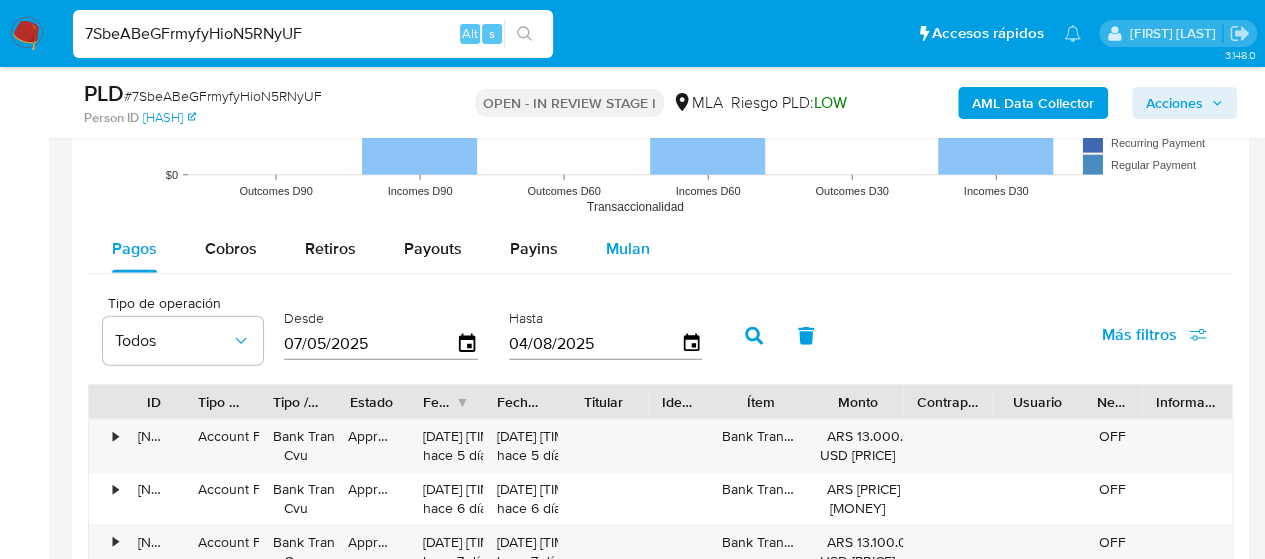 click on "Mulan" at bounding box center [628, 248] 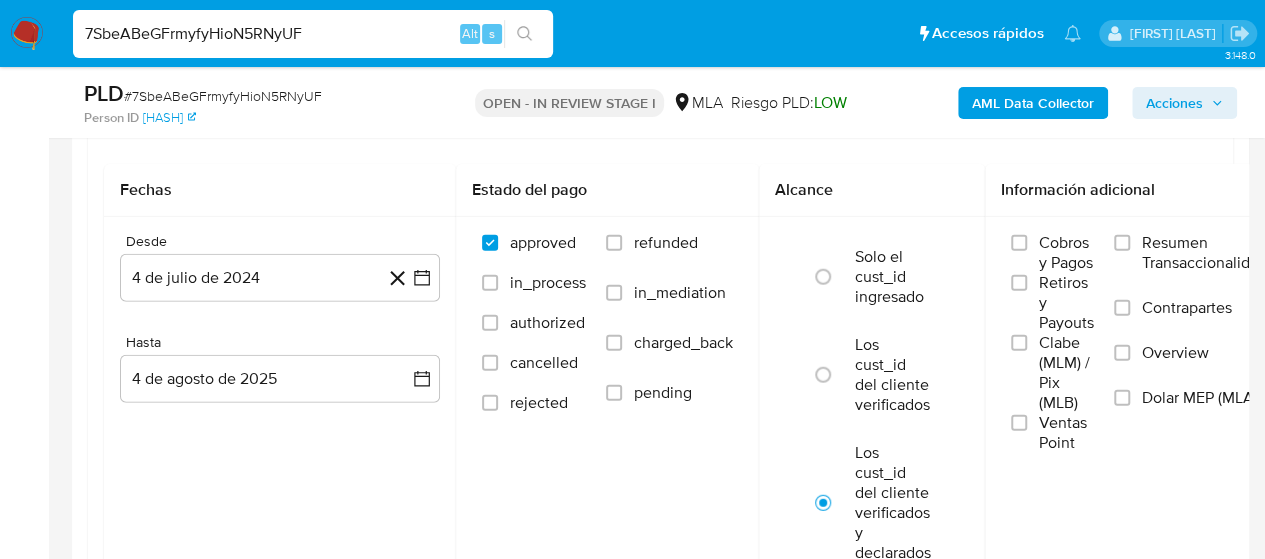 scroll, scrollTop: 2500, scrollLeft: 0, axis: vertical 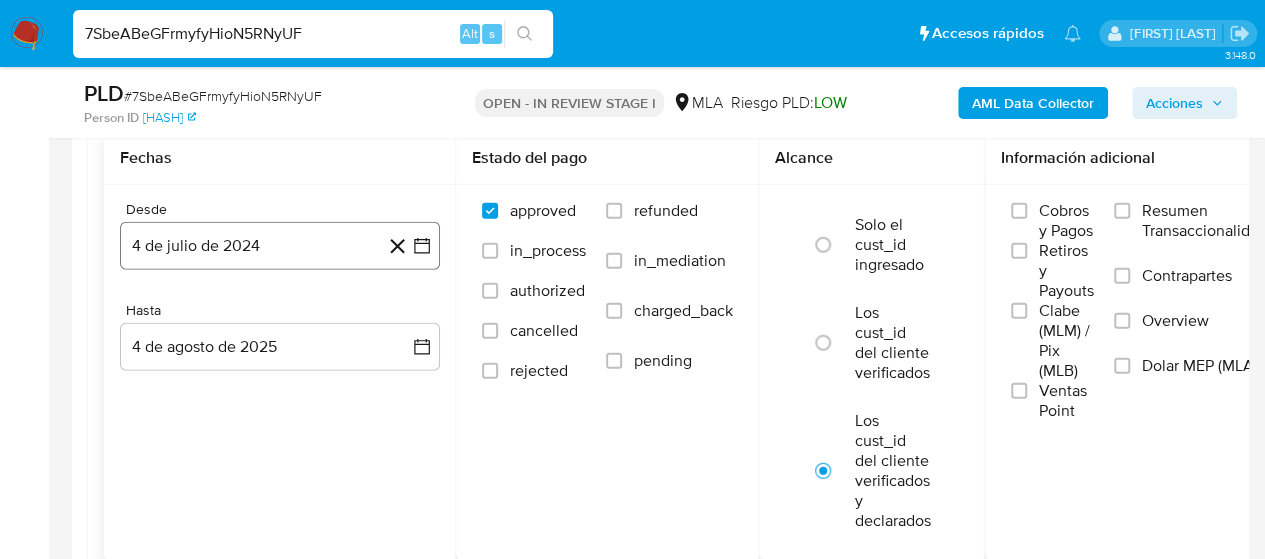 click on "4 de julio de 2024" at bounding box center [280, 246] 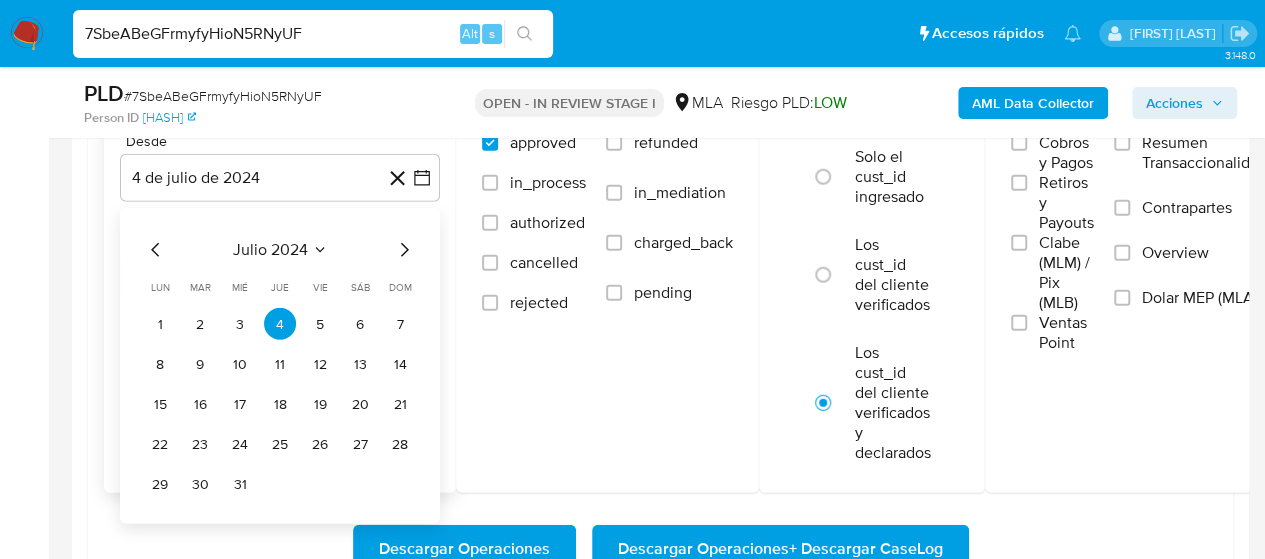 scroll, scrollTop: 2600, scrollLeft: 0, axis: vertical 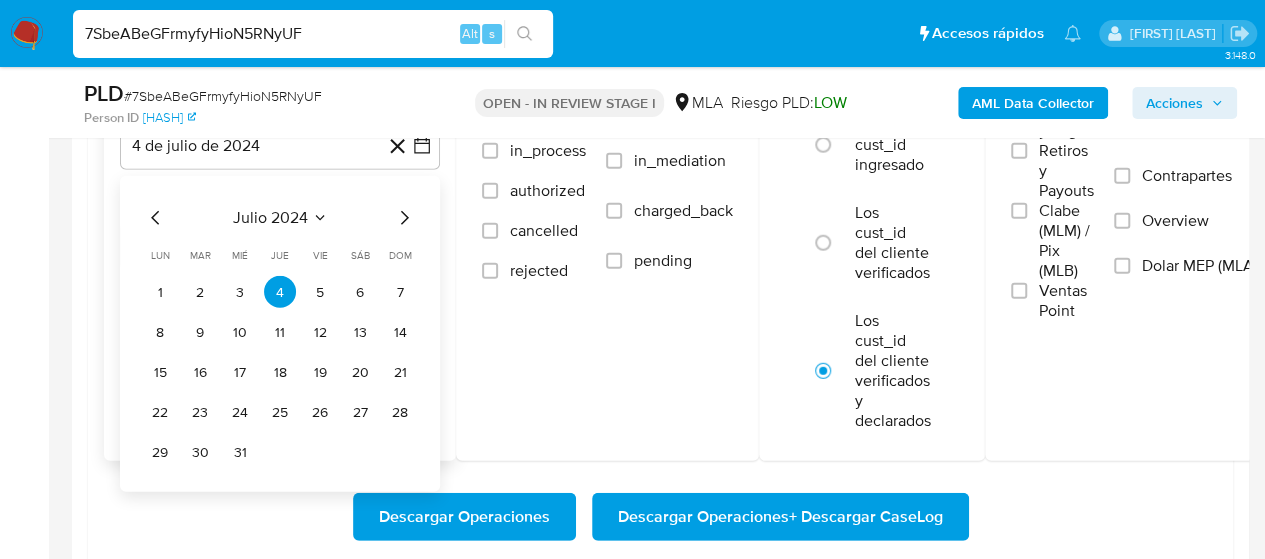 click on "julio 2024" at bounding box center (270, 218) 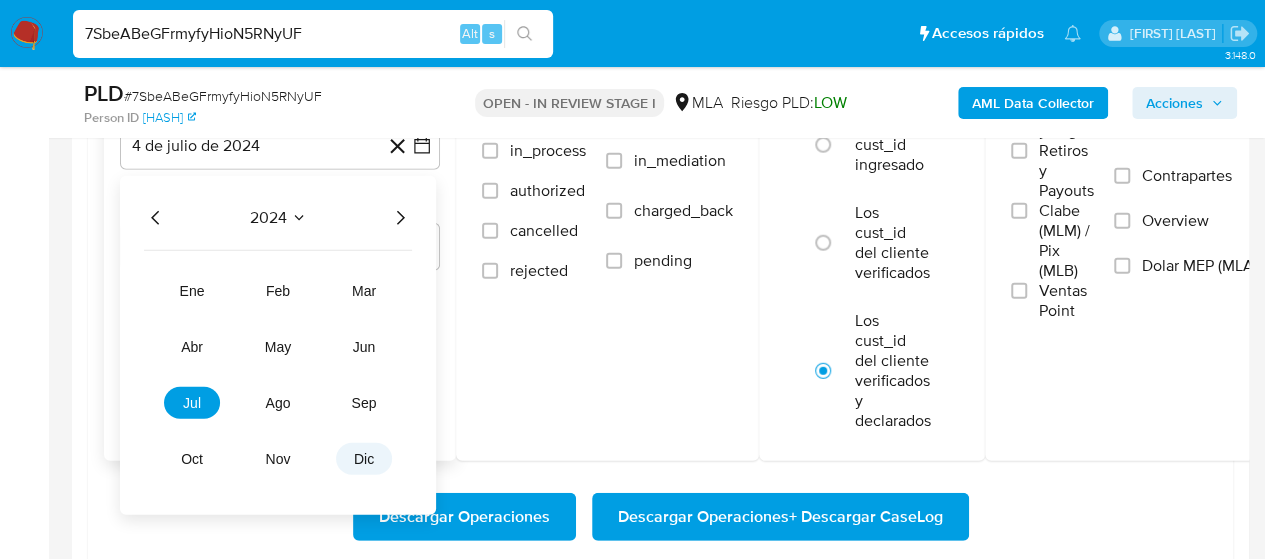 click on "dic" at bounding box center (364, 459) 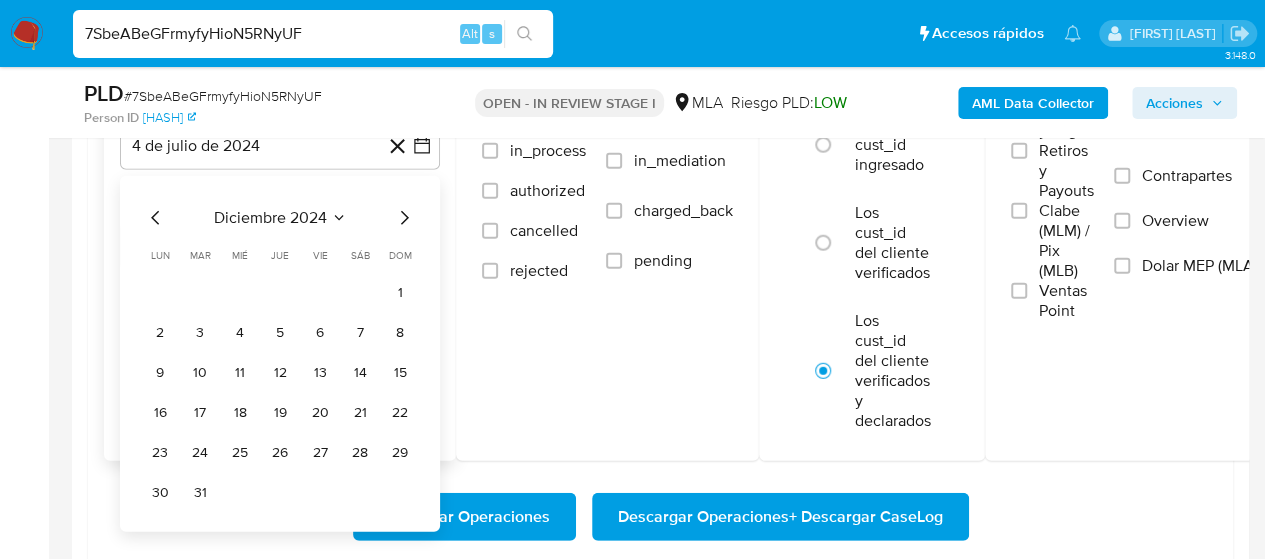 click 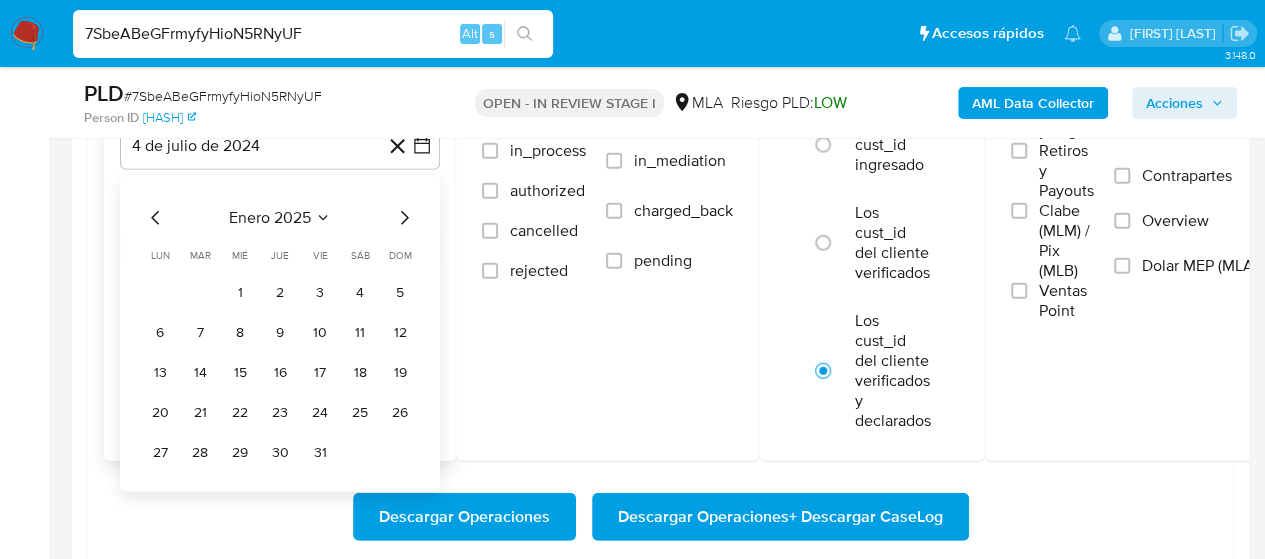 click 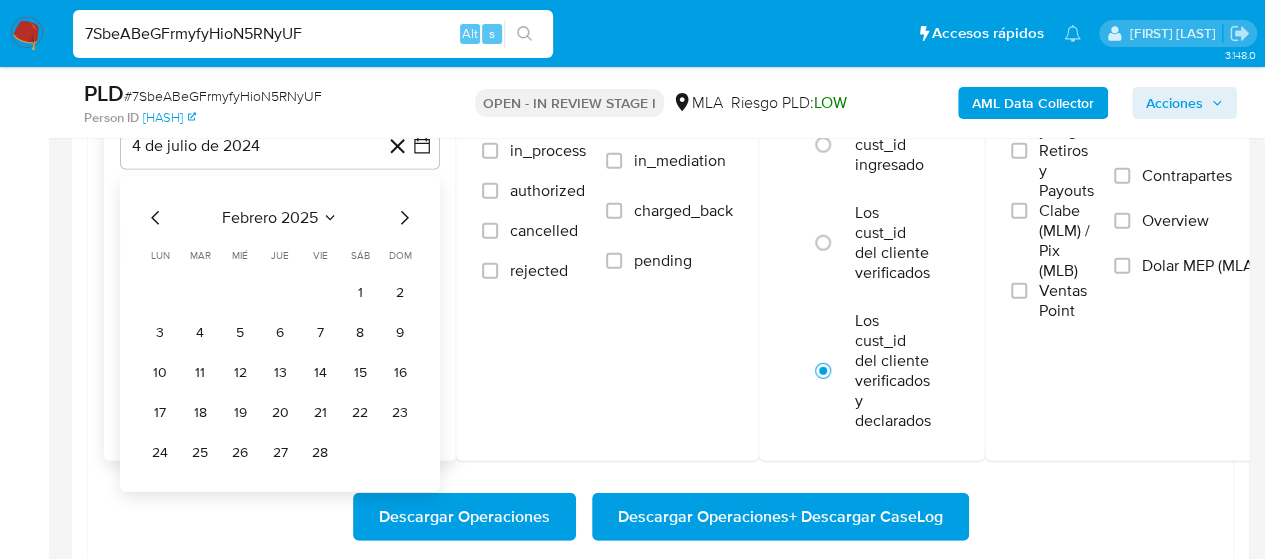 click 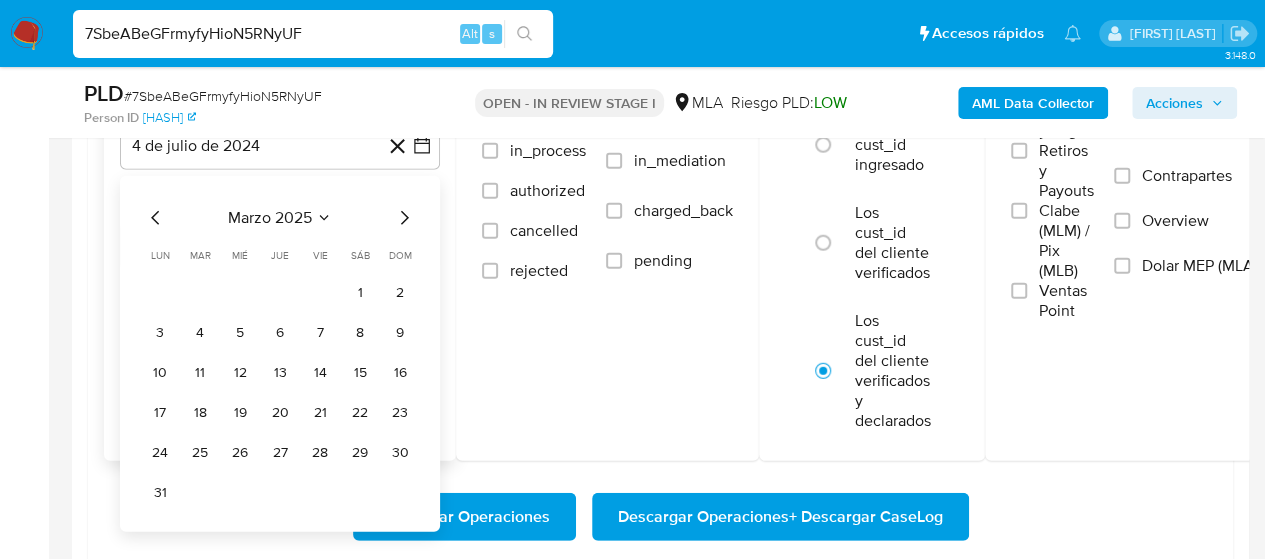 click 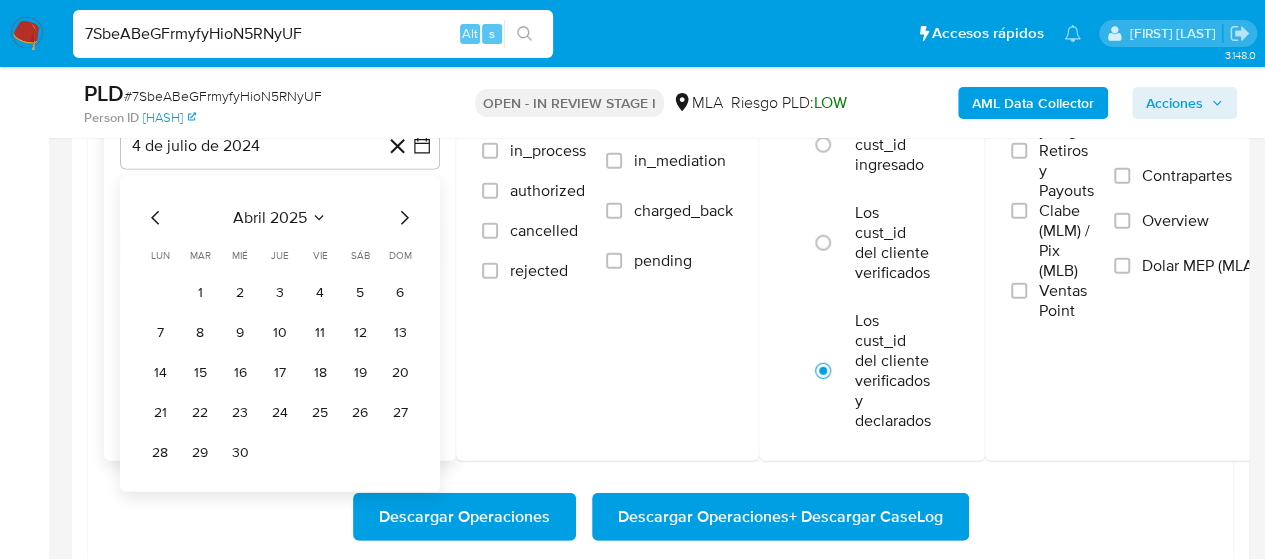click 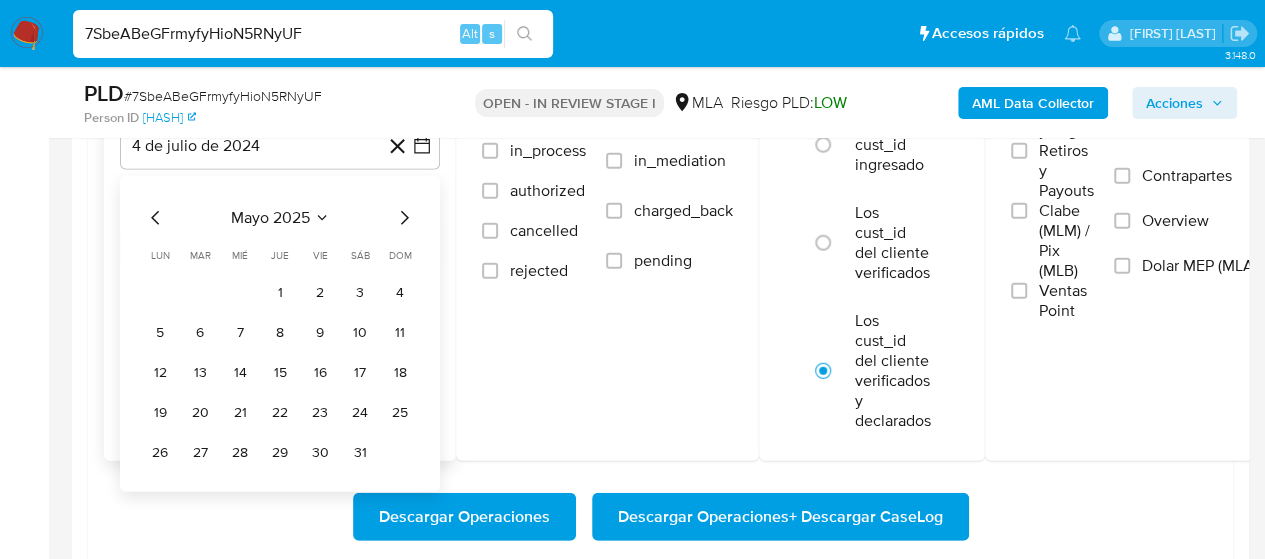 click 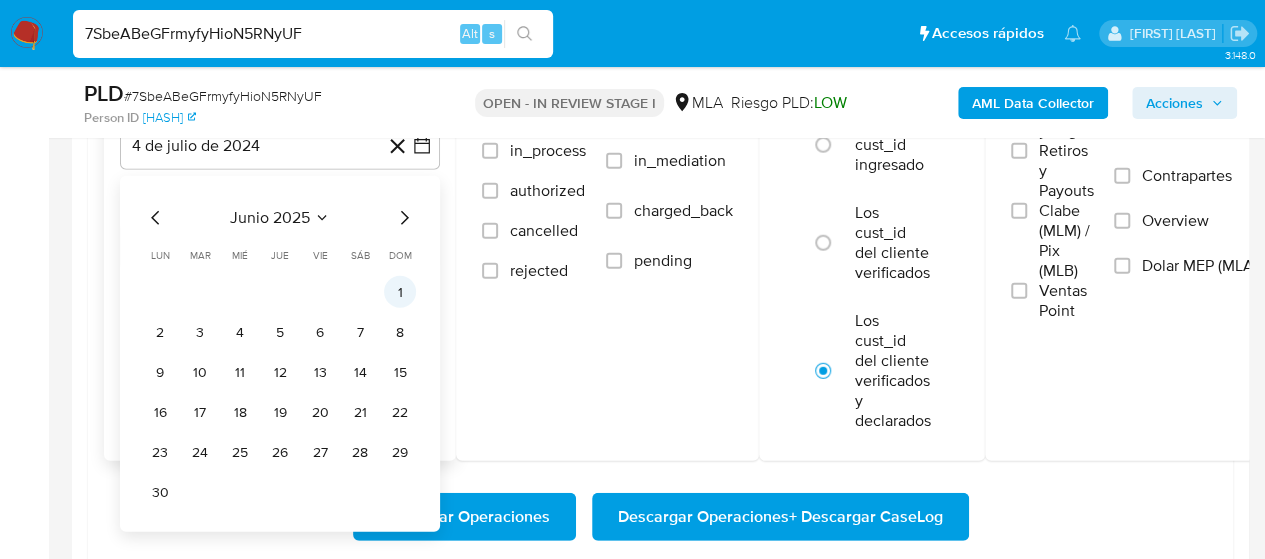 click on "1" at bounding box center [400, 292] 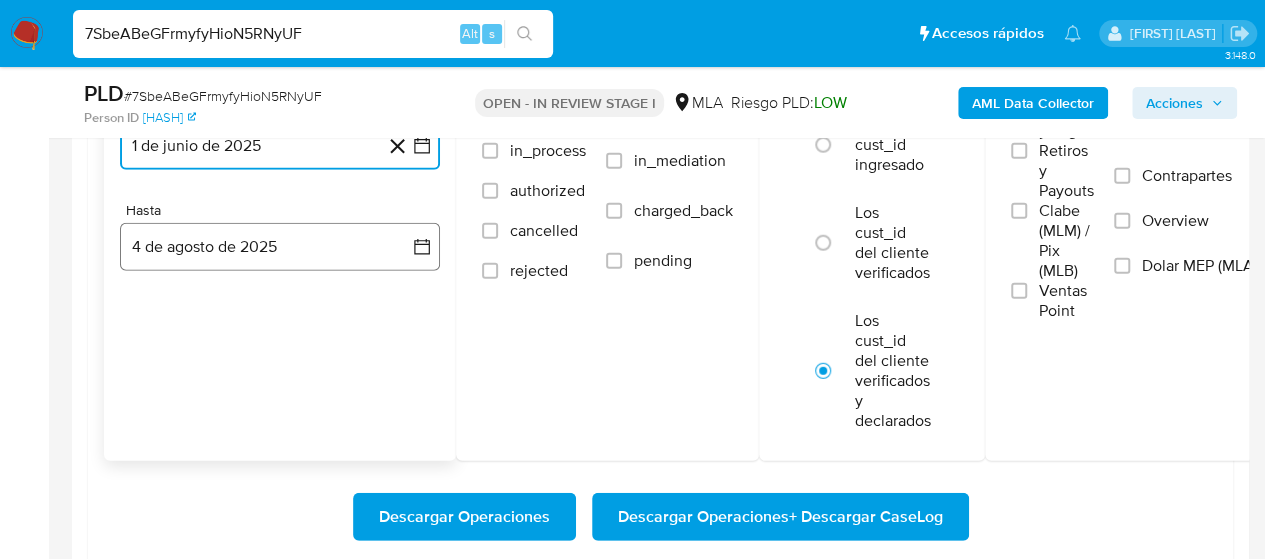 click on "4 de agosto de 2025" at bounding box center (280, 247) 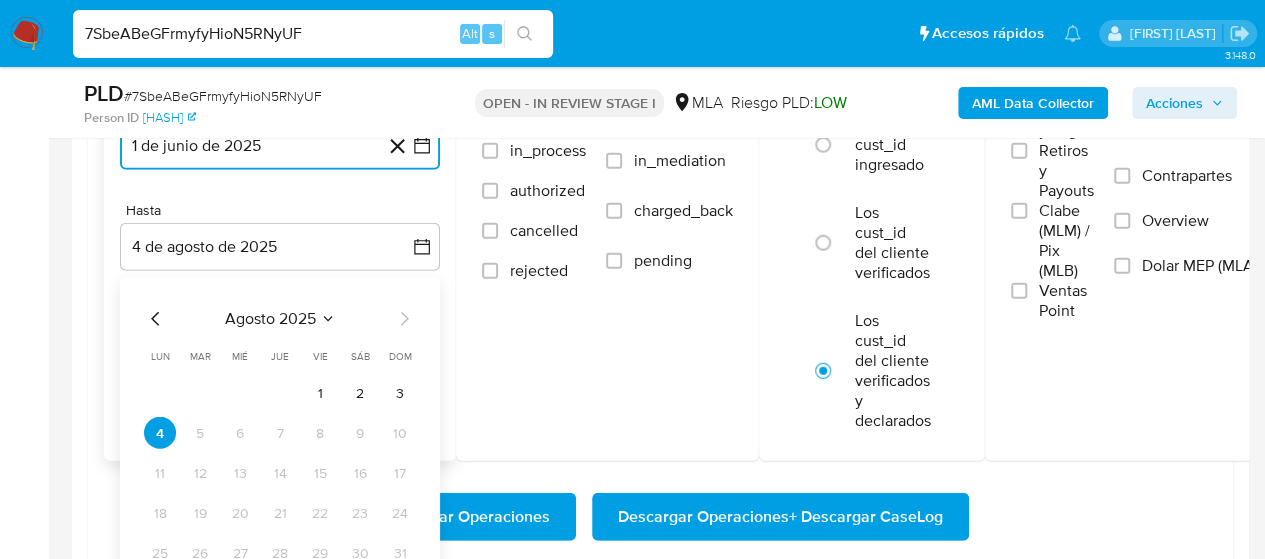 click 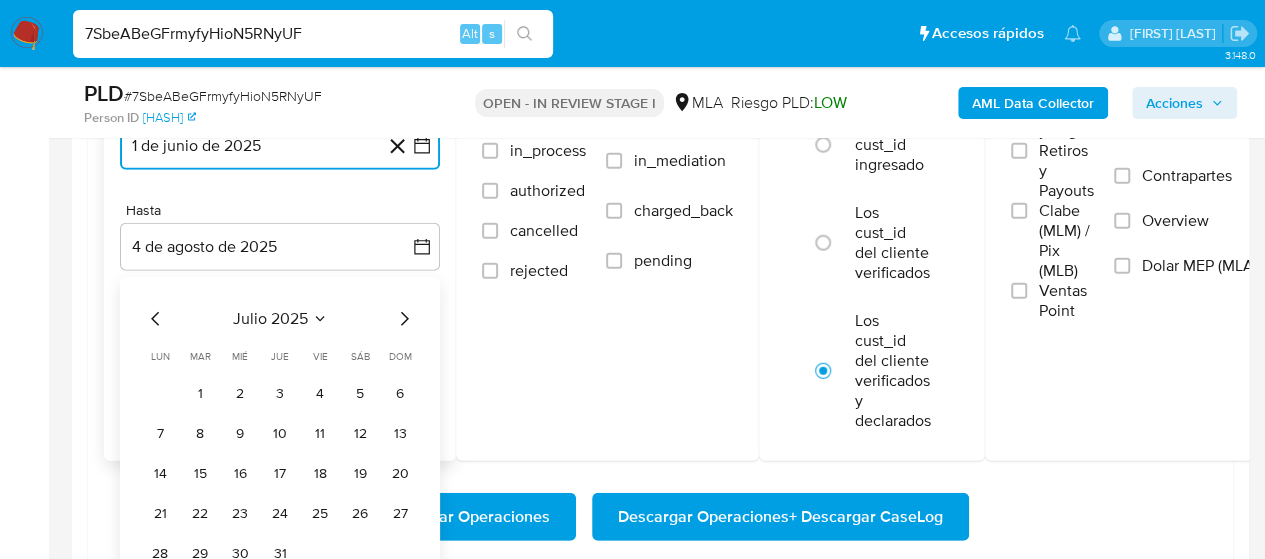 click 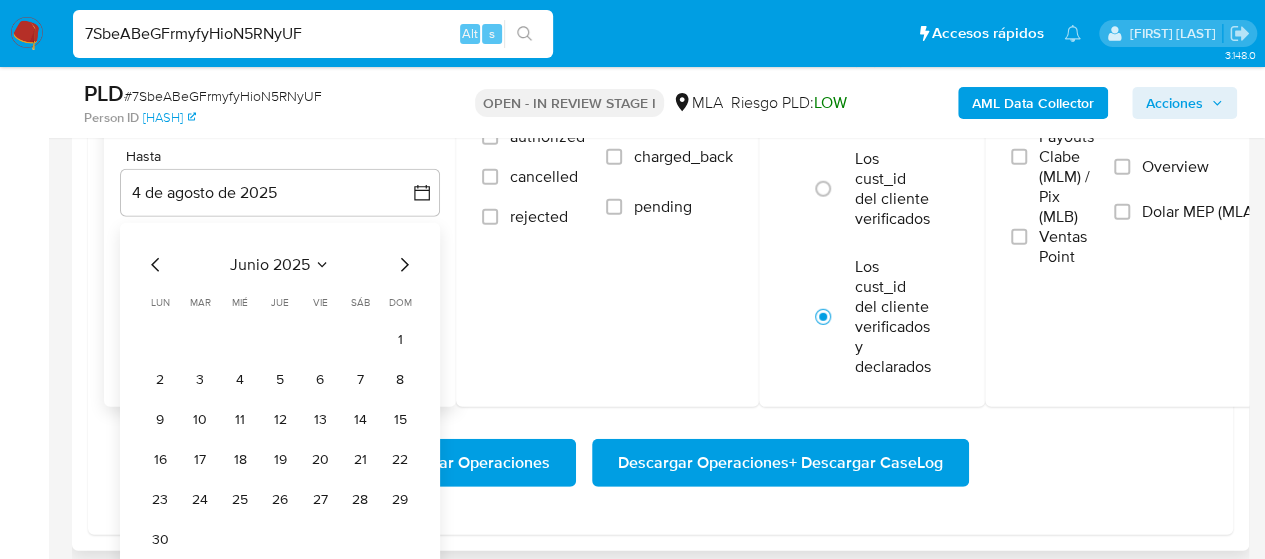 scroll, scrollTop: 2700, scrollLeft: 0, axis: vertical 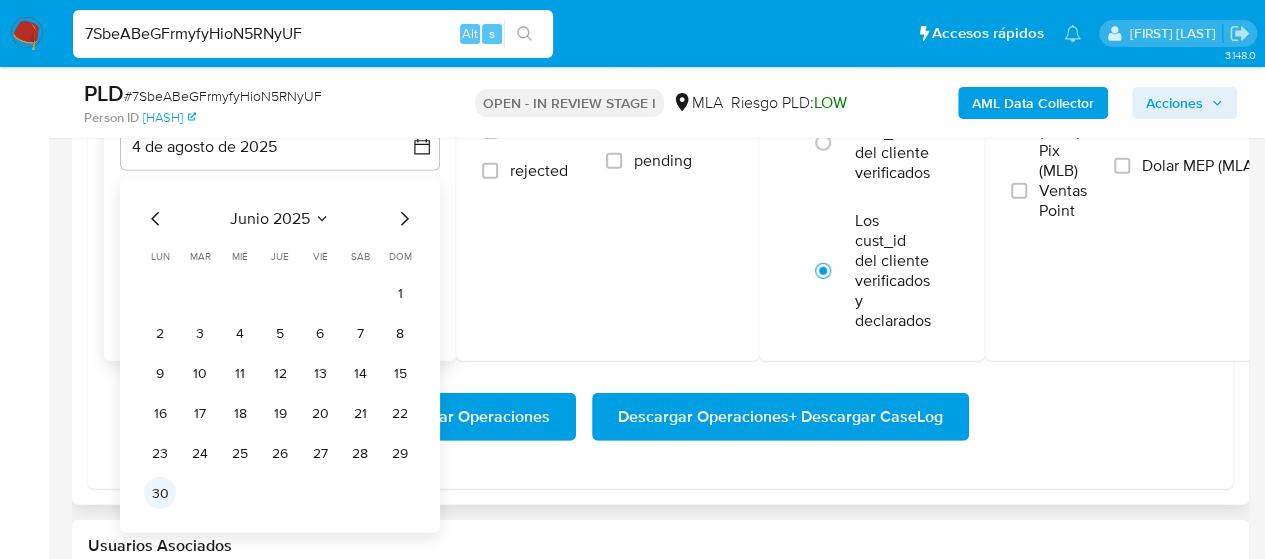 click on "30" at bounding box center (160, 493) 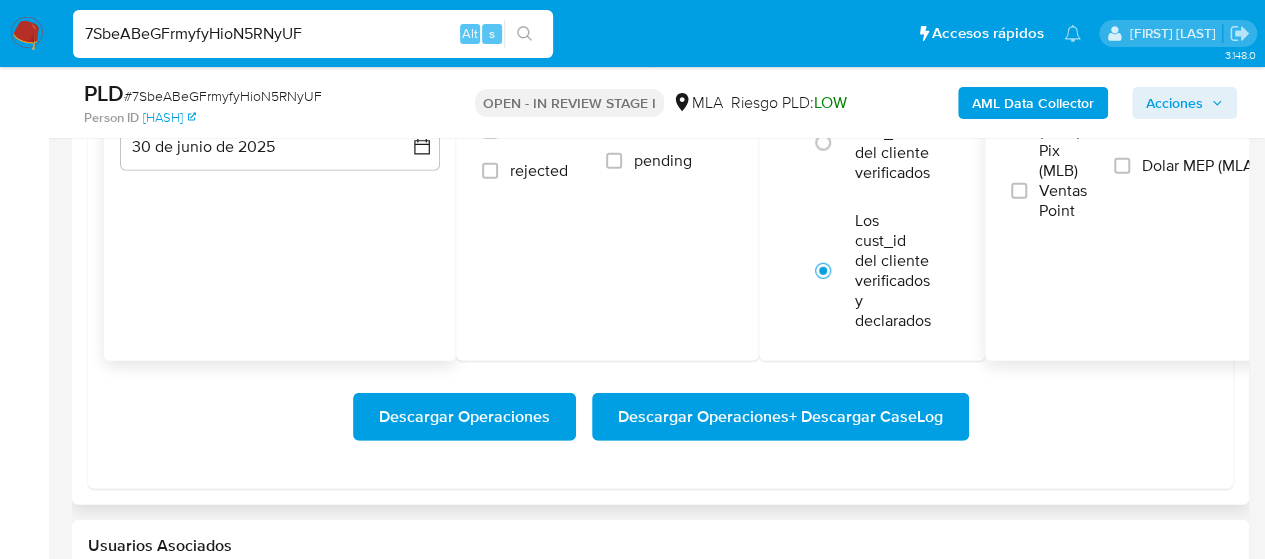 click on "Dolar MEP (MLA)" at bounding box center (1200, 166) 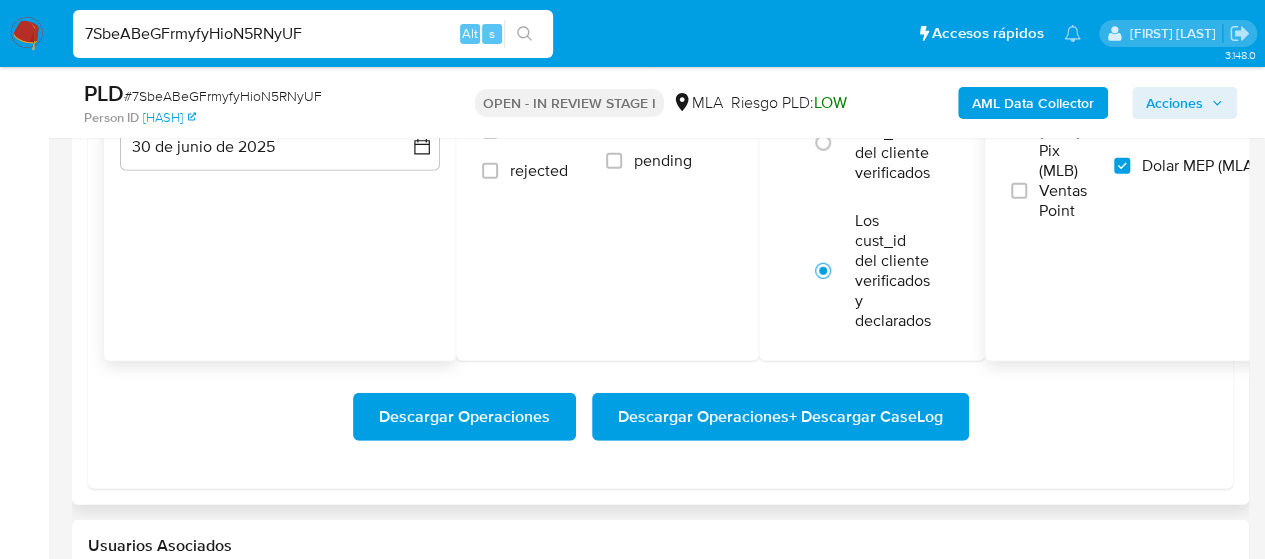 scroll, scrollTop: 2600, scrollLeft: 0, axis: vertical 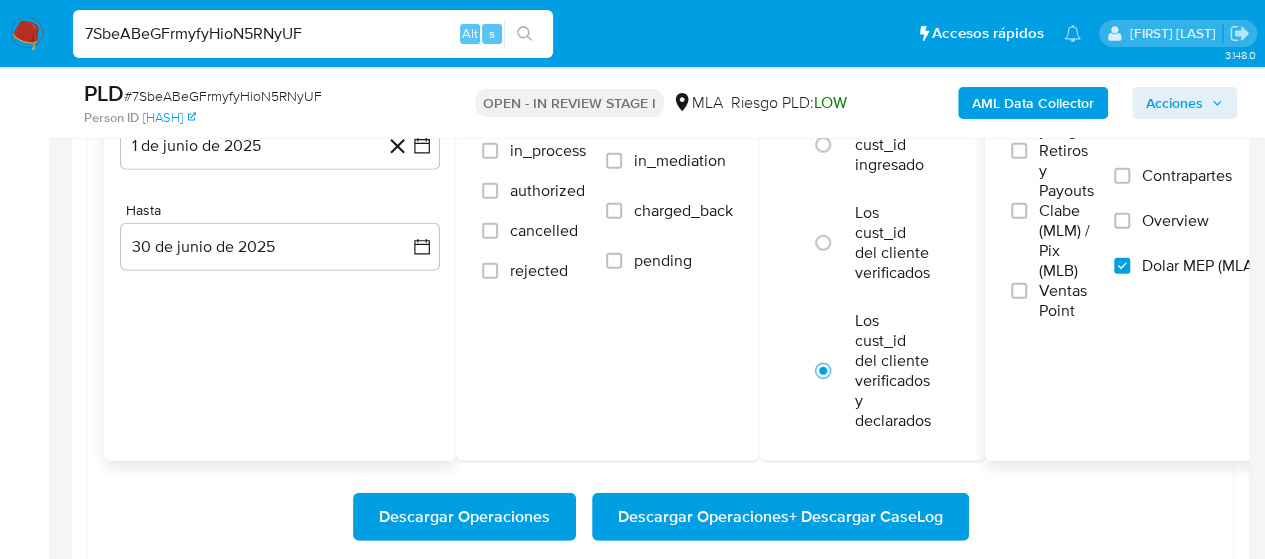 click on "Descargar Operaciones  +   Descargar CaseLog" at bounding box center (780, 517) 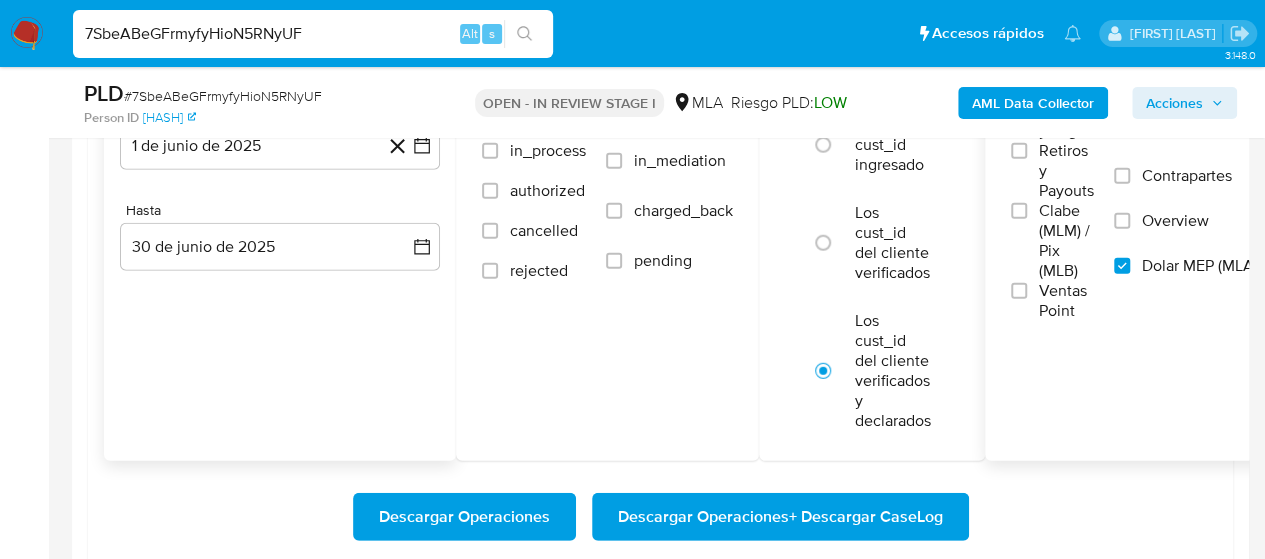 click on "7SbeABeGFrmyfyHioN5RNyUF" at bounding box center [313, 34] 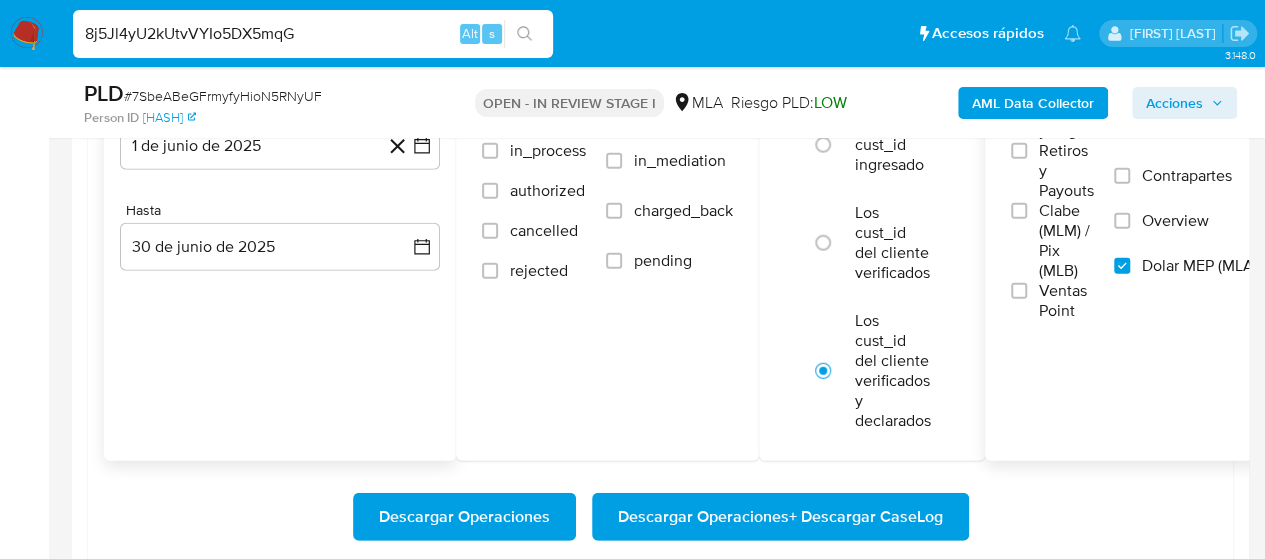 type on "8j5Jl4yU2kUtvVYIo5DX5mqG" 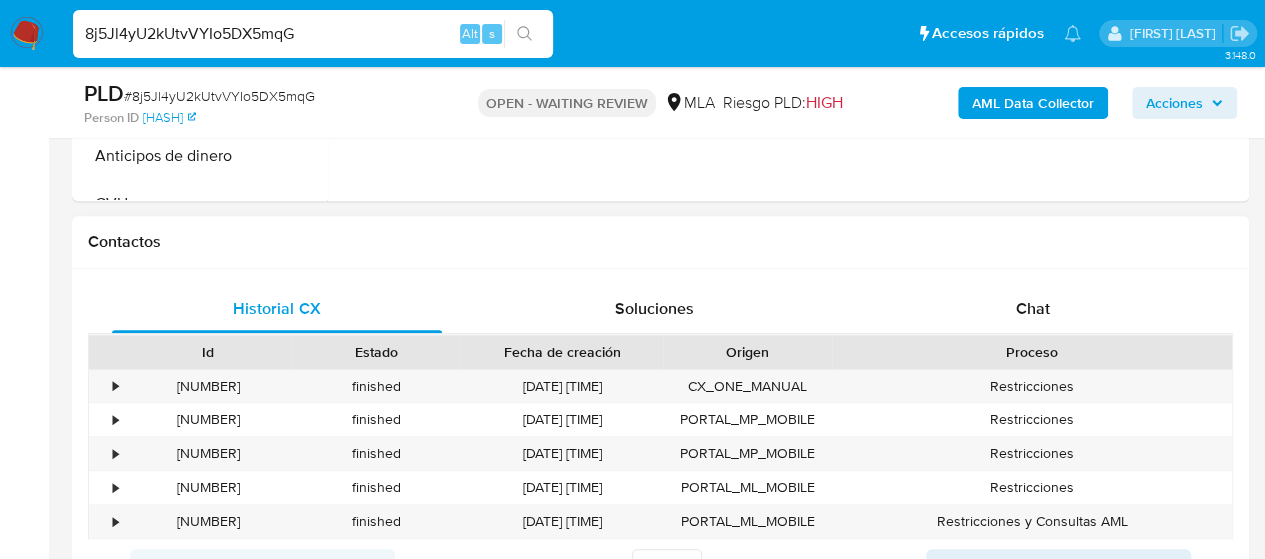 scroll, scrollTop: 800, scrollLeft: 0, axis: vertical 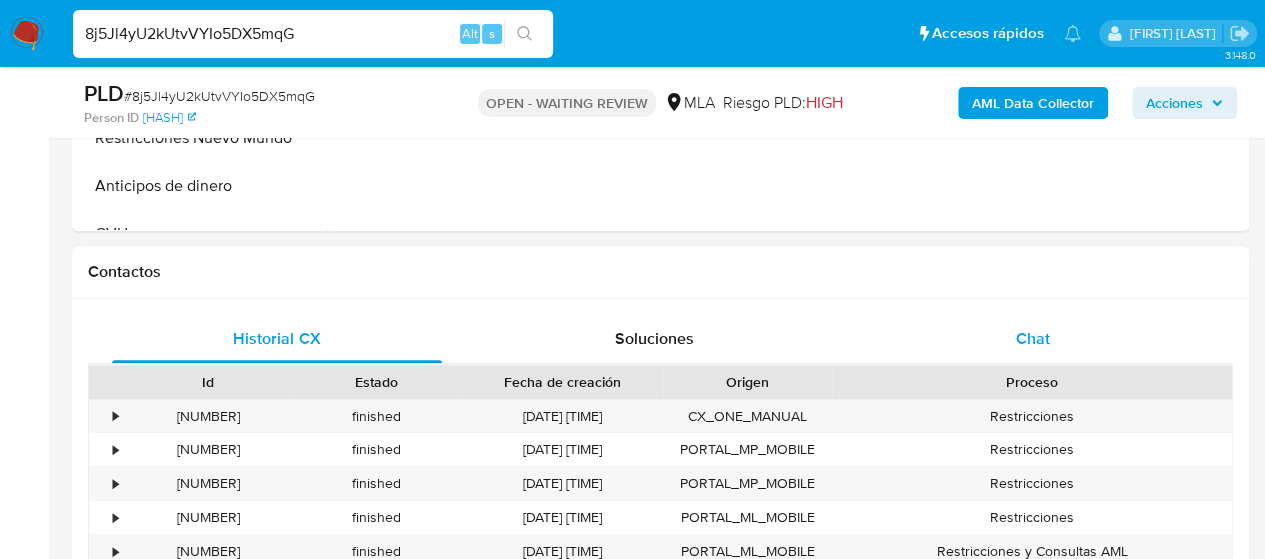 select on "10" 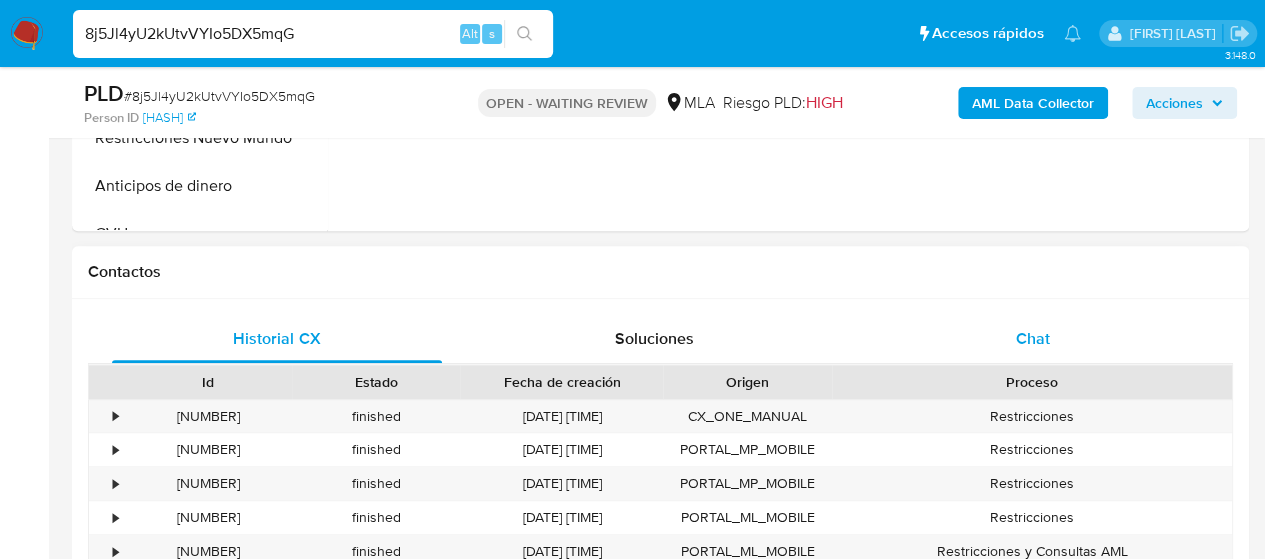 click on "Chat" at bounding box center (1033, 338) 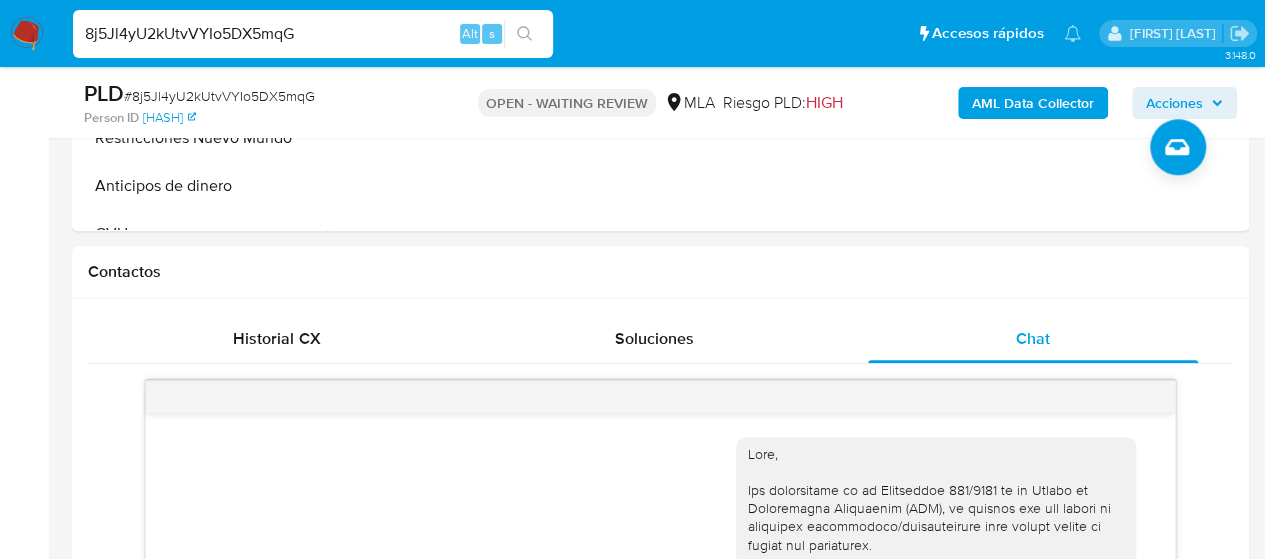 scroll, scrollTop: 1716, scrollLeft: 0, axis: vertical 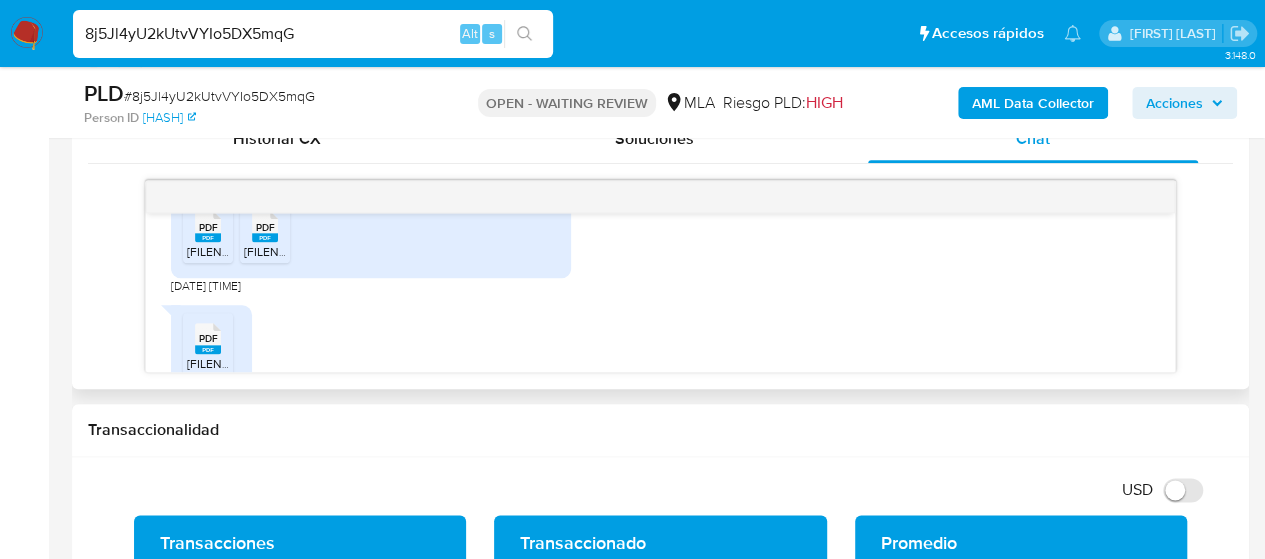 click on "PDF" at bounding box center (208, 227) 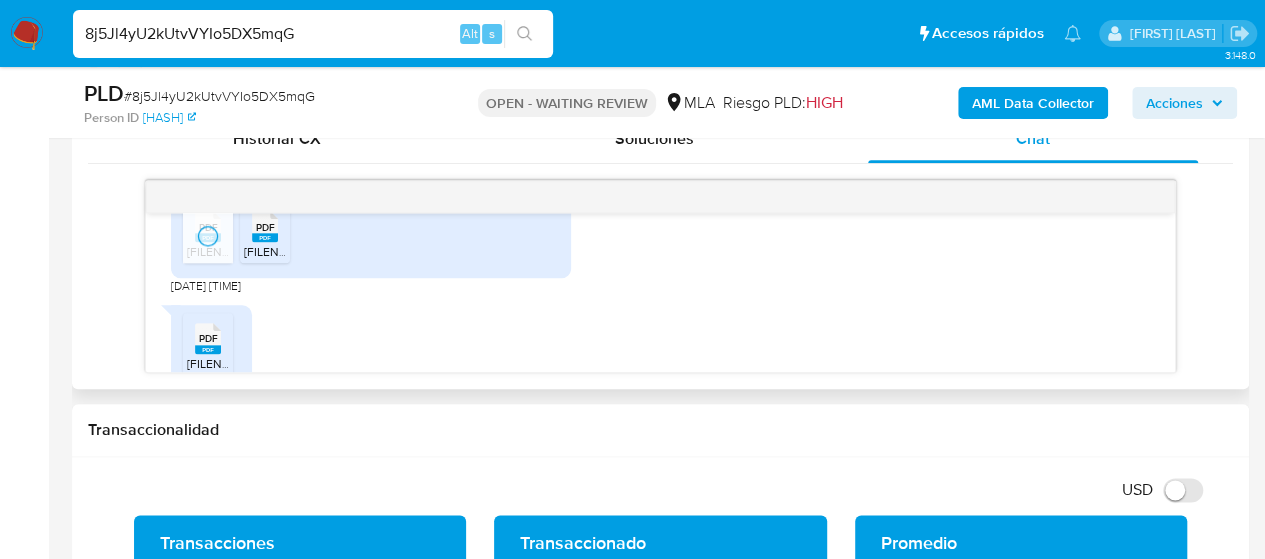 click 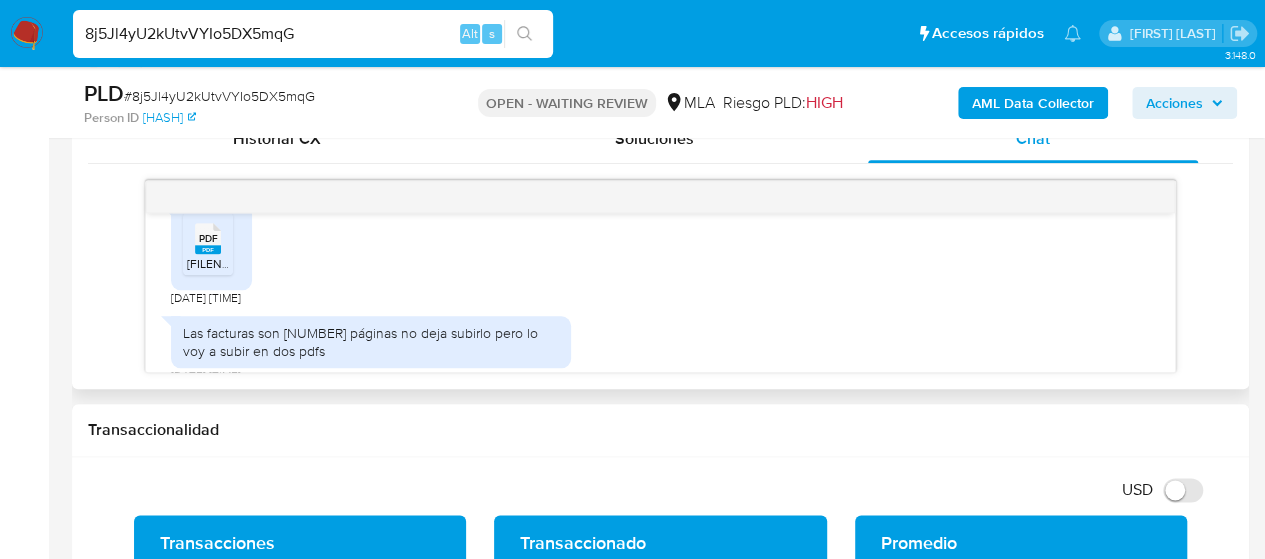 click on "PDF PDF" at bounding box center [208, 236] 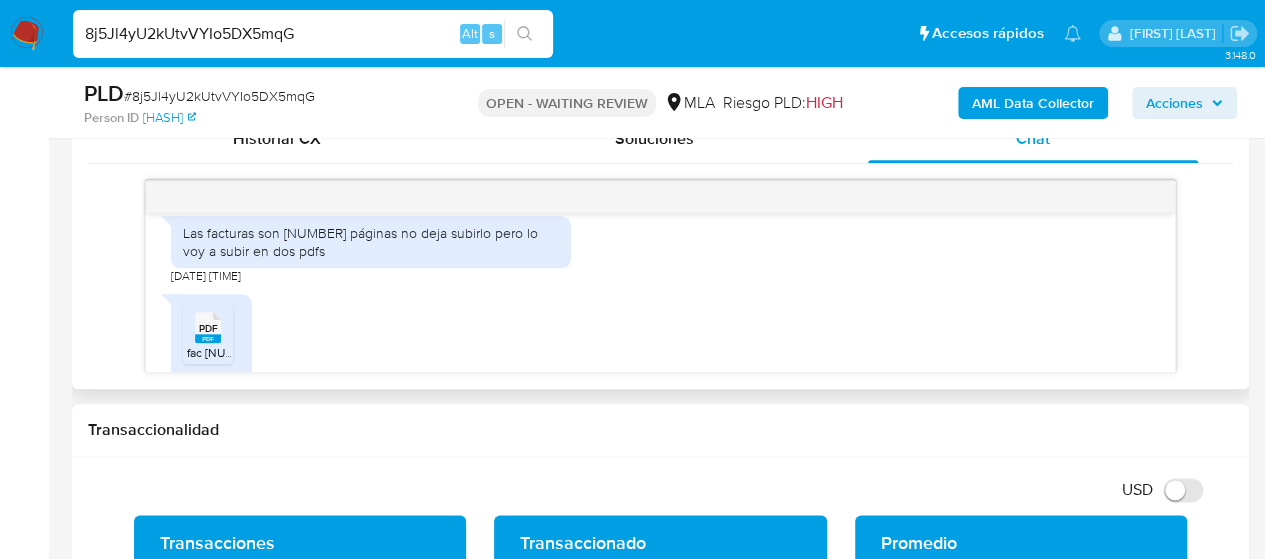 scroll, scrollTop: 1616, scrollLeft: 0, axis: vertical 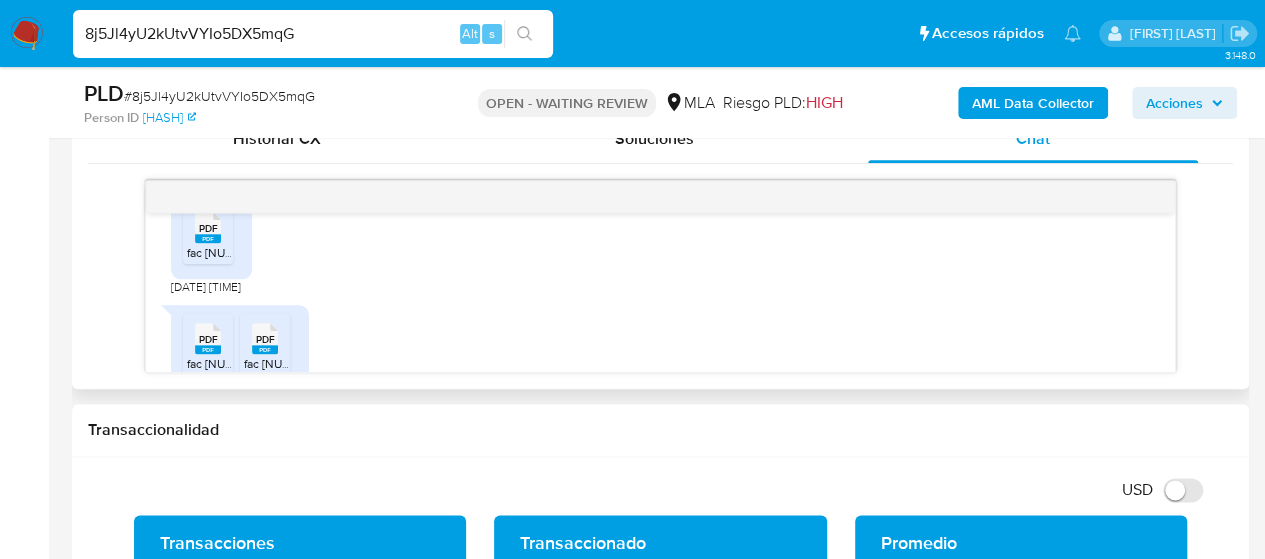 click 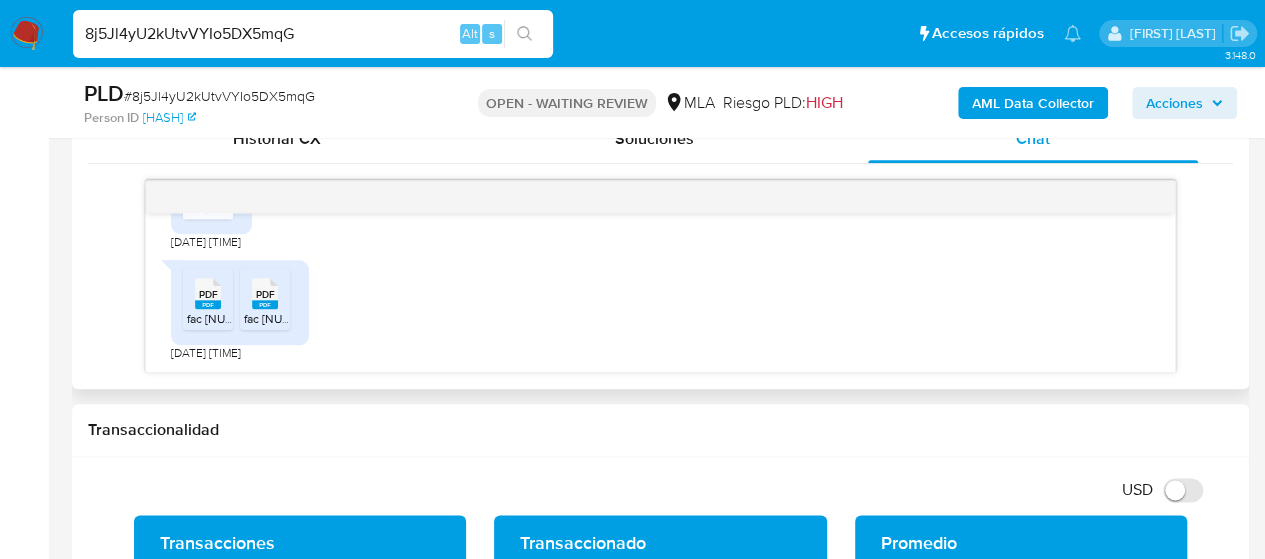 scroll, scrollTop: 1716, scrollLeft: 0, axis: vertical 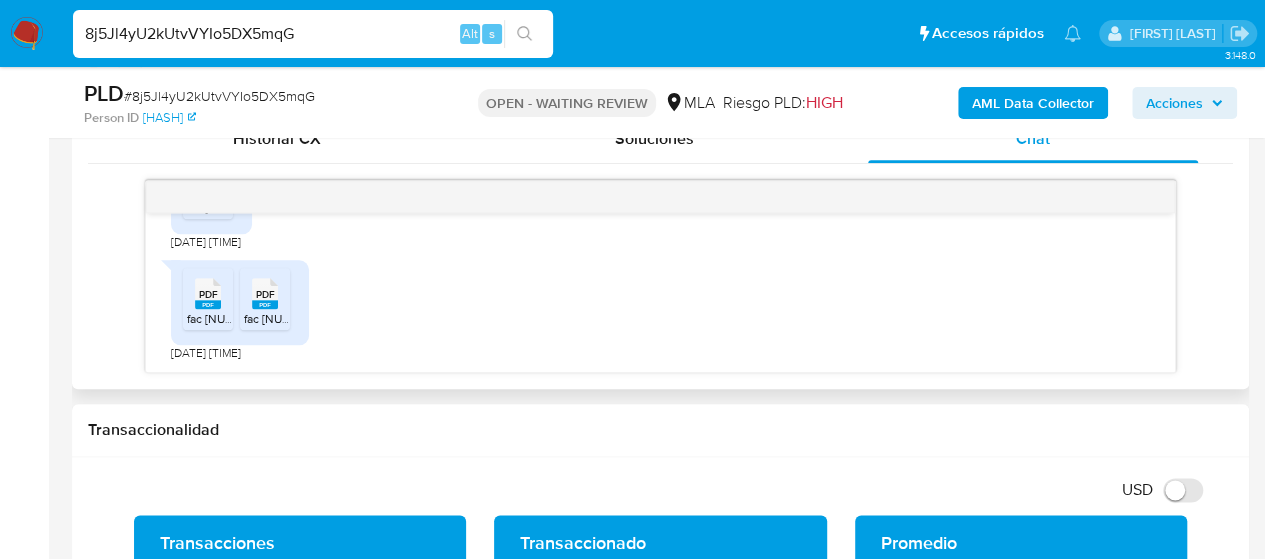click on "fac [NUMBER]_compressed.pdf" at bounding box center [270, 318] 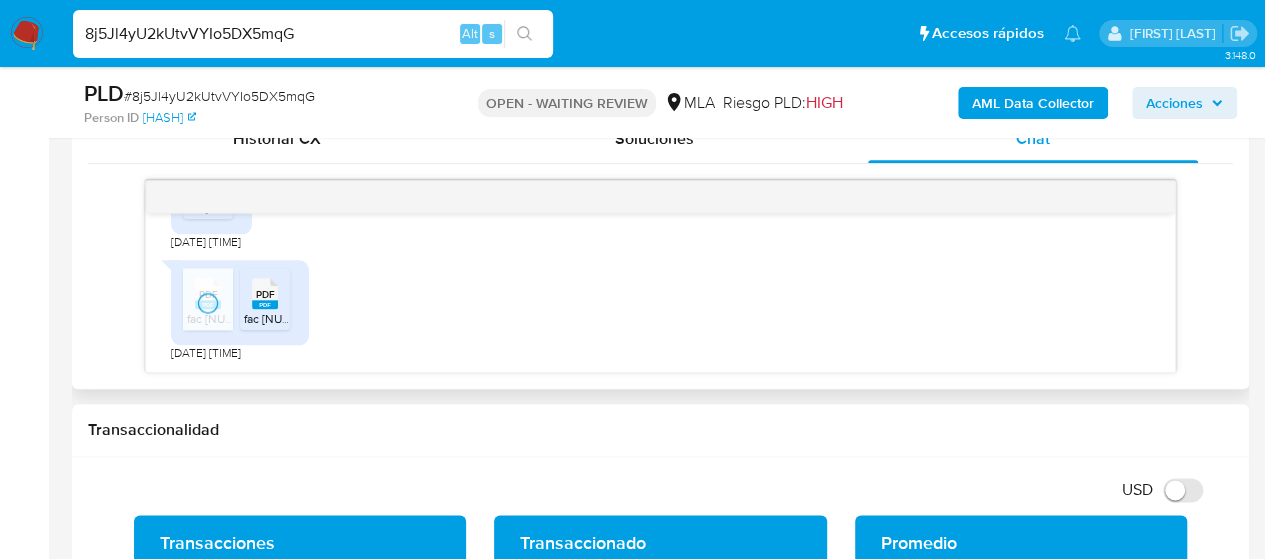 click 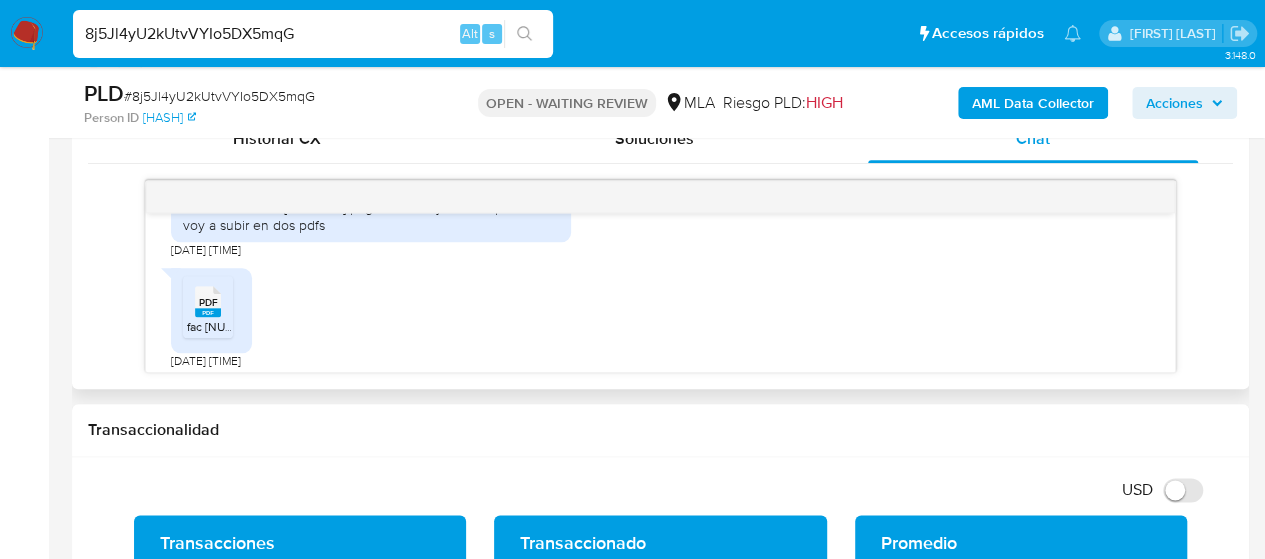 scroll, scrollTop: 1516, scrollLeft: 0, axis: vertical 